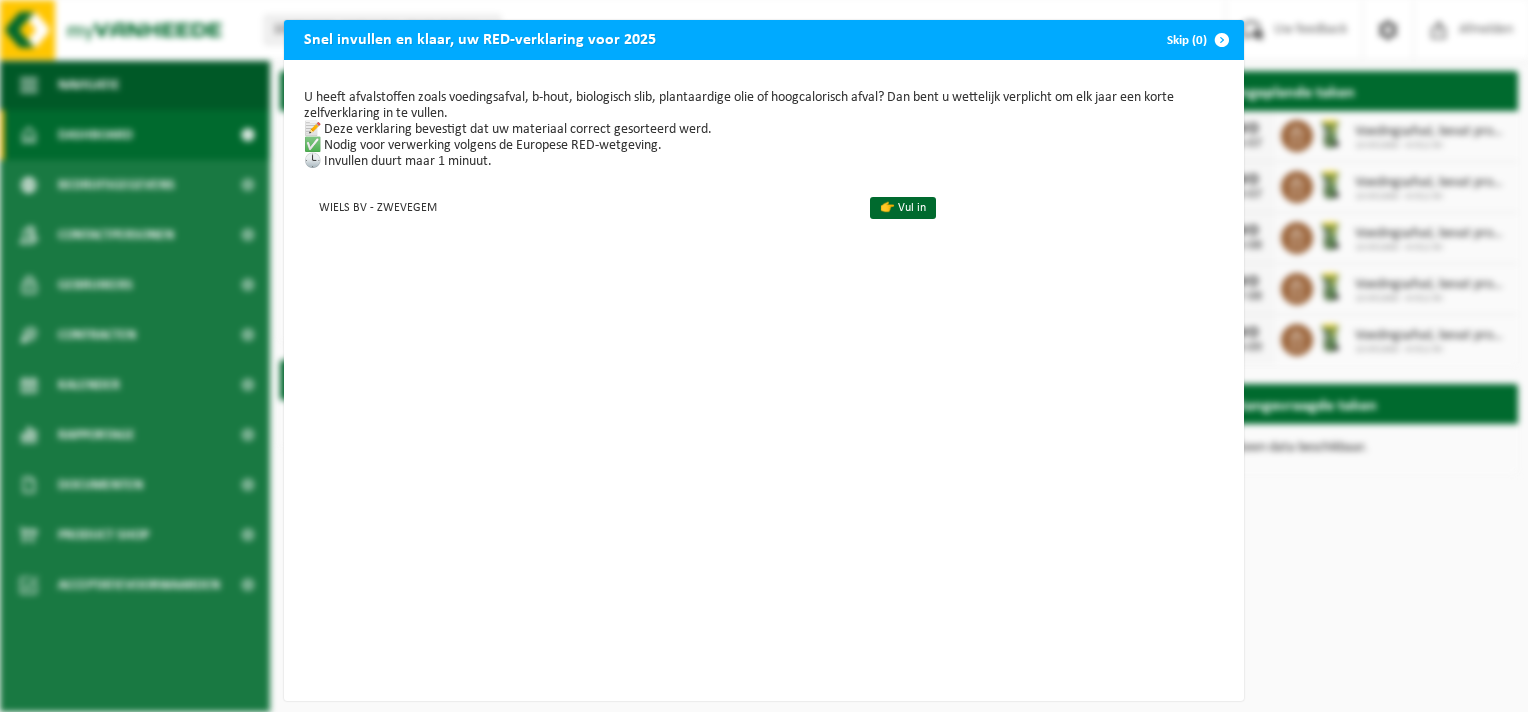 scroll, scrollTop: 0, scrollLeft: 0, axis: both 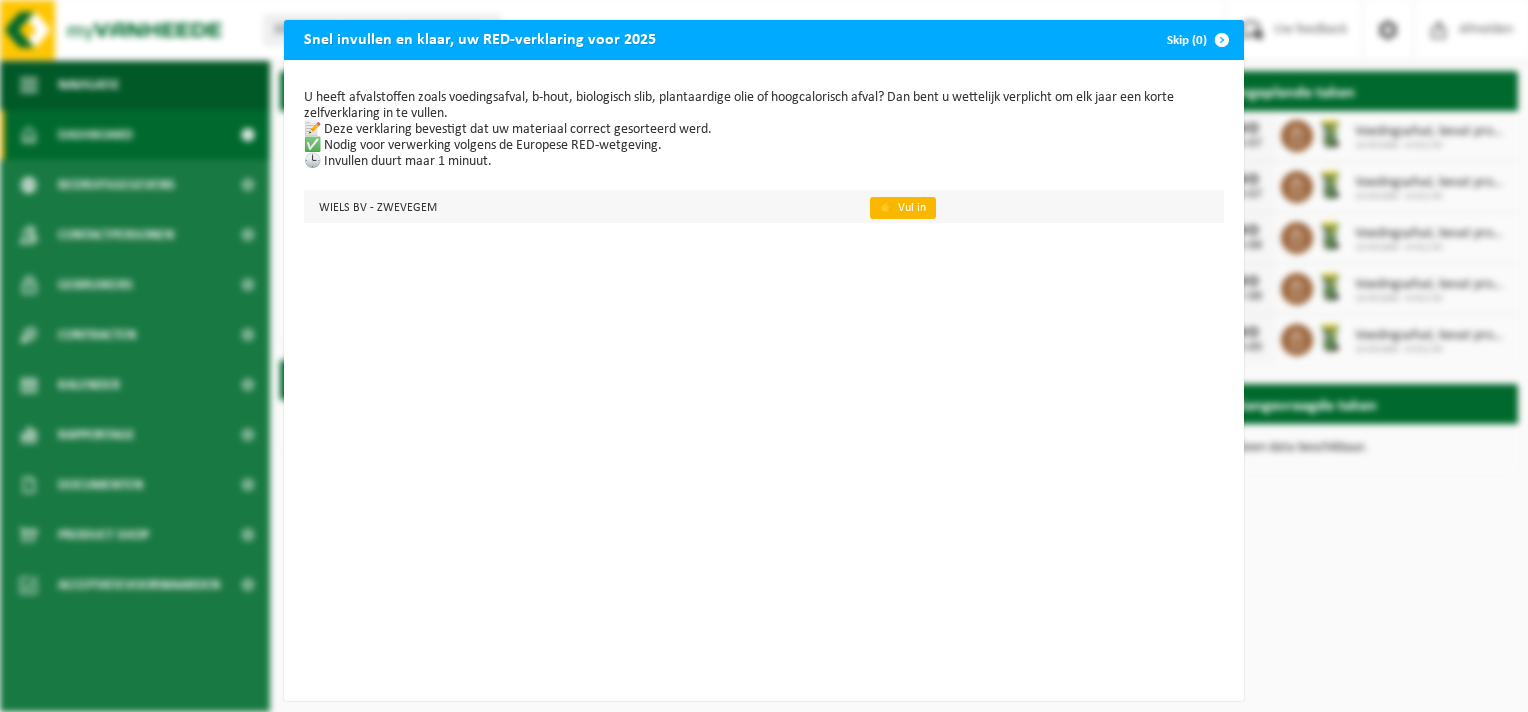 click on "👉 Vul in" at bounding box center (903, 208) 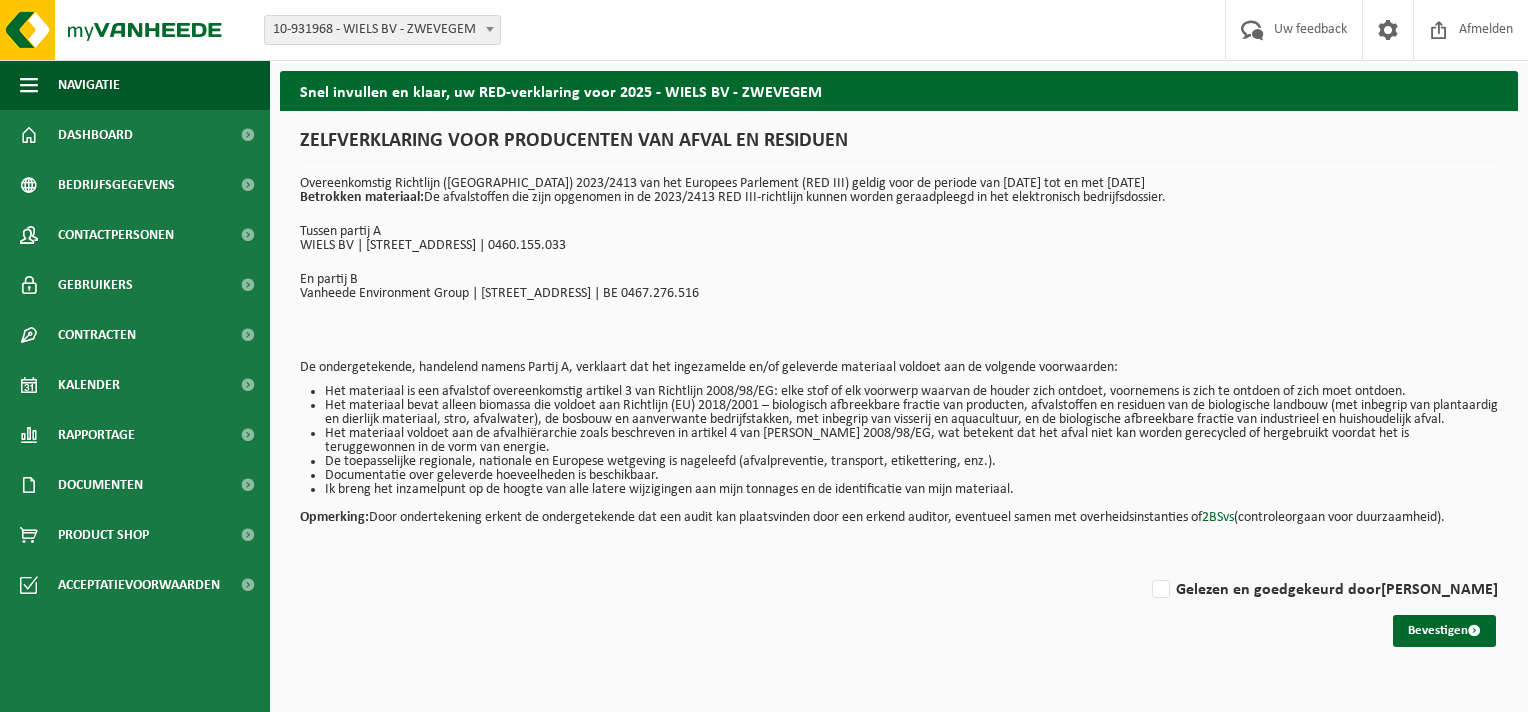 scroll, scrollTop: 0, scrollLeft: 0, axis: both 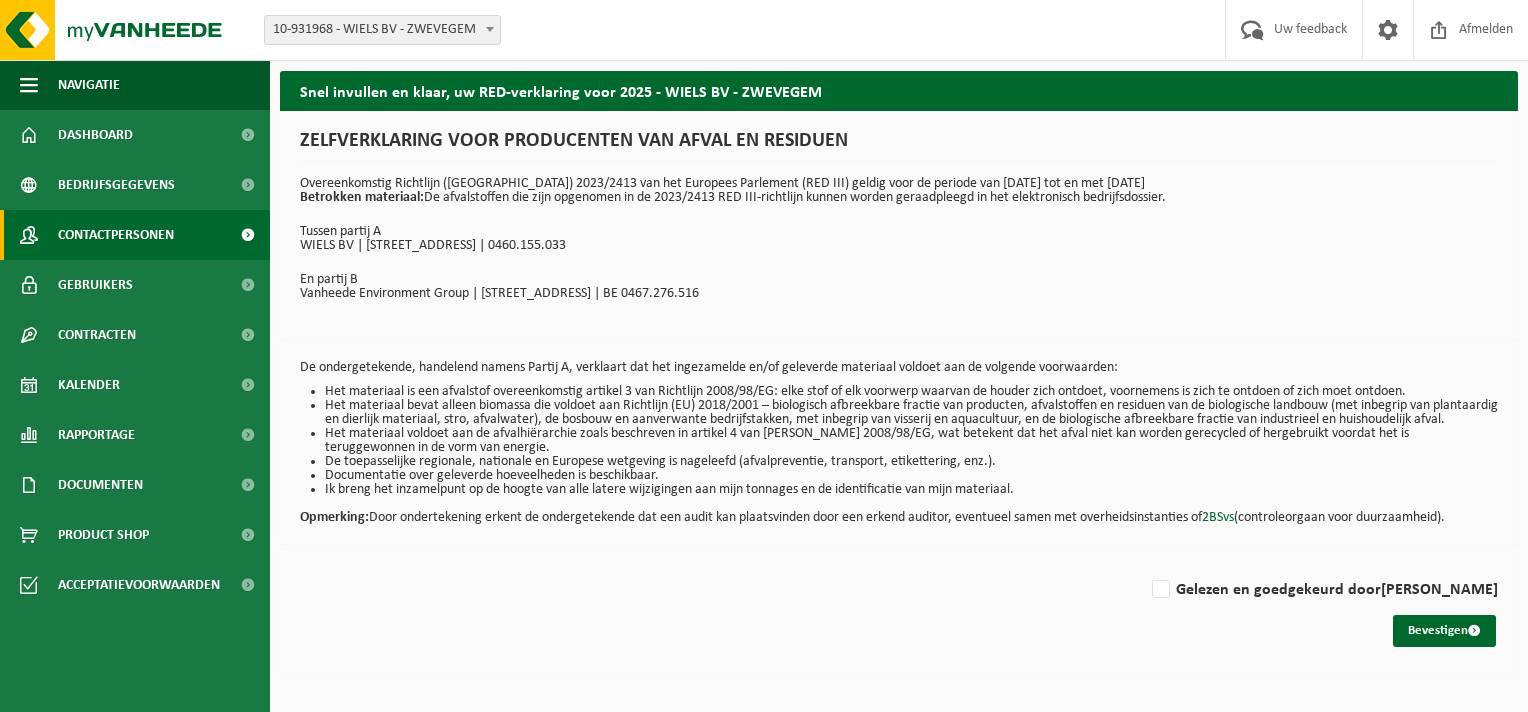 click on "Contactpersonen" at bounding box center [116, 235] 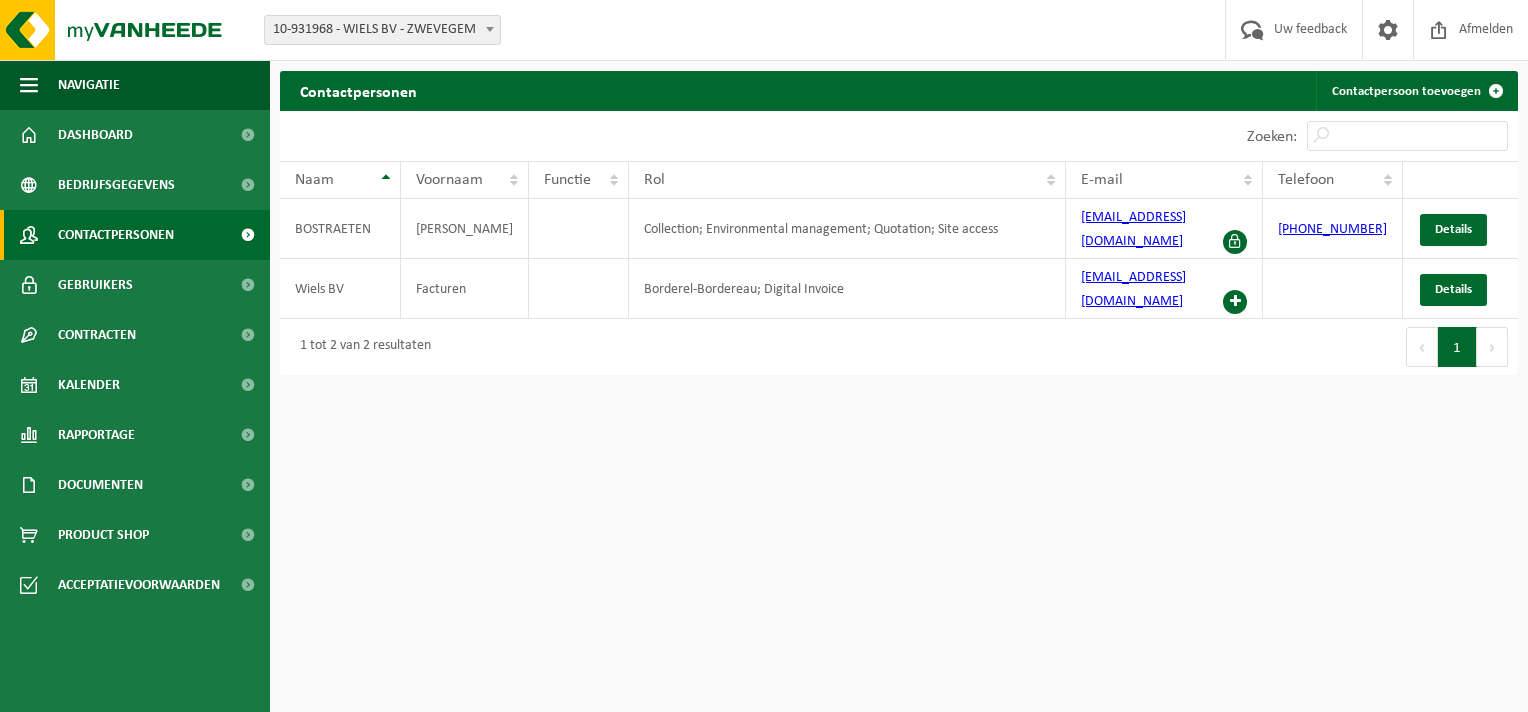 scroll, scrollTop: 0, scrollLeft: 0, axis: both 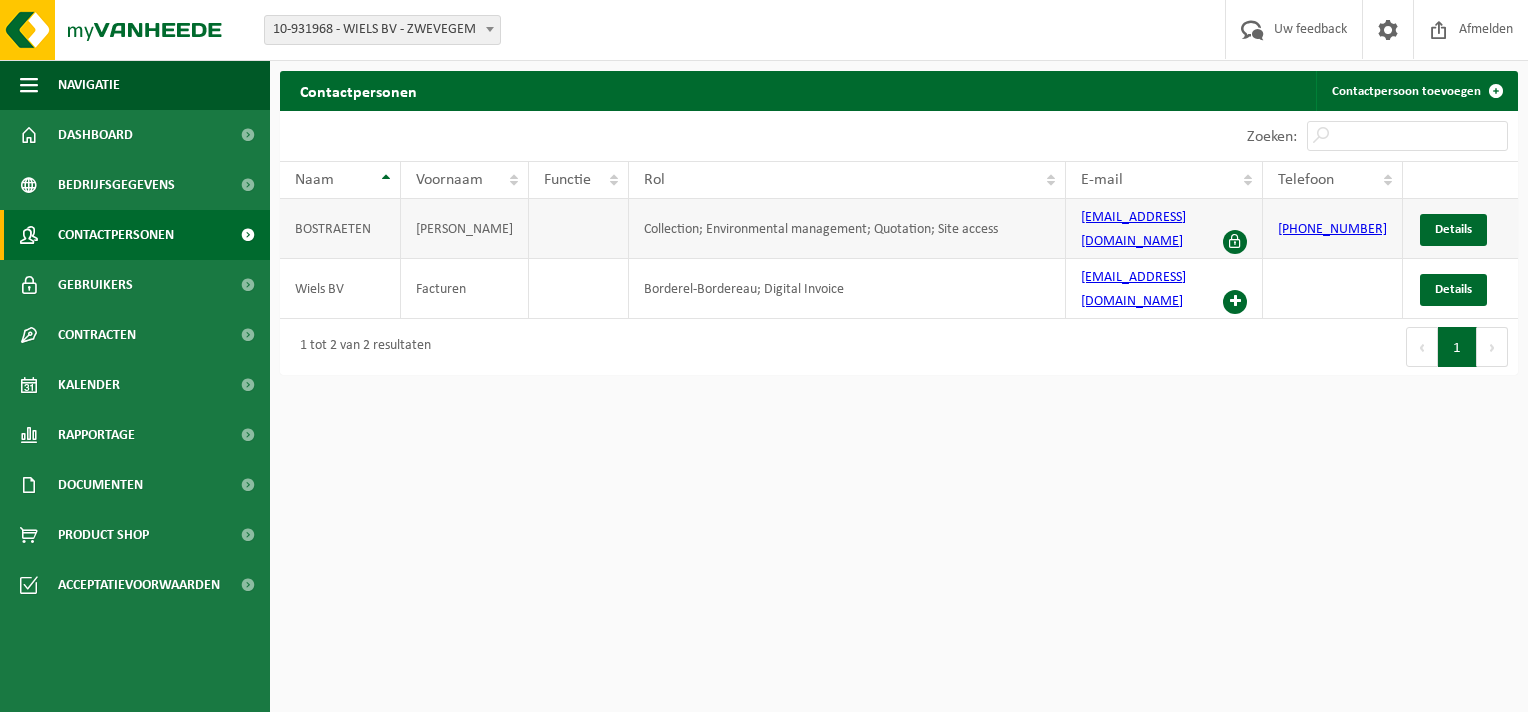 click on "BOSTRAETEN" at bounding box center (340, 229) 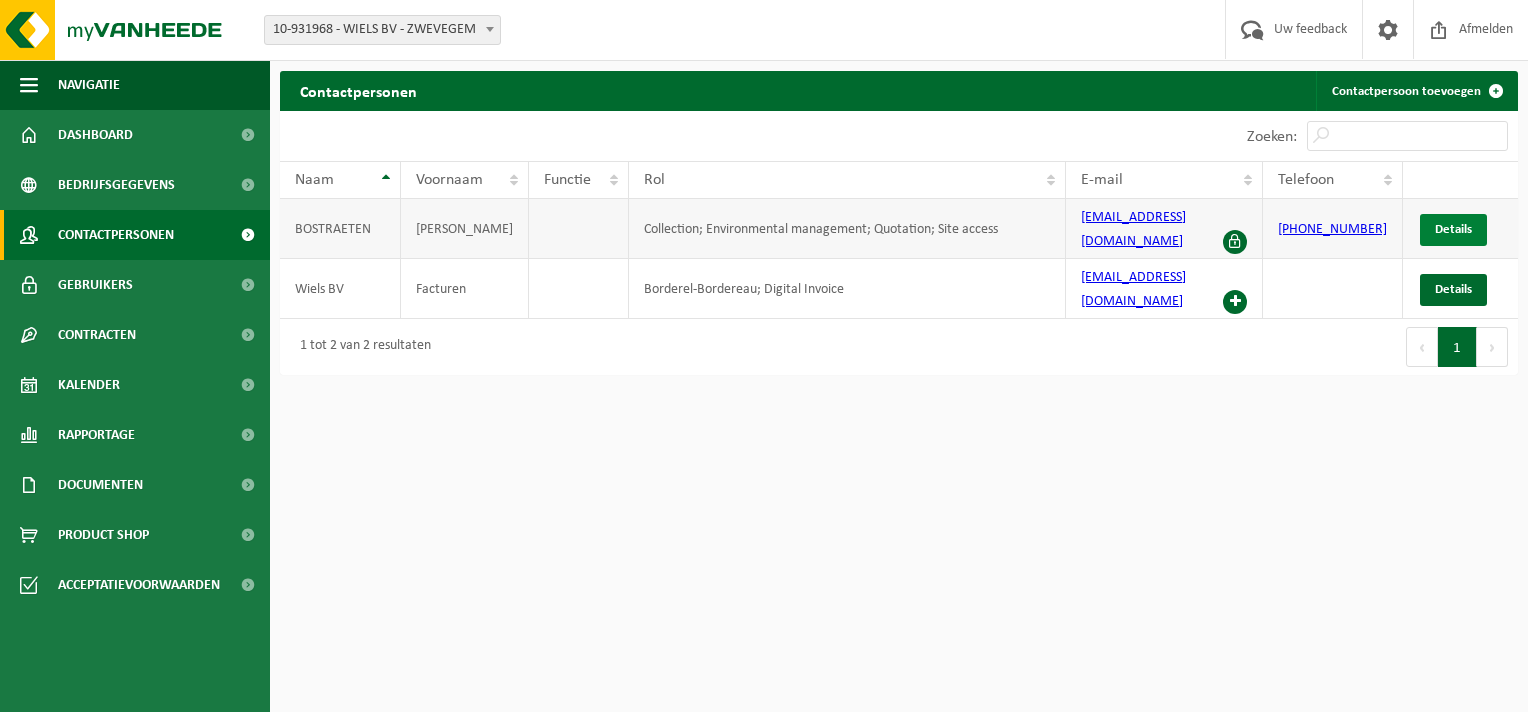click on "Details" at bounding box center (1453, 229) 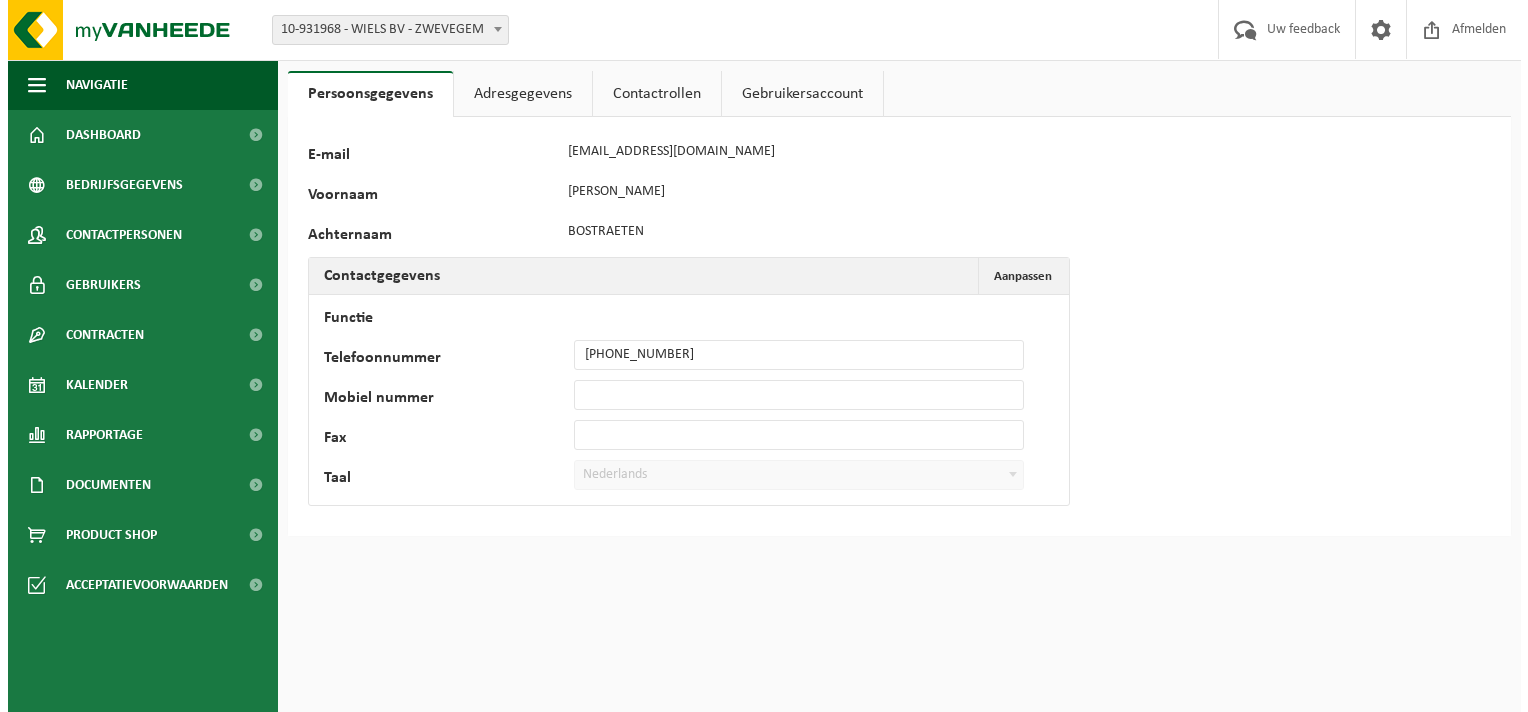 scroll, scrollTop: 0, scrollLeft: 0, axis: both 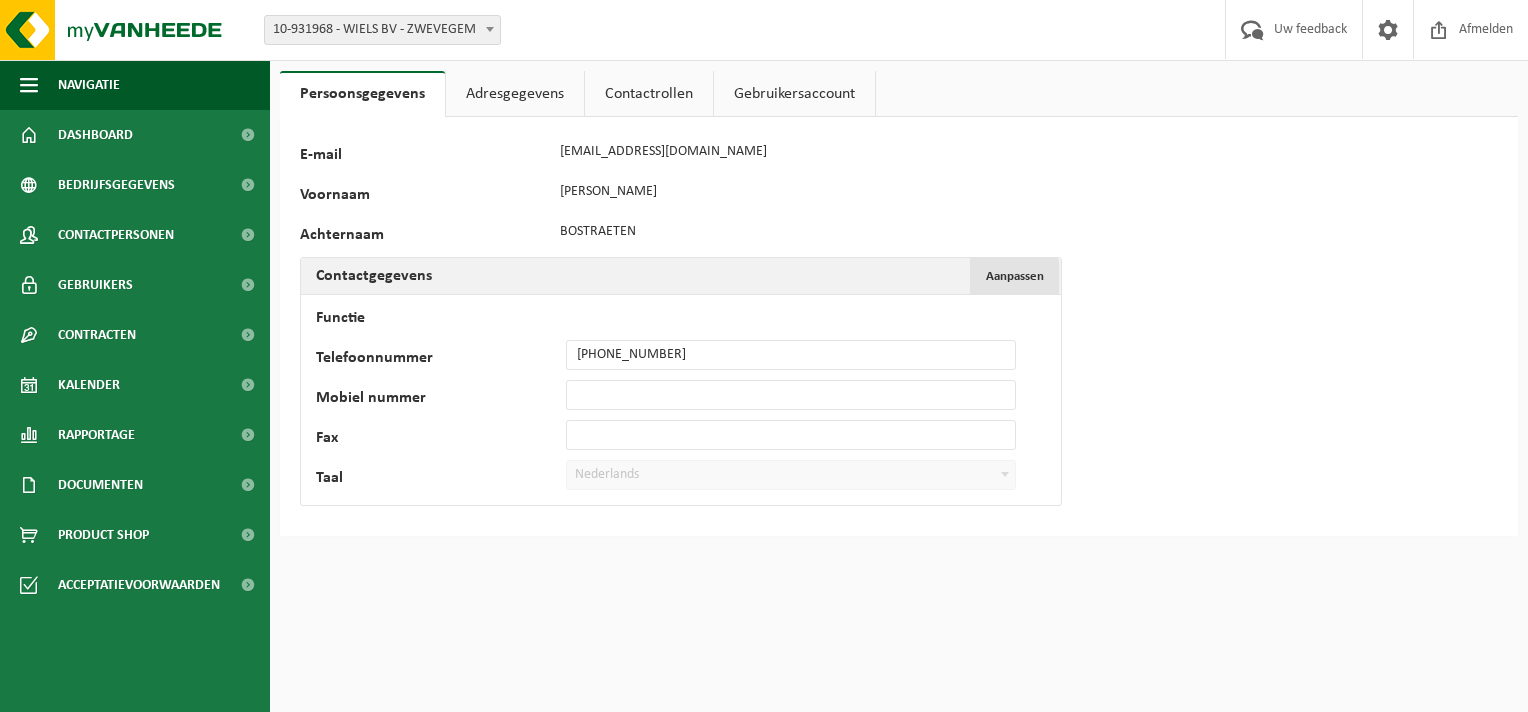 click on "Aanpassen" at bounding box center [1015, 276] 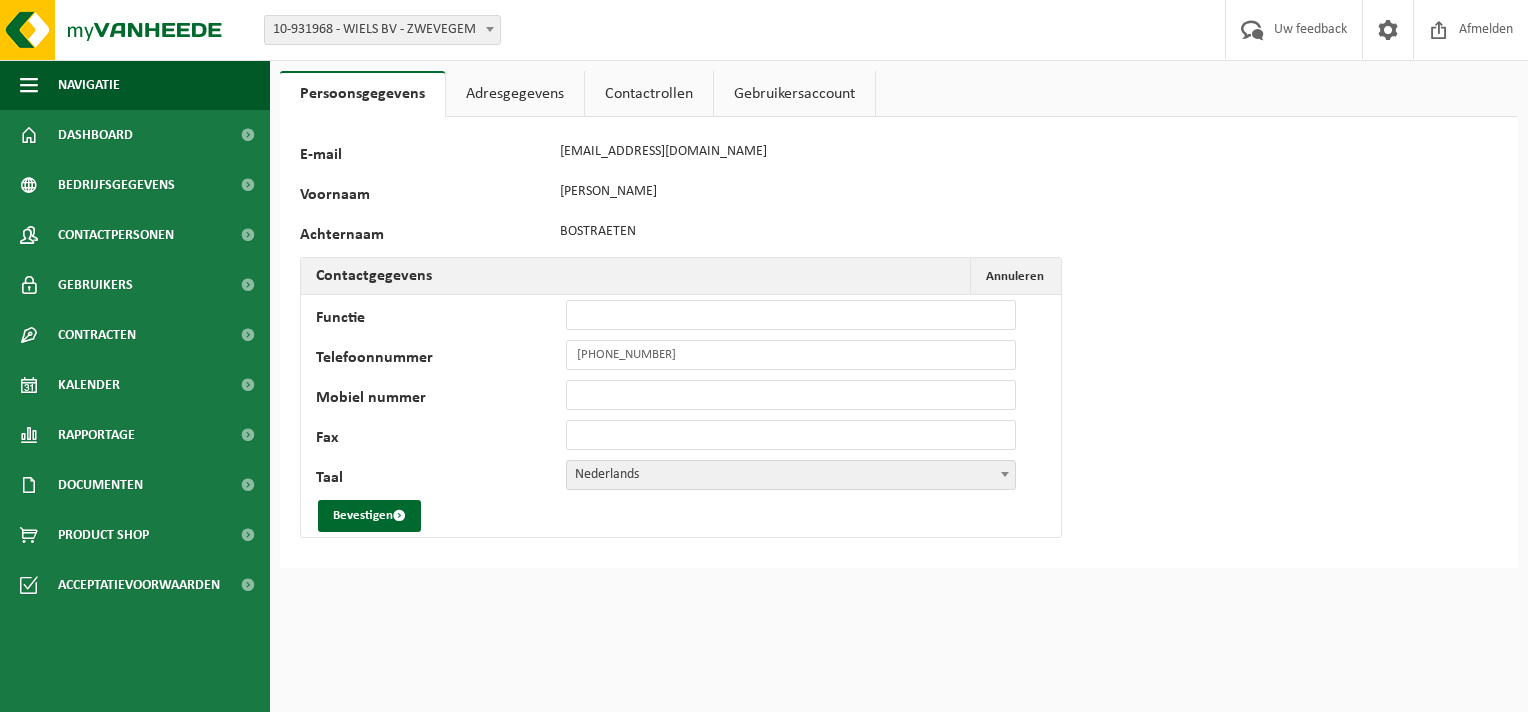 click on "Contactrollen" at bounding box center (649, 94) 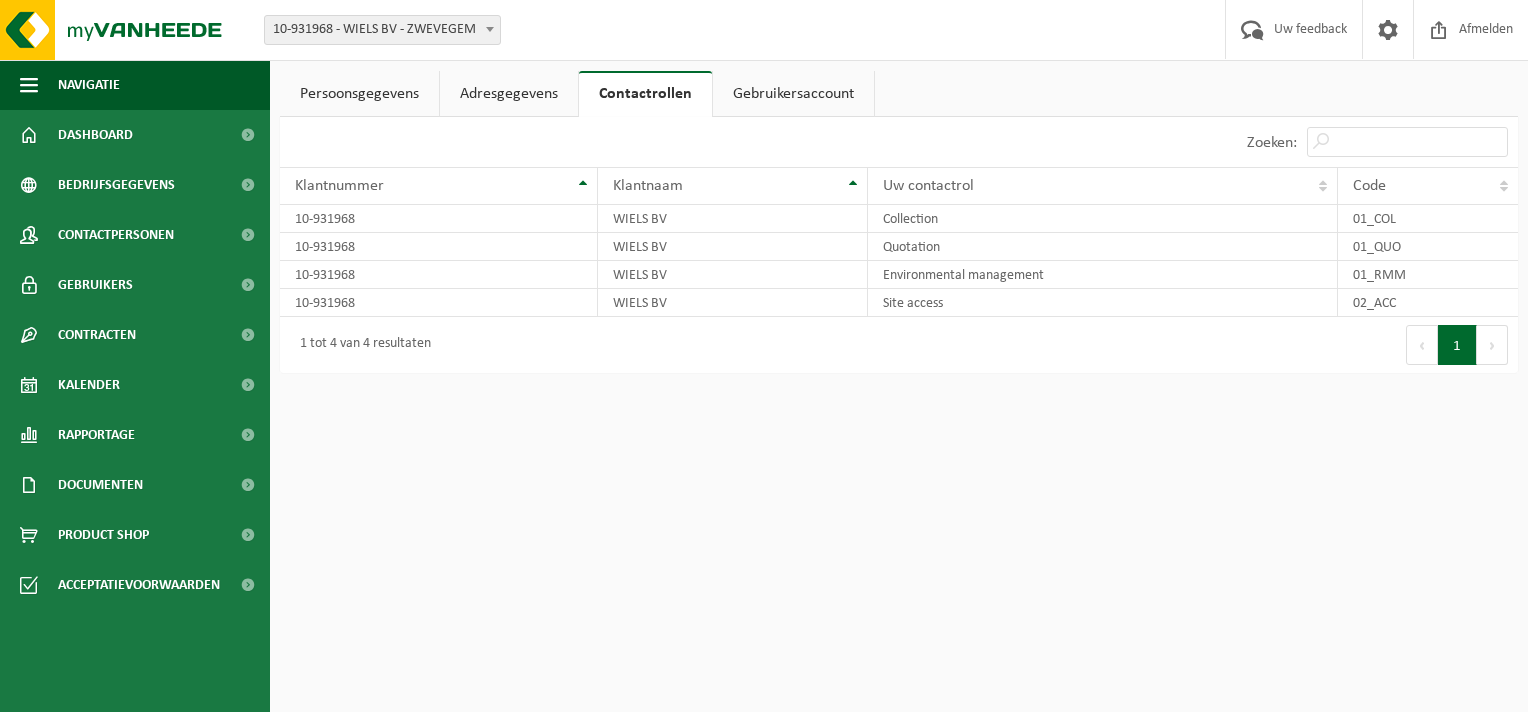 click on "Gebruikersaccount" at bounding box center [793, 94] 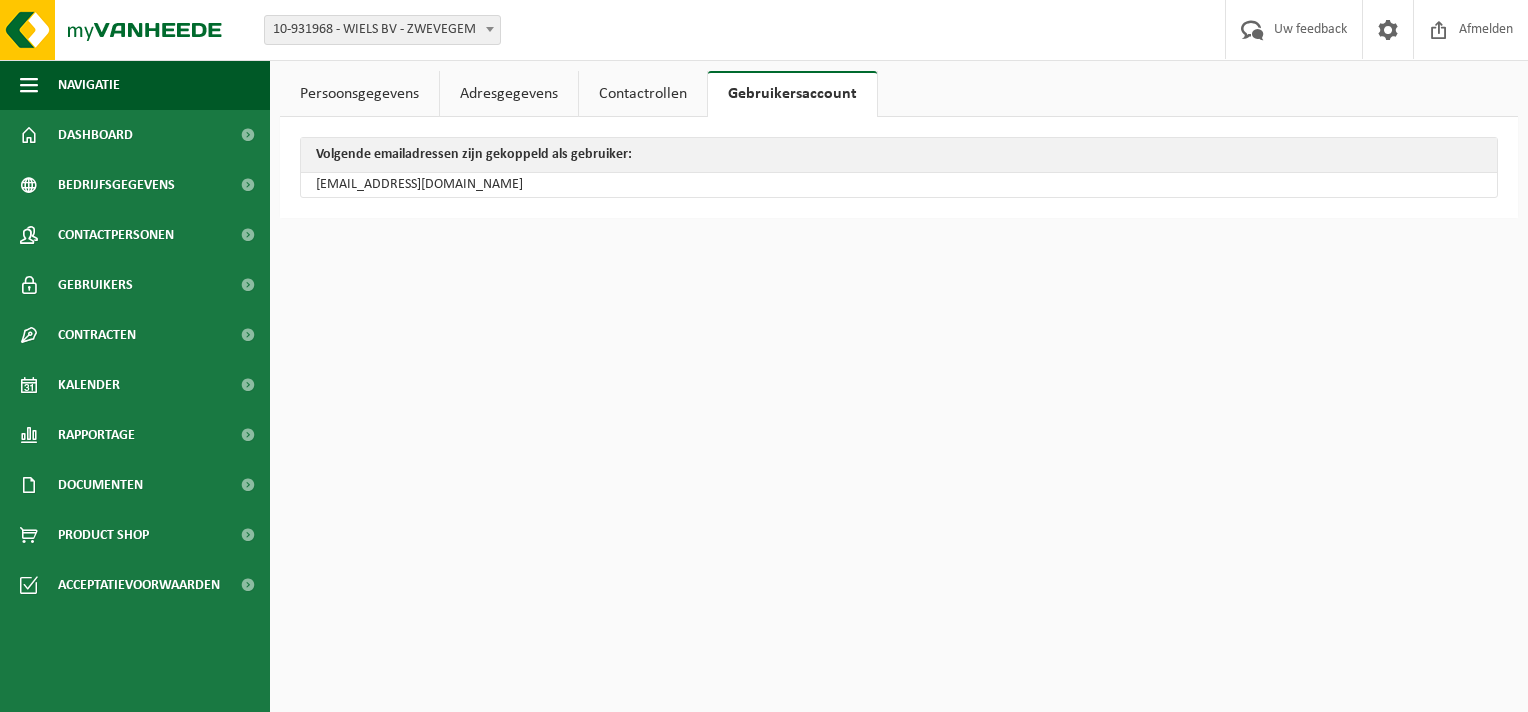 click on "Persoonsgegevens" at bounding box center (359, 94) 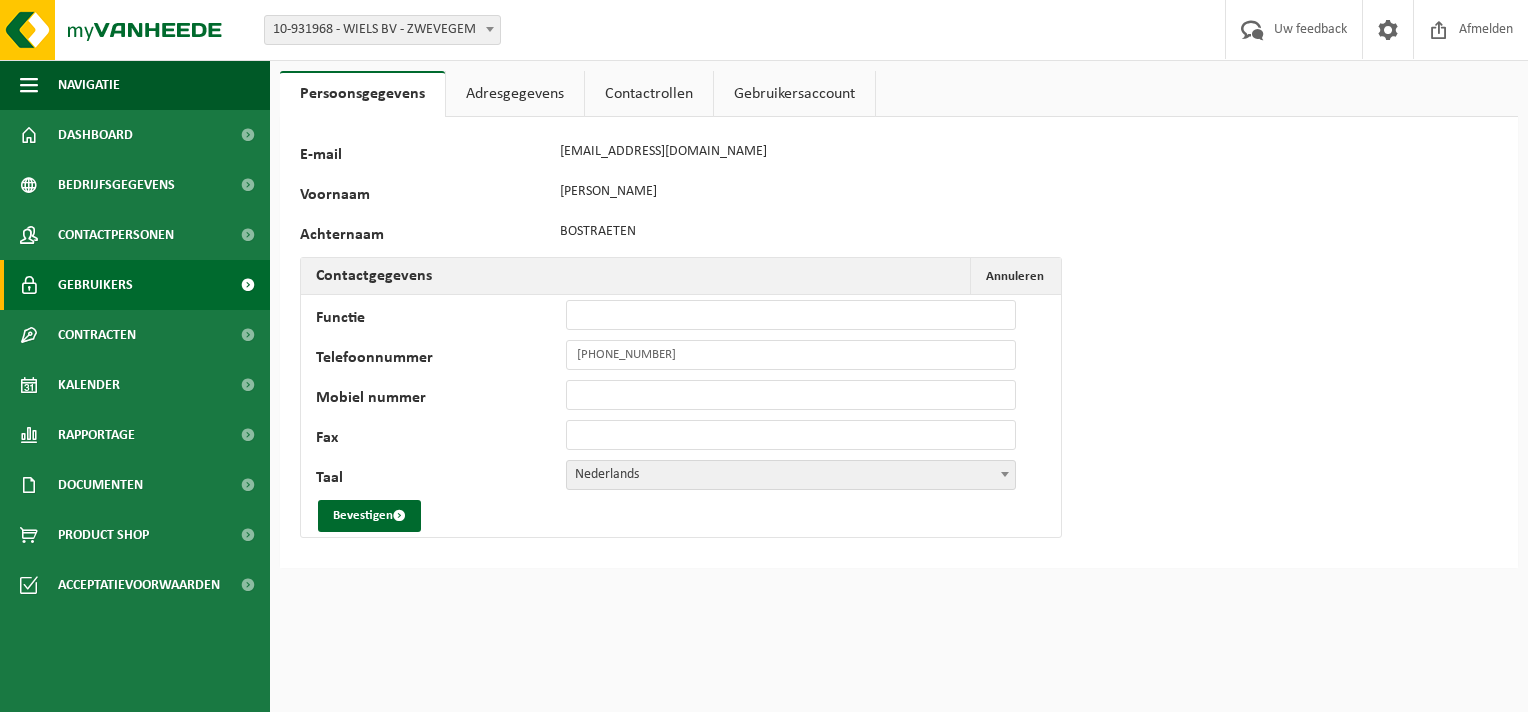 click on "Gebruikers" at bounding box center [135, 285] 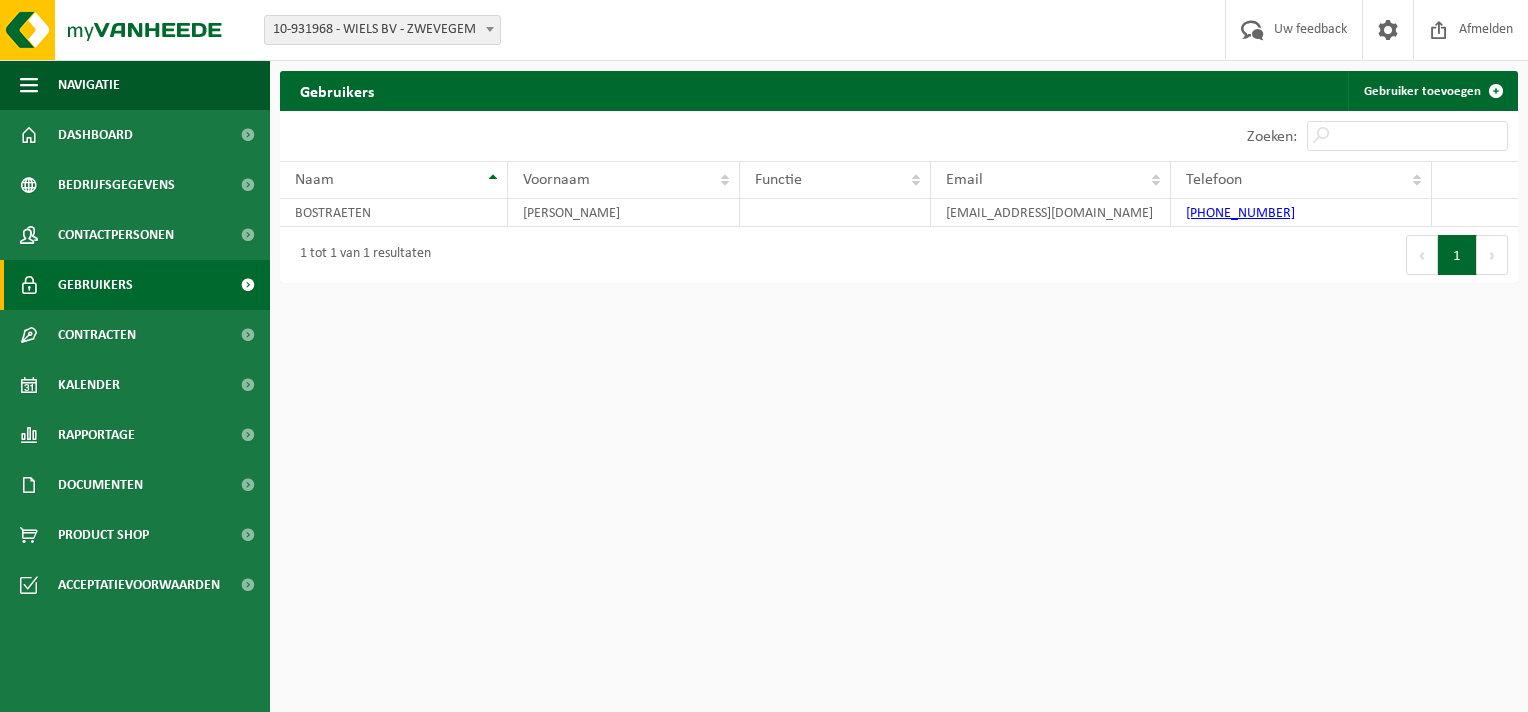 scroll, scrollTop: 0, scrollLeft: 0, axis: both 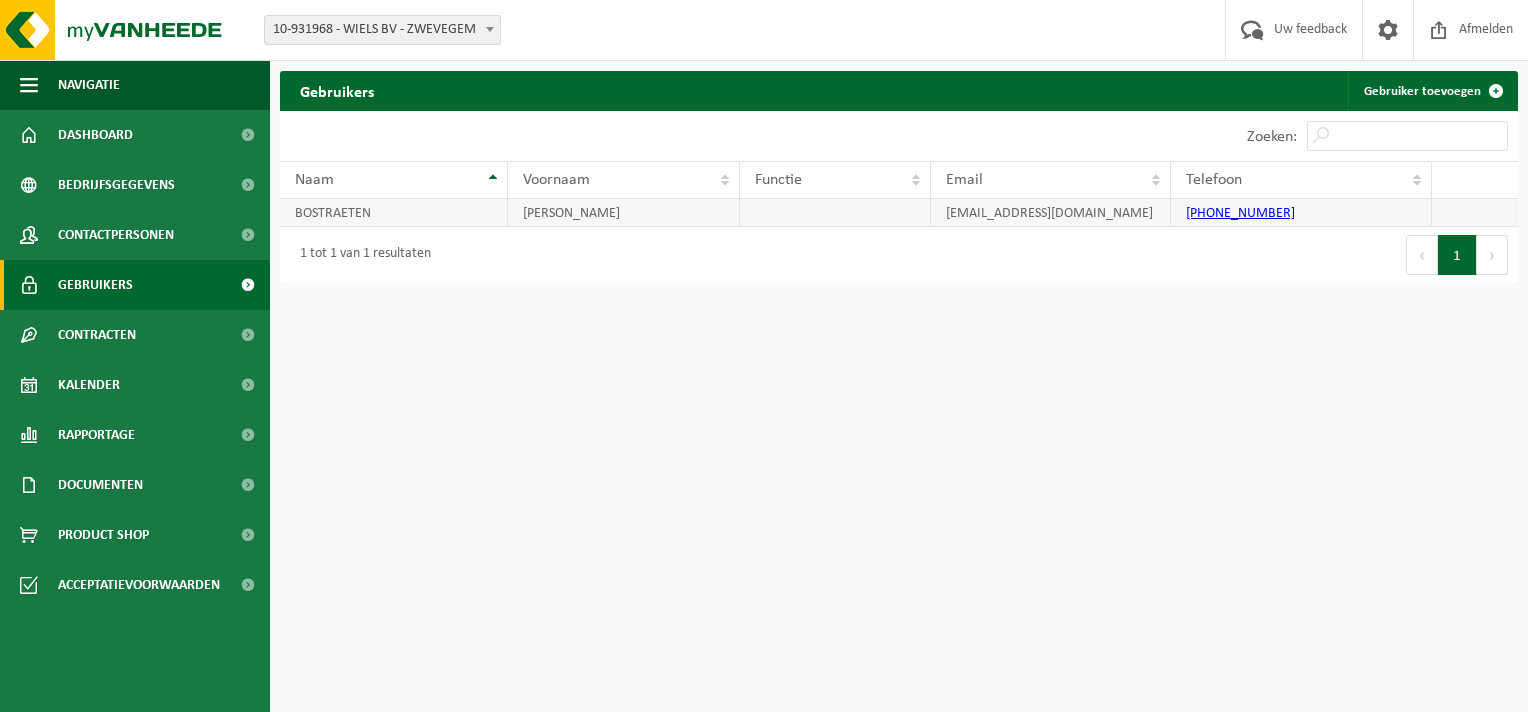 click on "BOSTRAETEN" at bounding box center (394, 213) 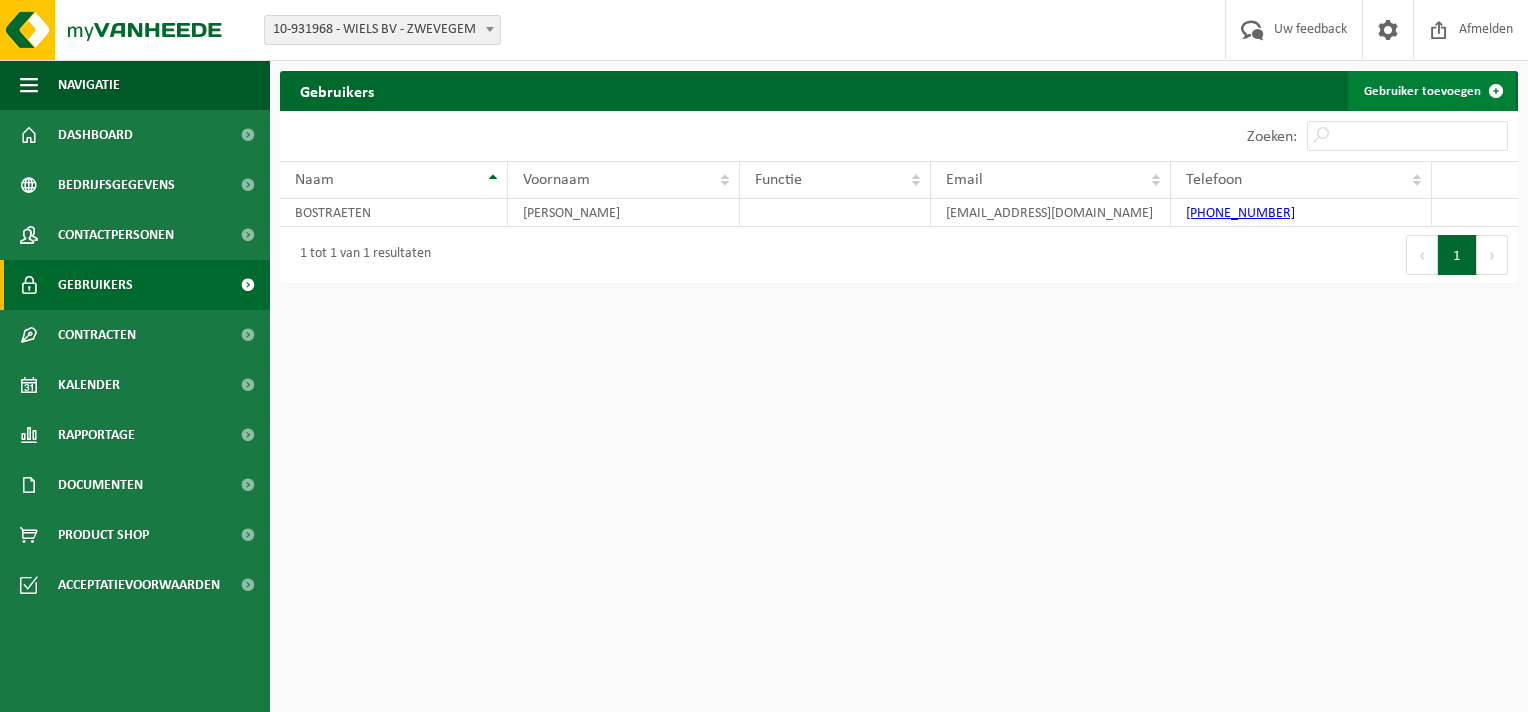 click at bounding box center [1496, 91] 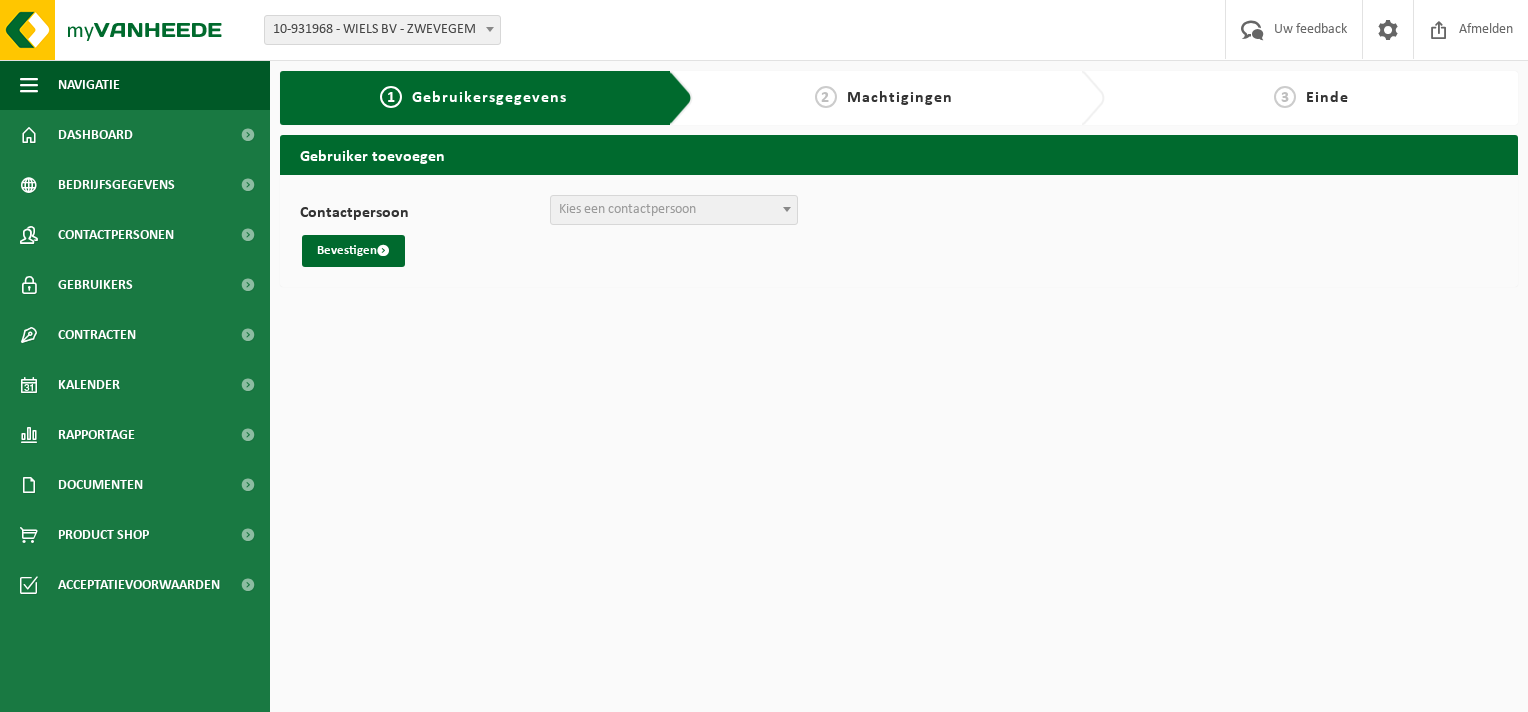 scroll, scrollTop: 0, scrollLeft: 0, axis: both 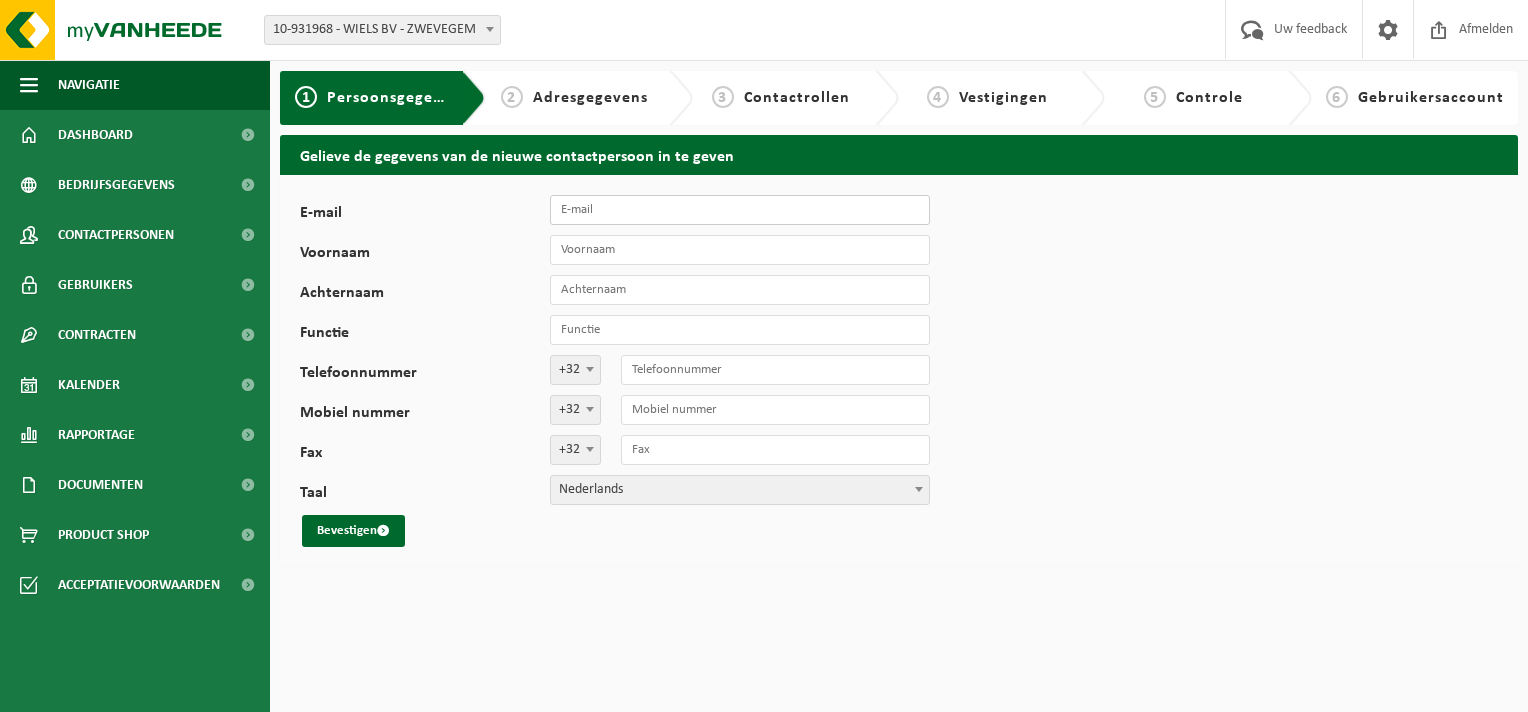 click on "E-mail" at bounding box center [740, 210] 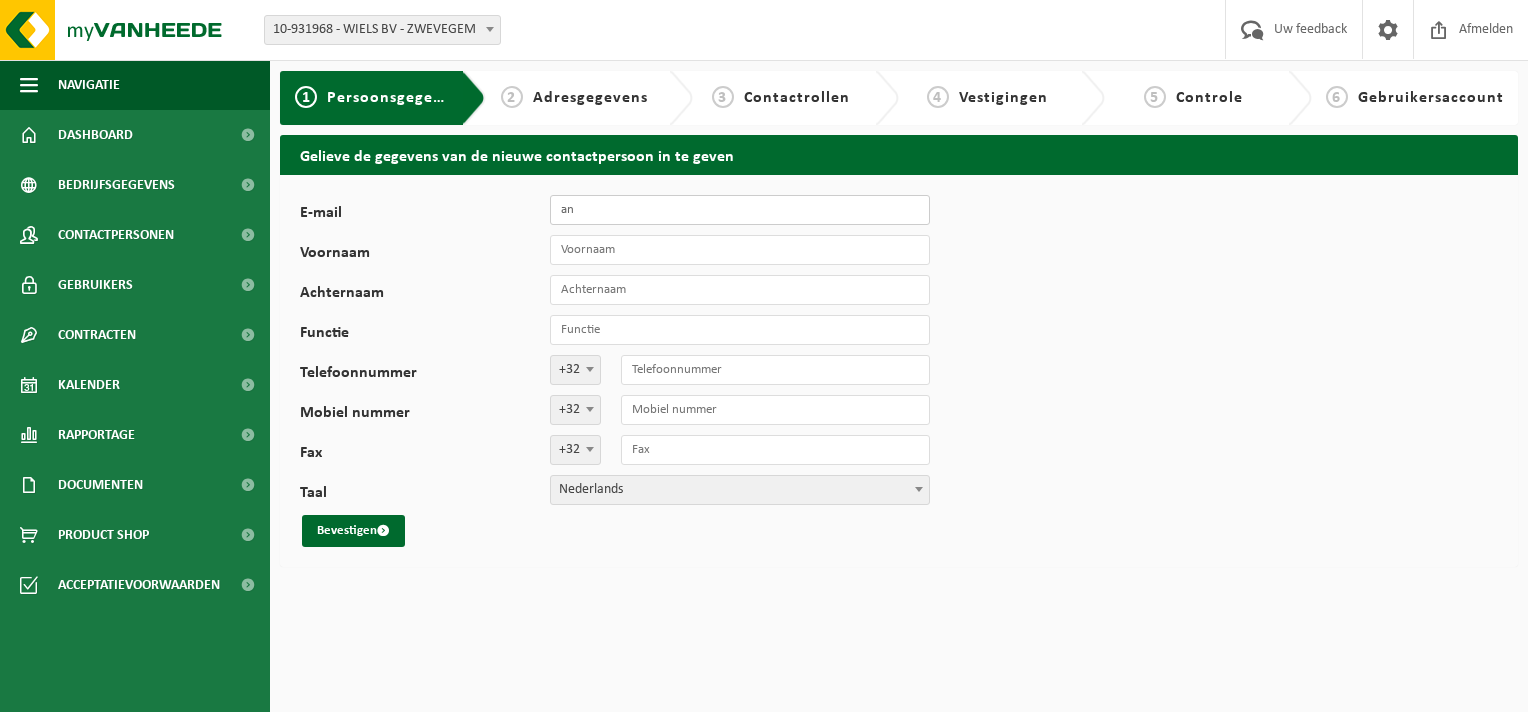 type on "a" 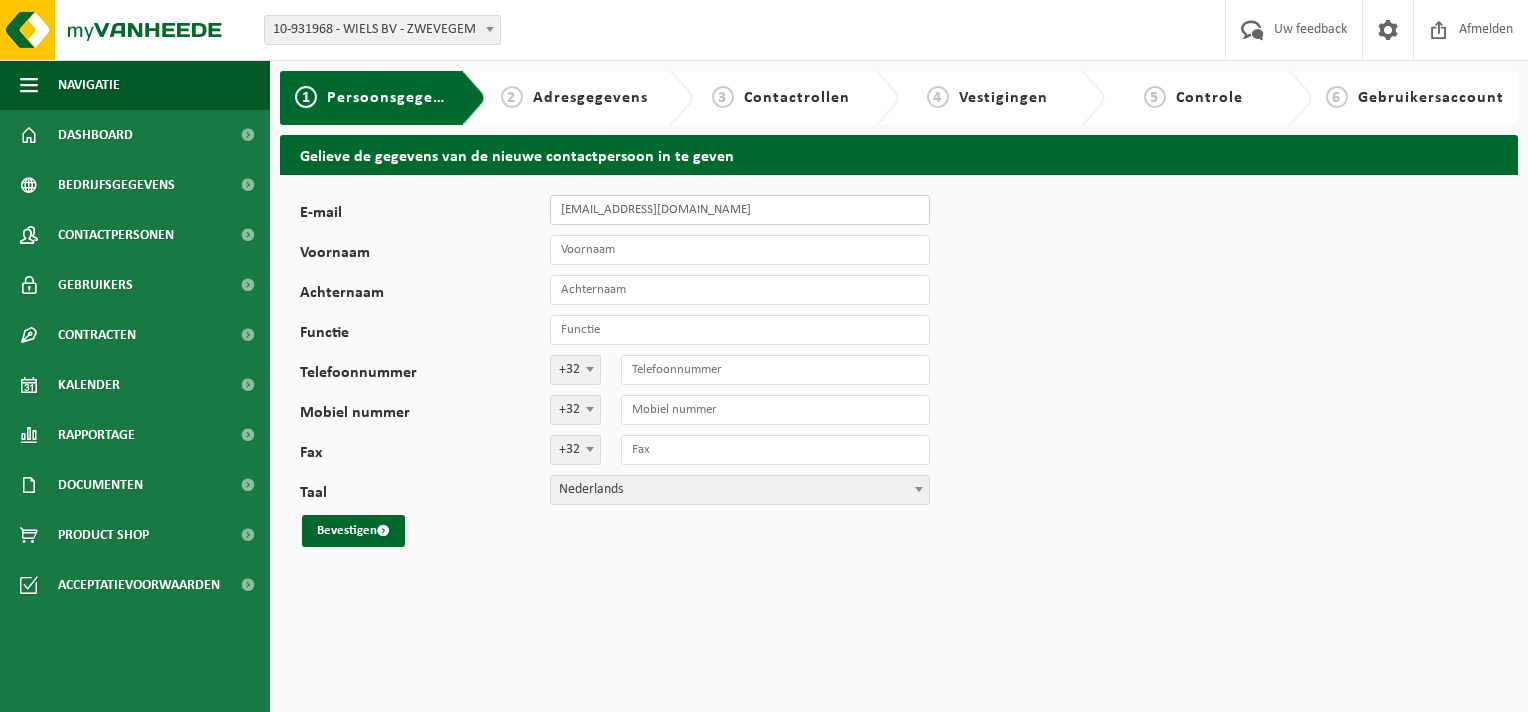type on "[EMAIL_ADDRESS][DOMAIN_NAME]" 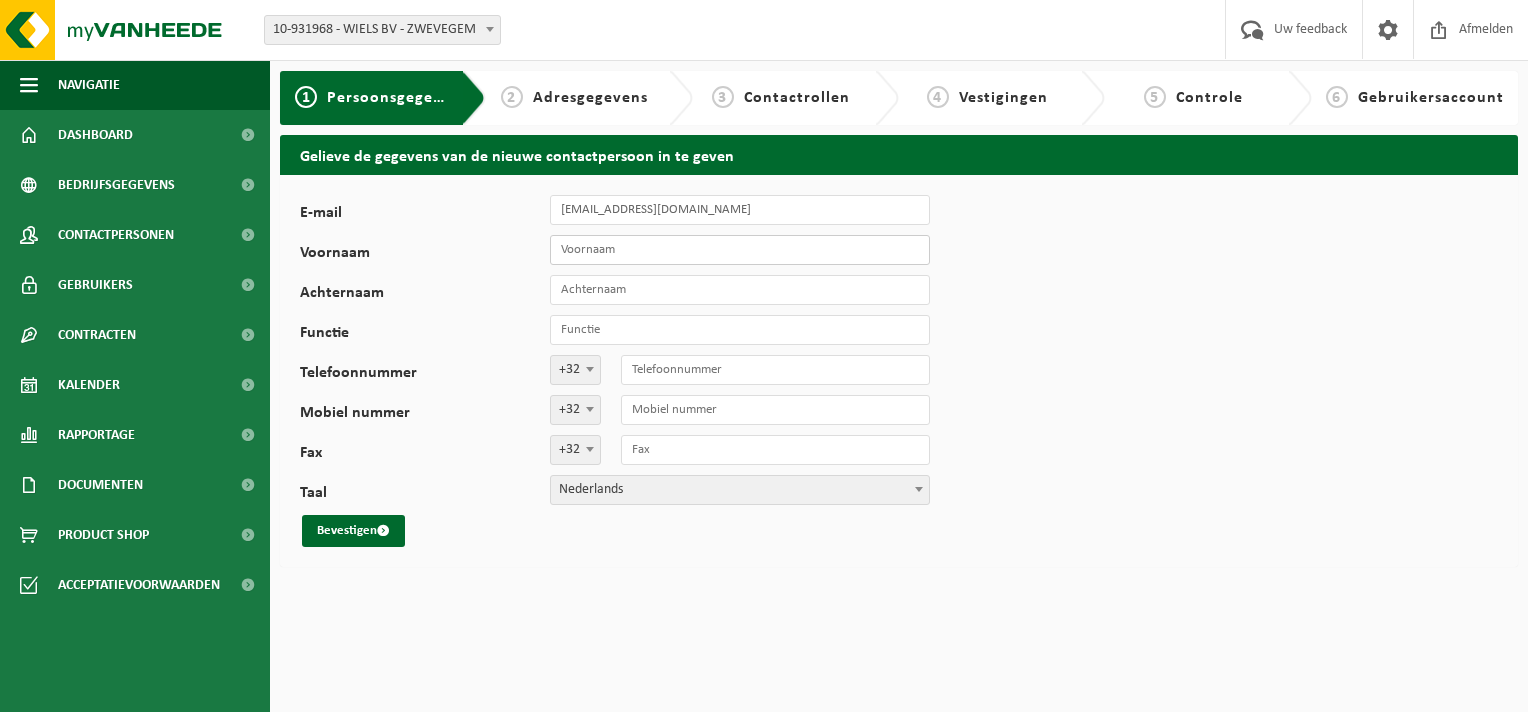 click on "Voornaam" at bounding box center [740, 250] 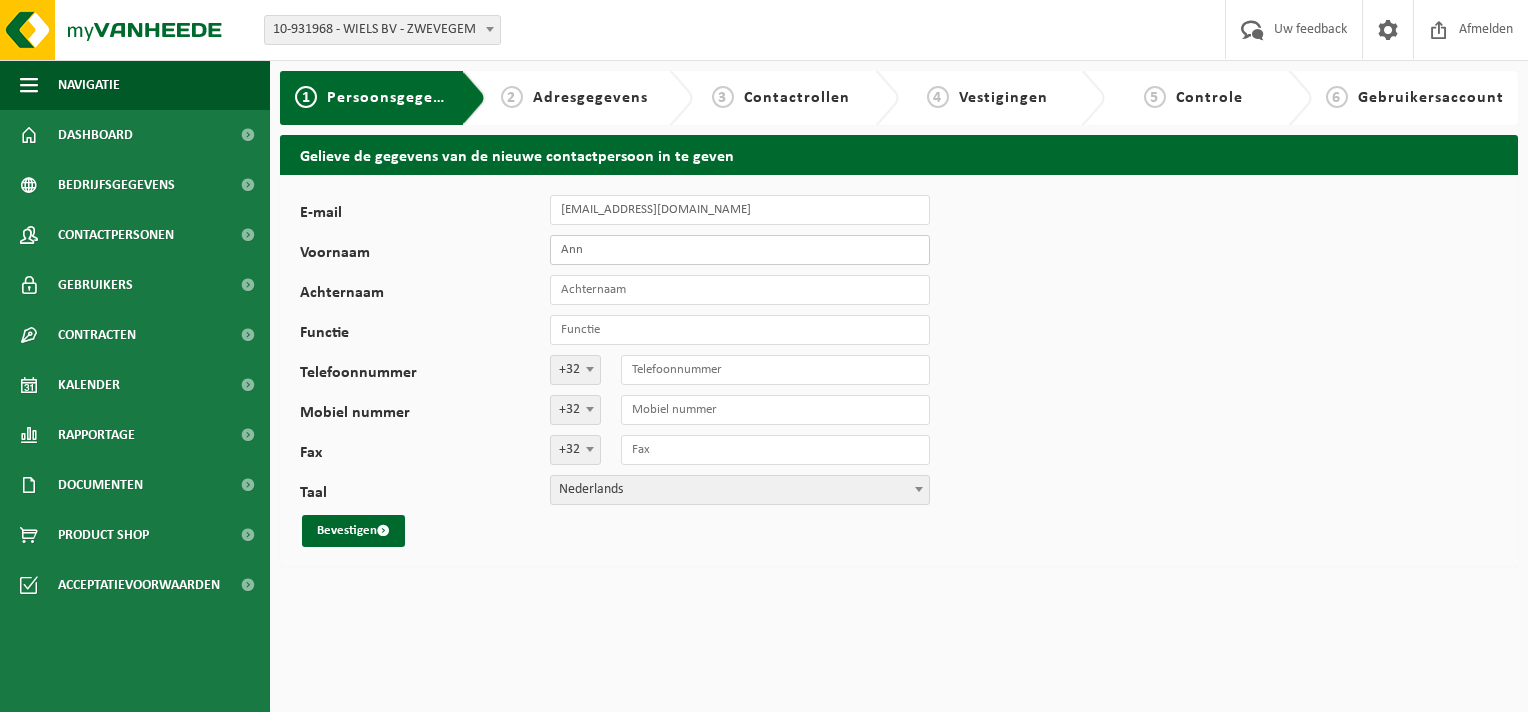 type on "Ann" 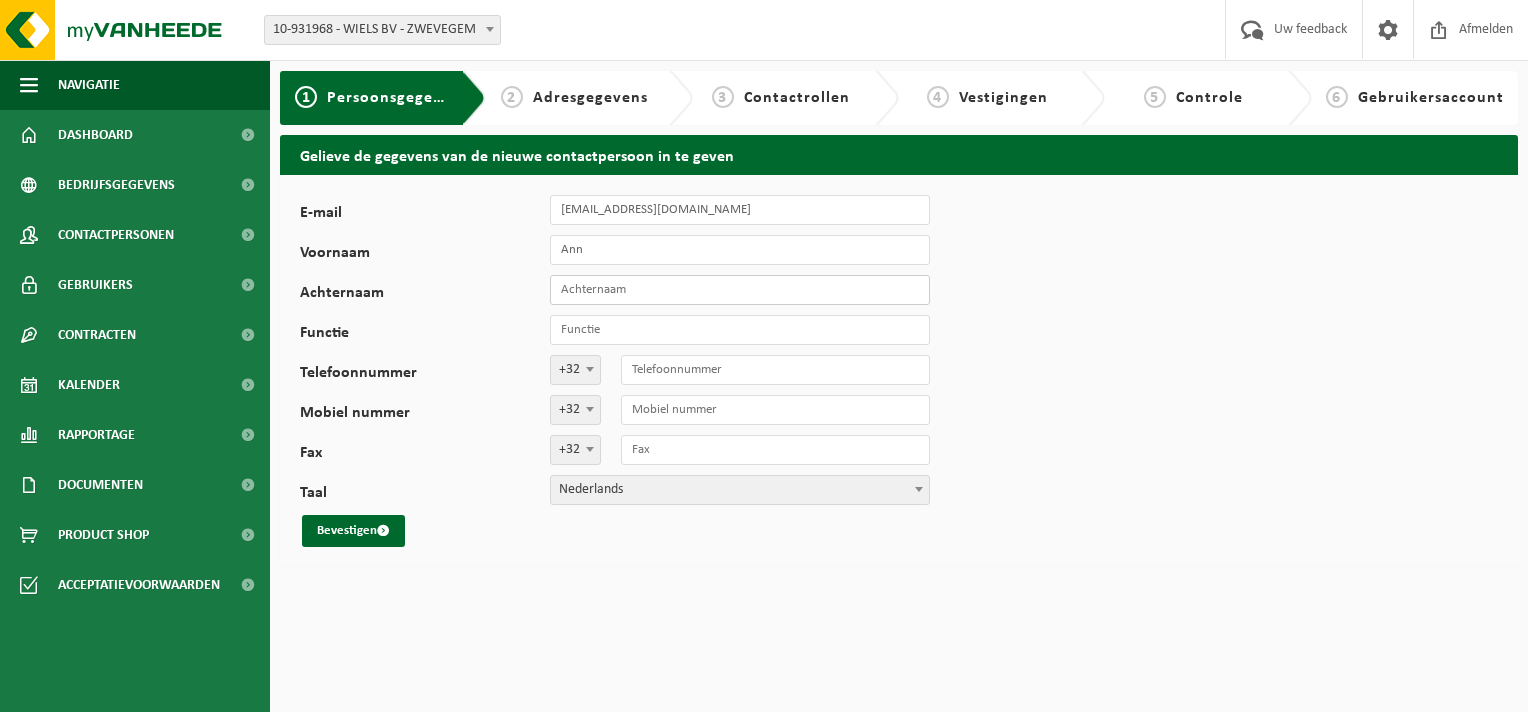 click on "Achternaam" at bounding box center (740, 290) 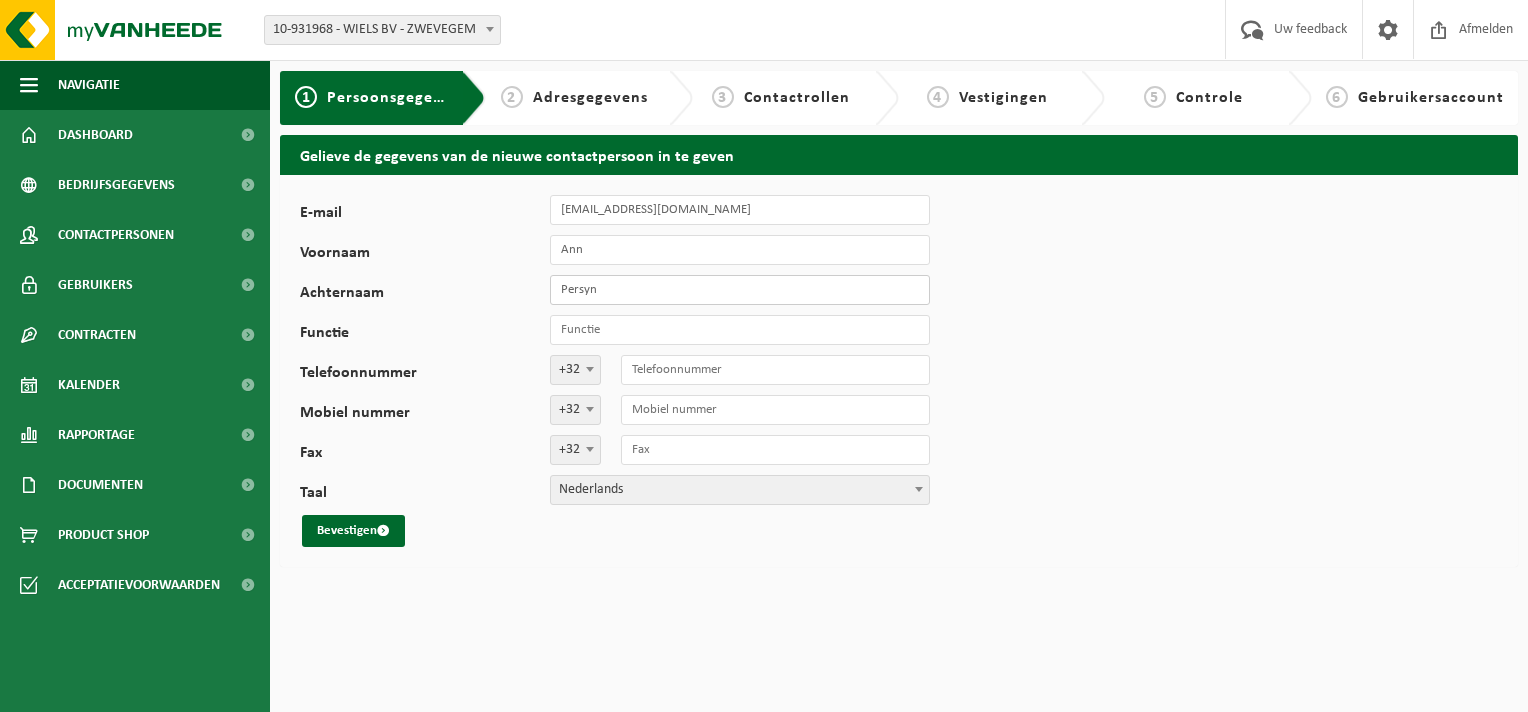 type on "Persyn" 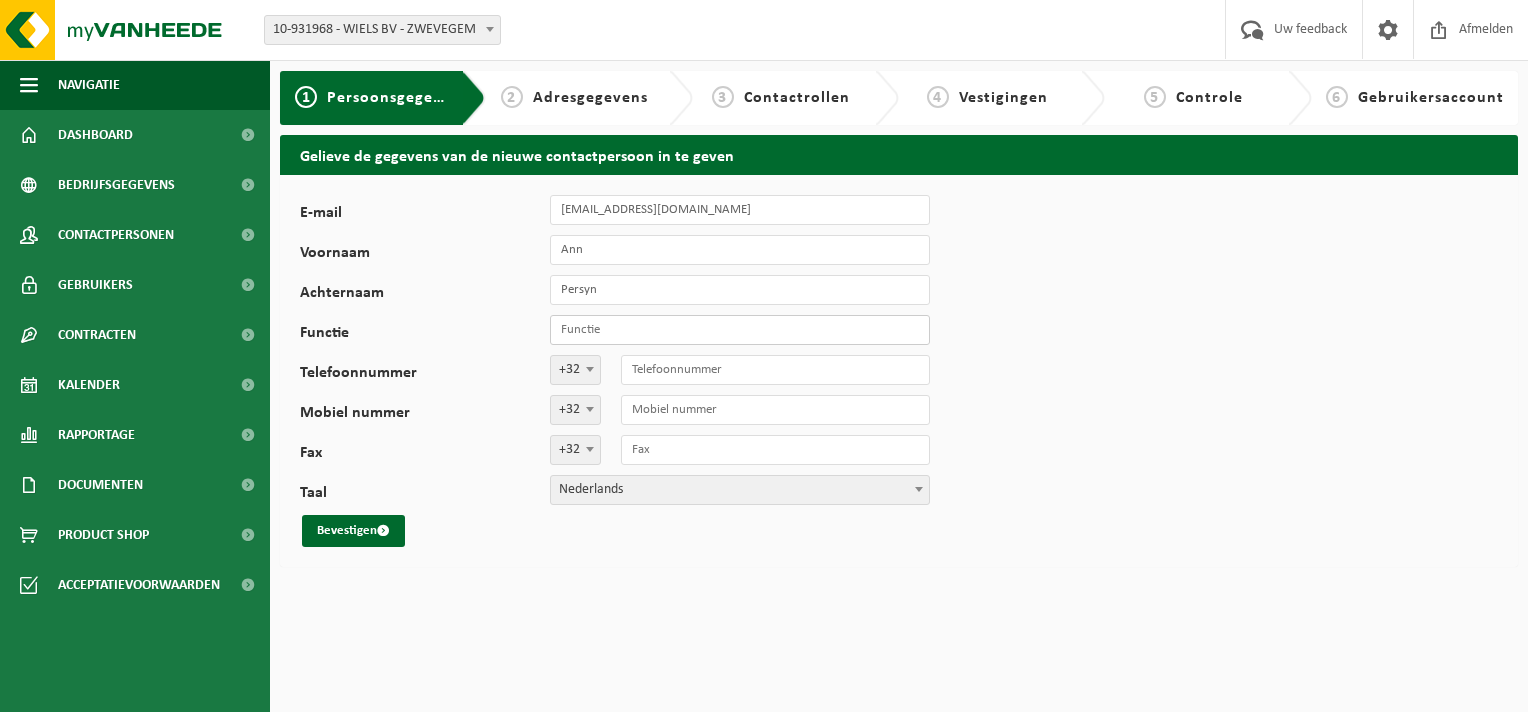 click on "Functie" at bounding box center [740, 330] 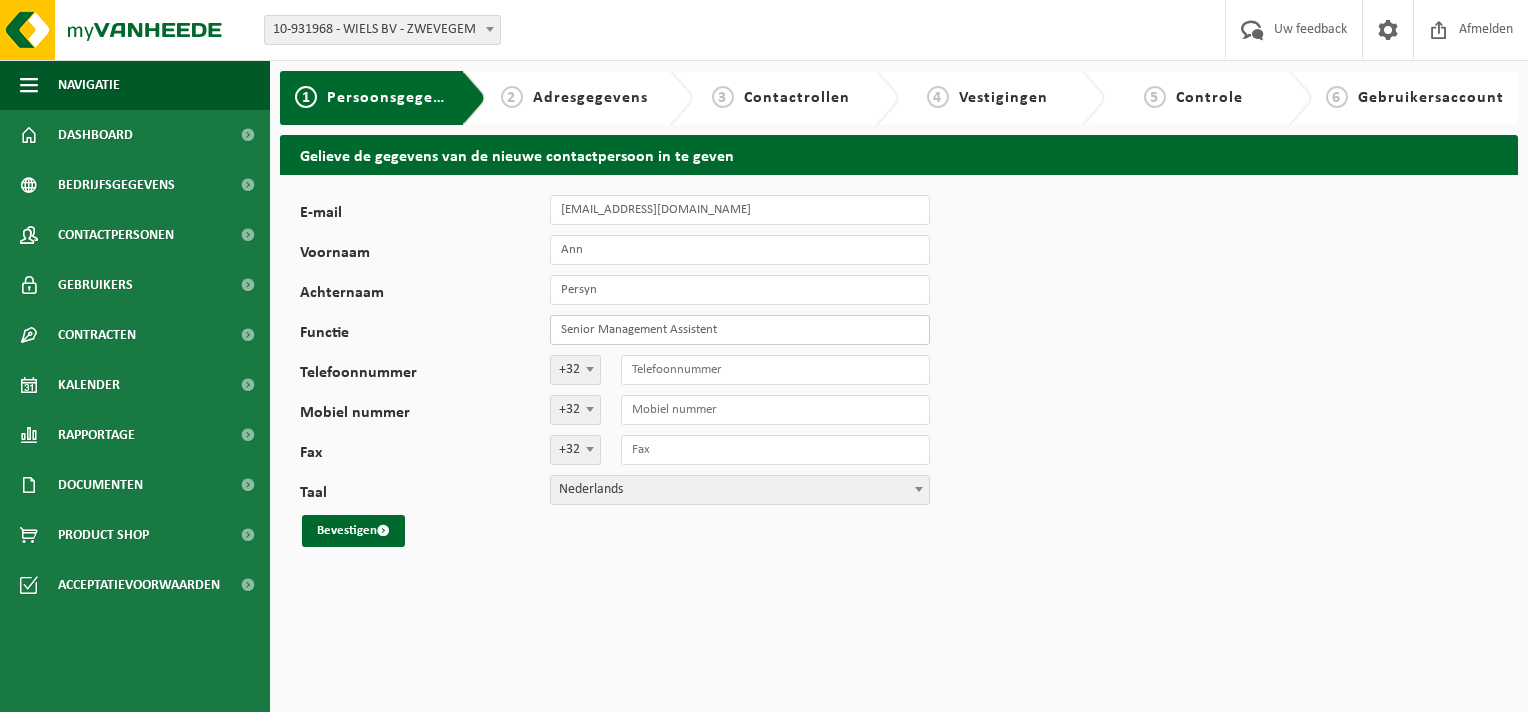 type on "Senior Management Assistent" 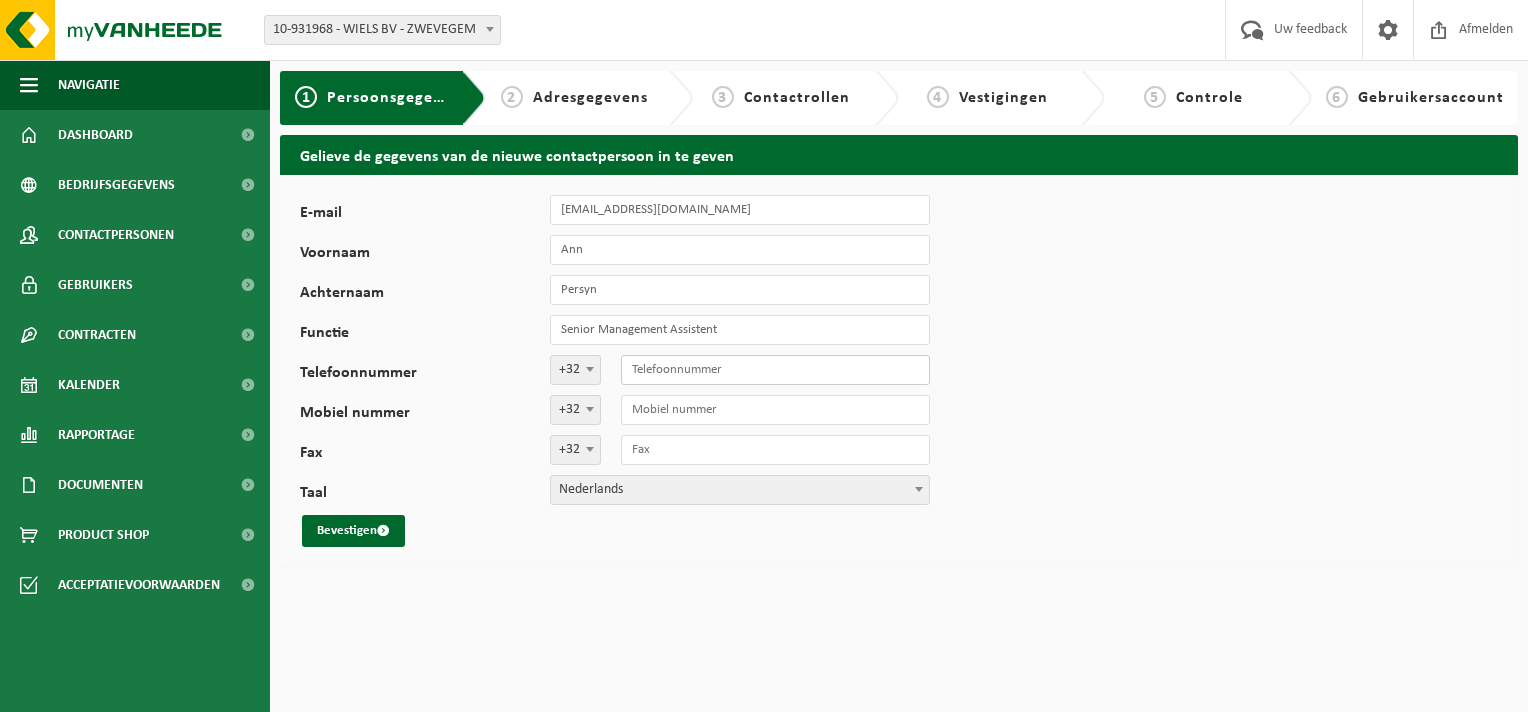 click on "Telefoonnummer" at bounding box center [775, 370] 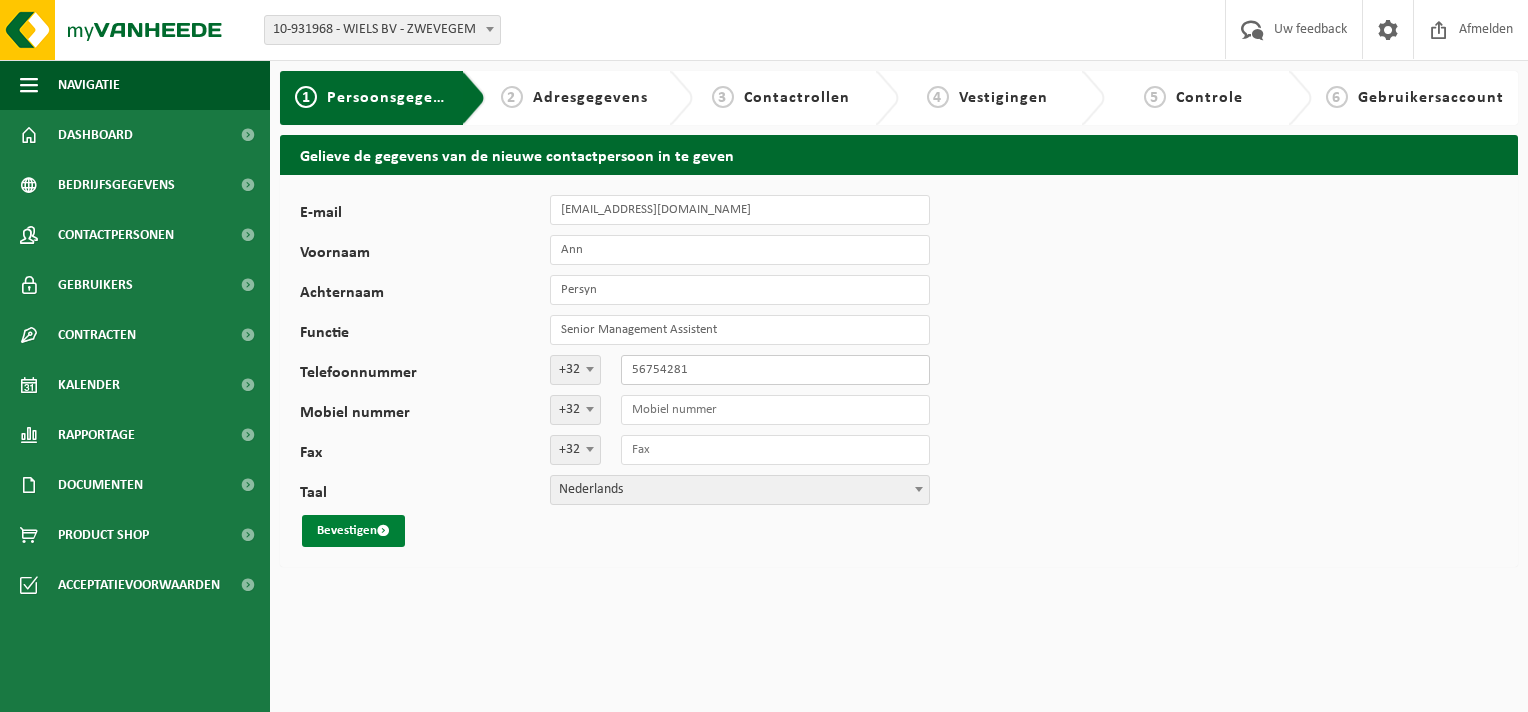 type on "56754281" 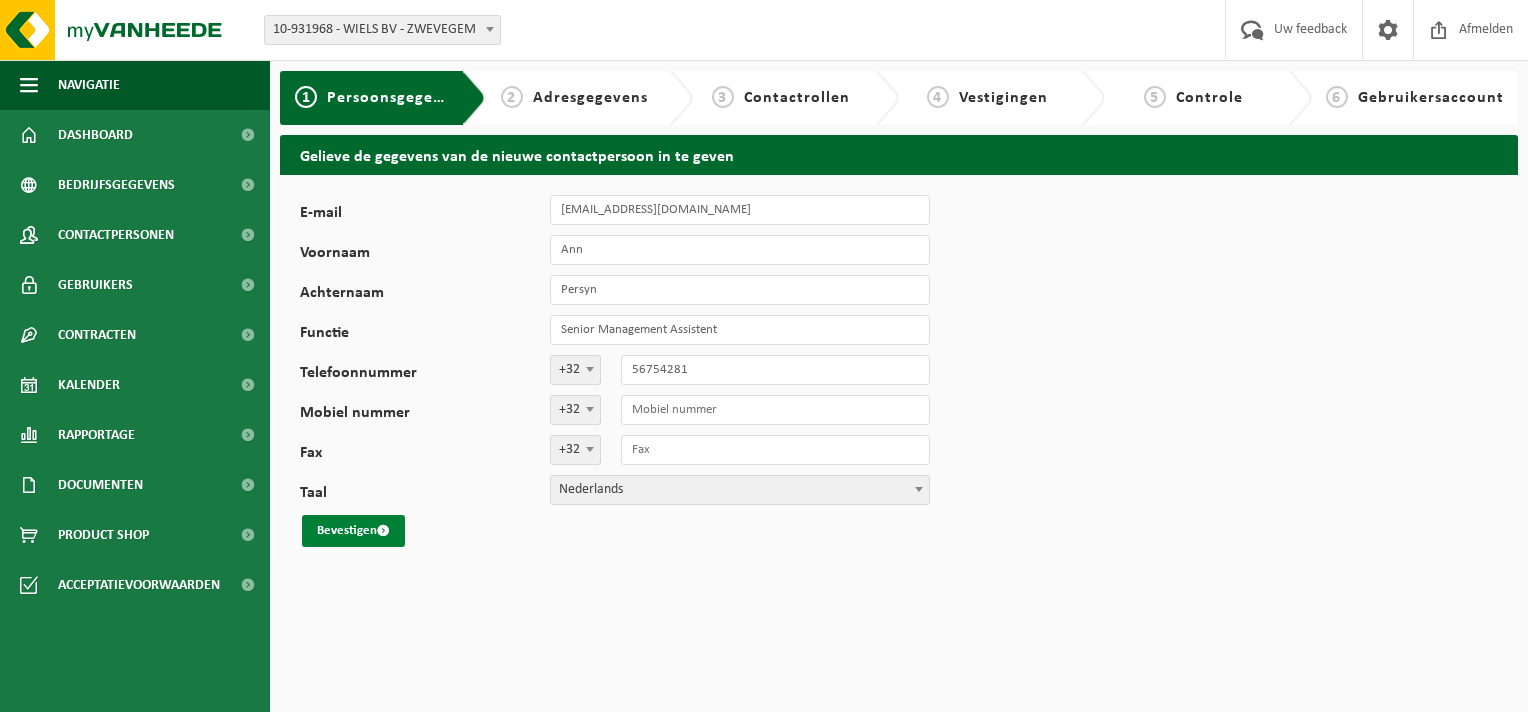 click on "Bevestigen" at bounding box center (353, 531) 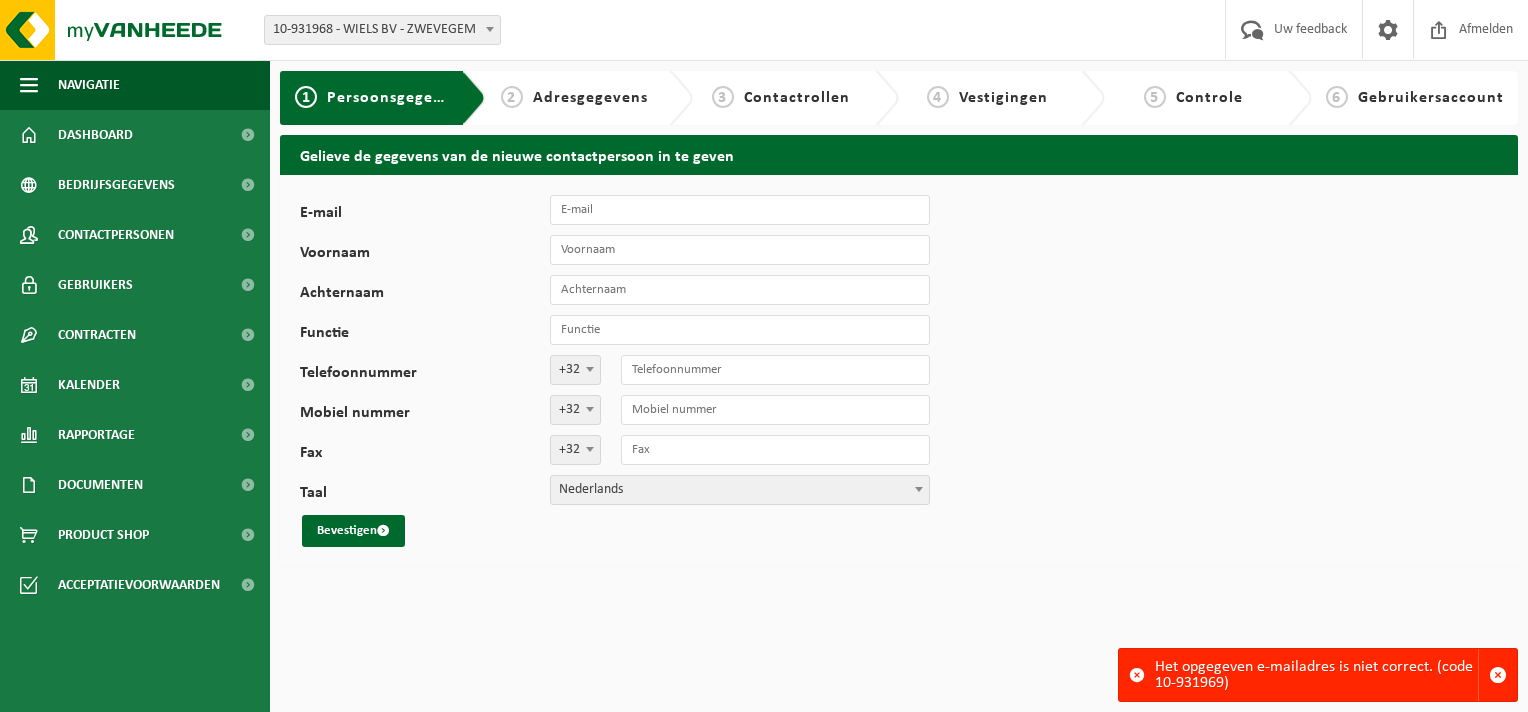 scroll, scrollTop: 0, scrollLeft: 0, axis: both 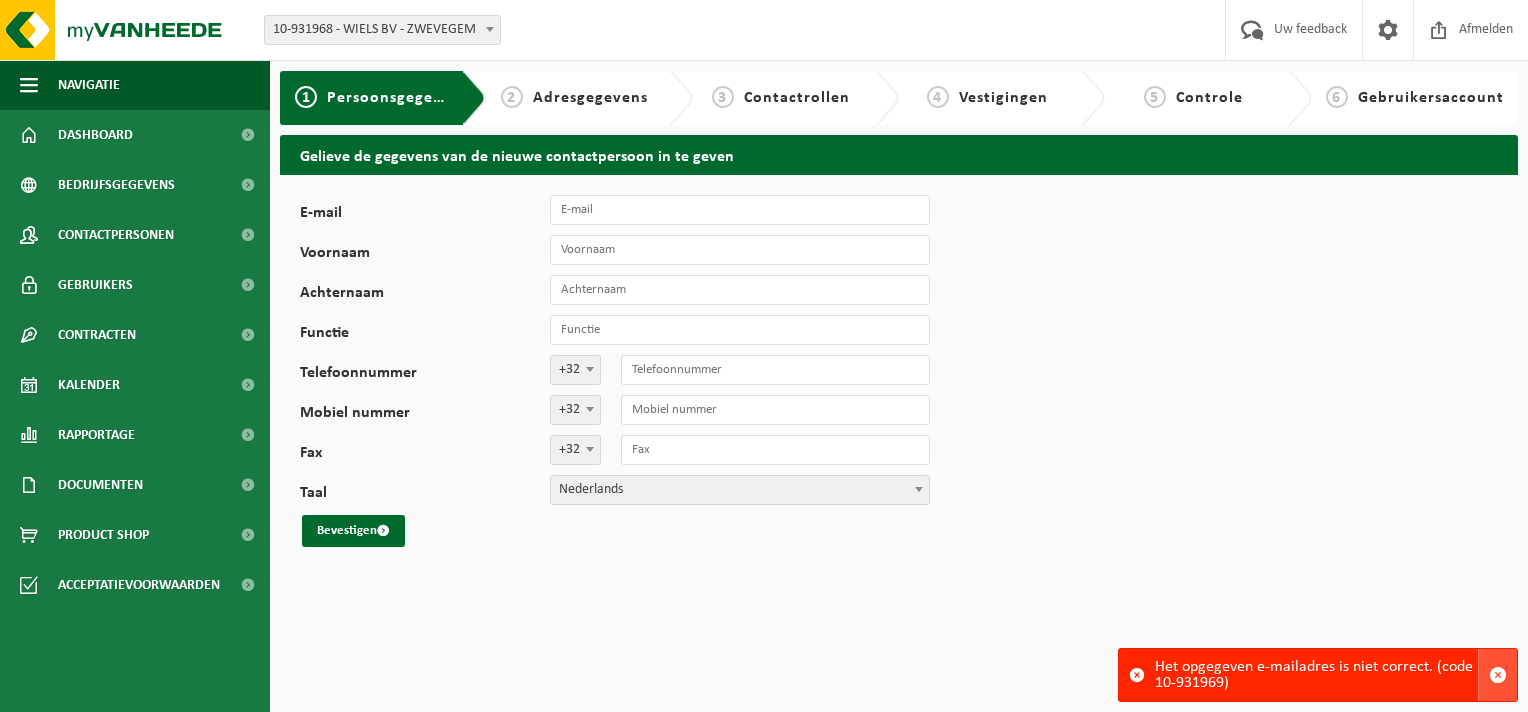 click at bounding box center (1498, 675) 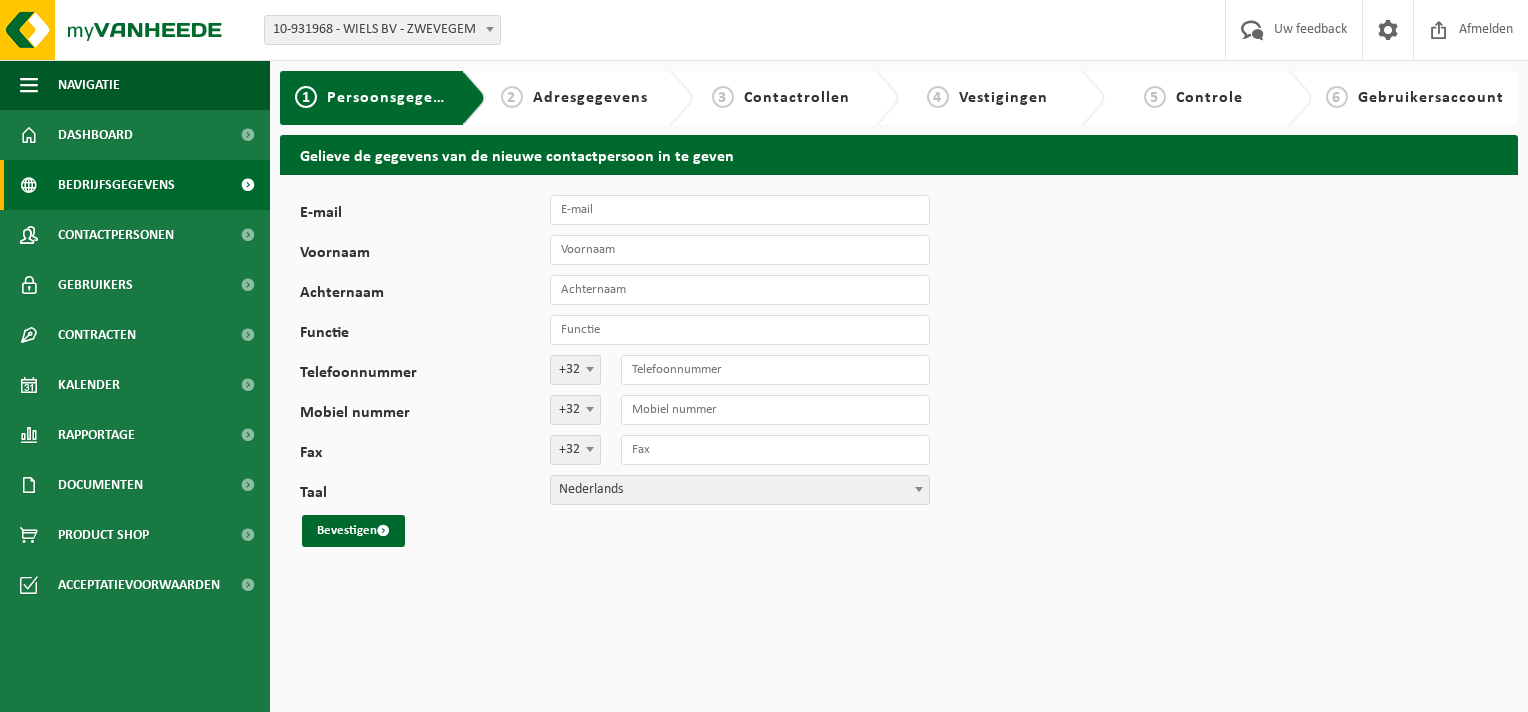 click on "Bedrijfsgegevens" at bounding box center (116, 185) 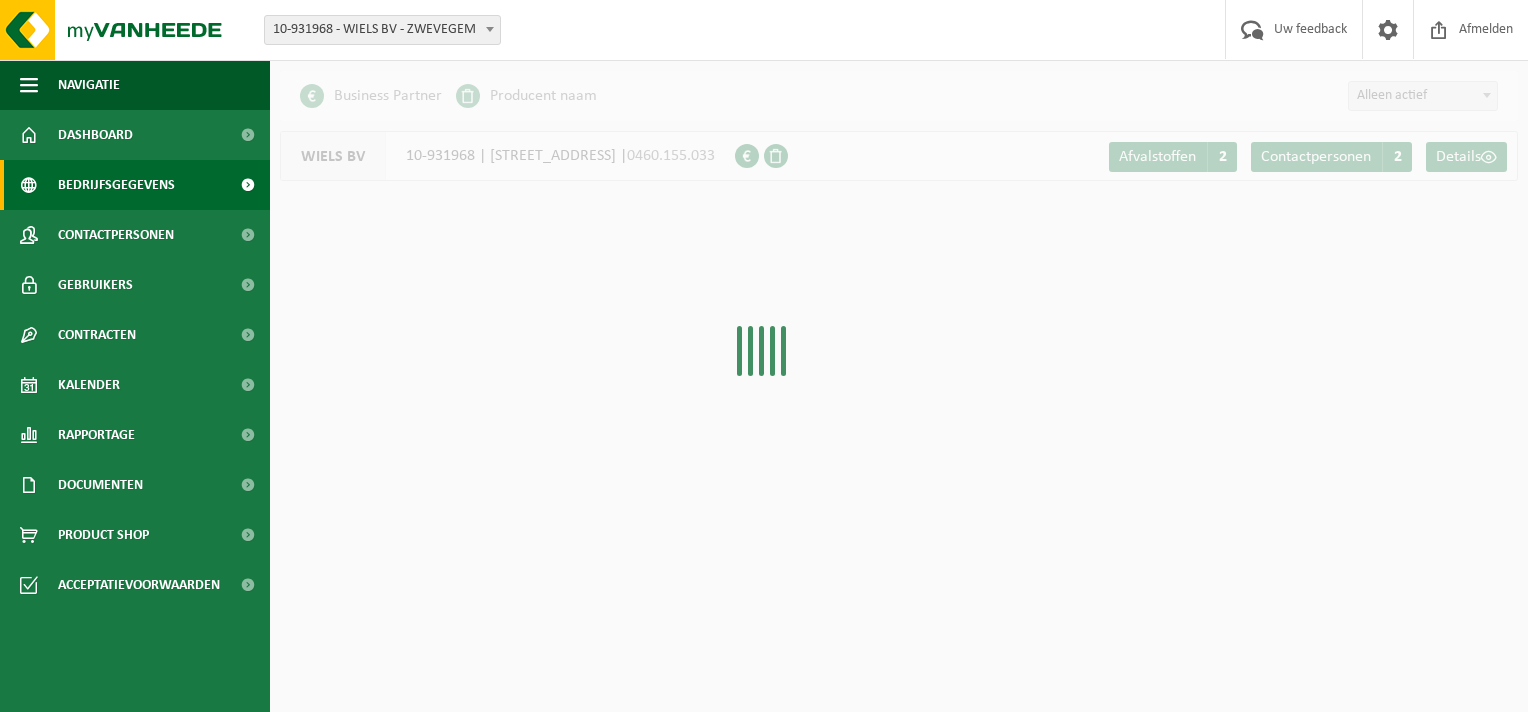 scroll, scrollTop: 0, scrollLeft: 0, axis: both 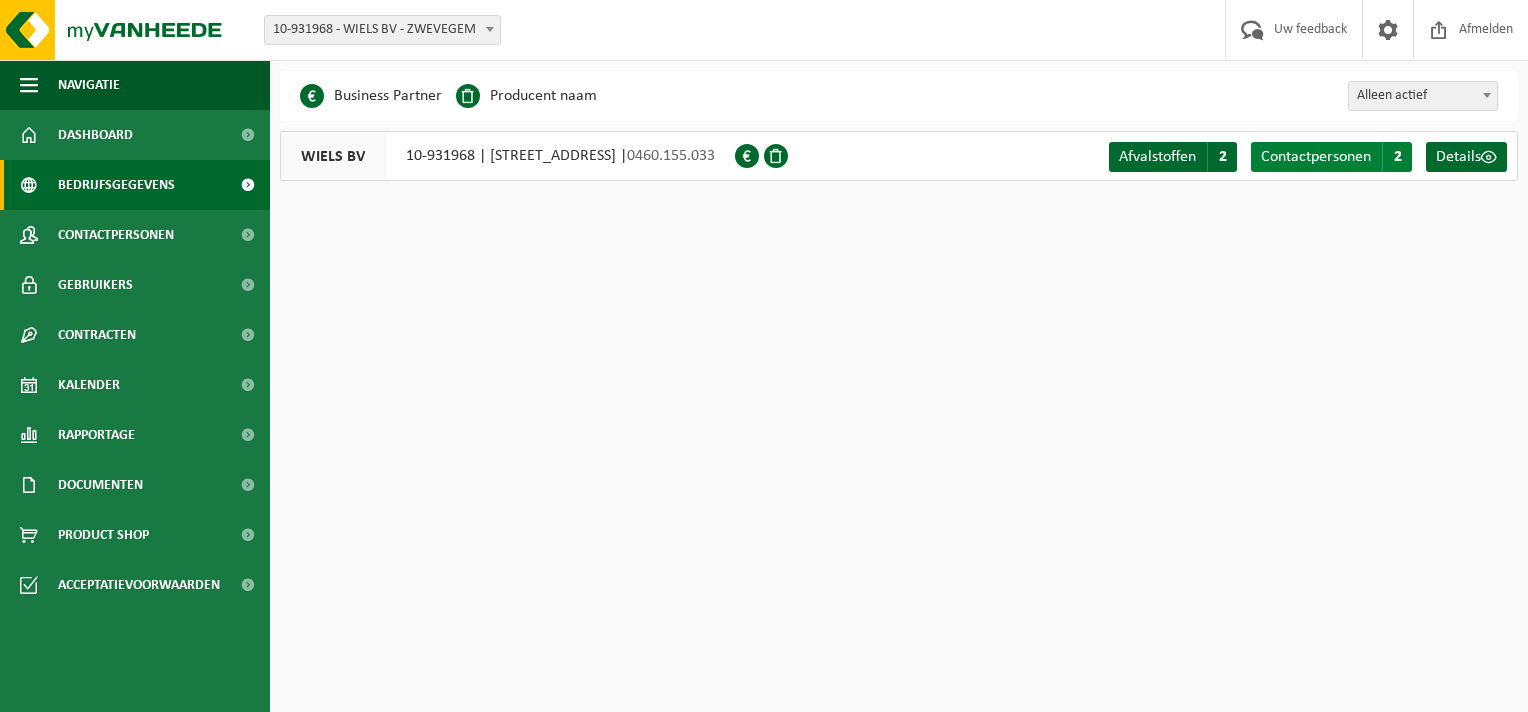 click on "Contactpersonen" at bounding box center [1316, 157] 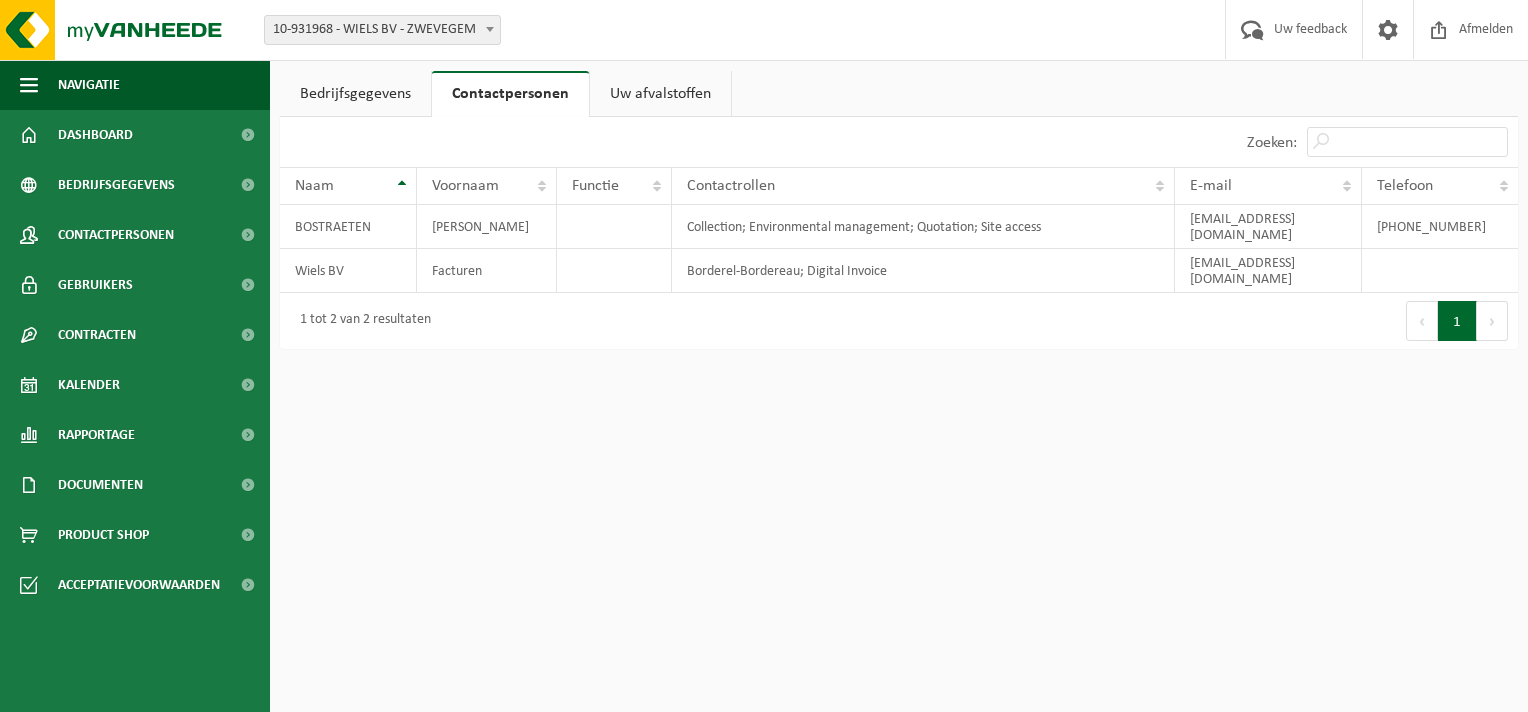 scroll, scrollTop: 0, scrollLeft: 0, axis: both 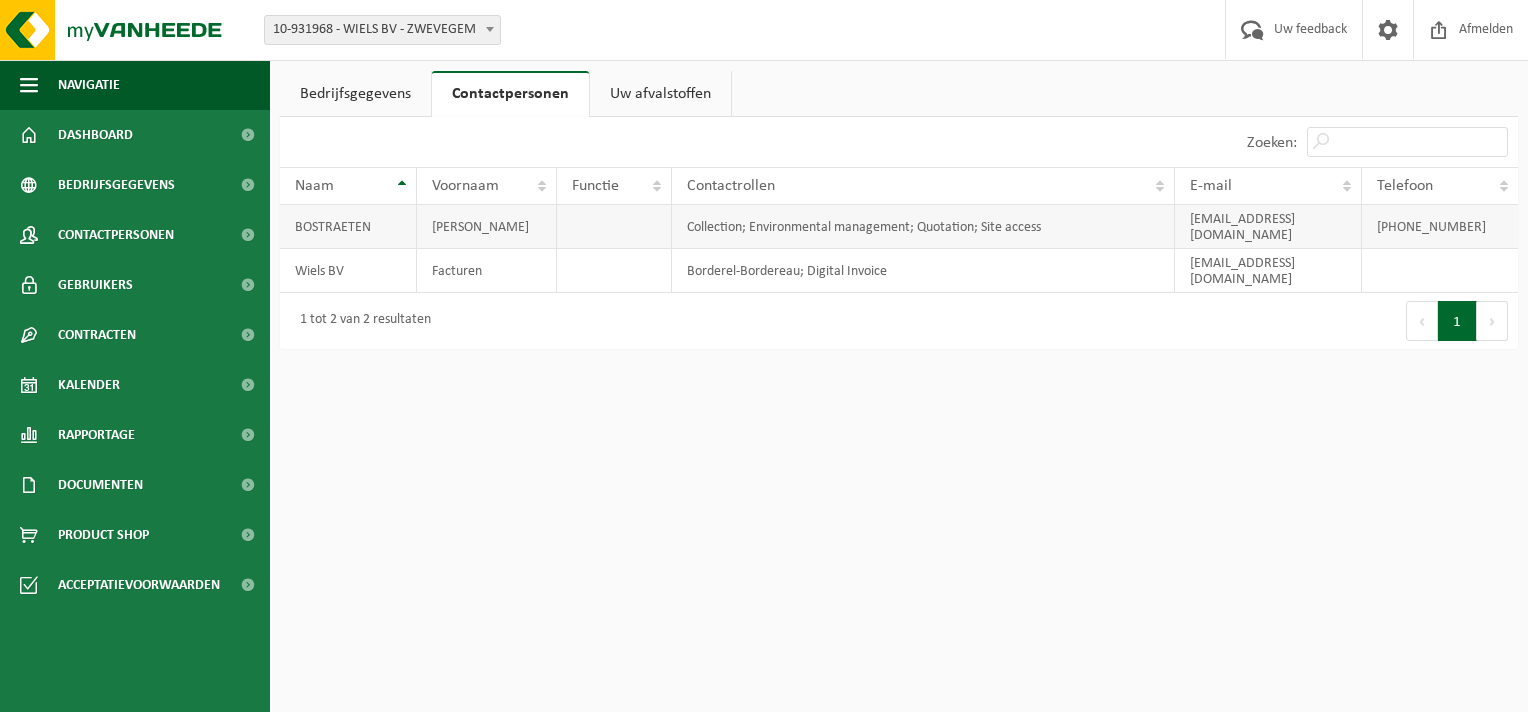 click on "BOSTRAETEN" at bounding box center (348, 227) 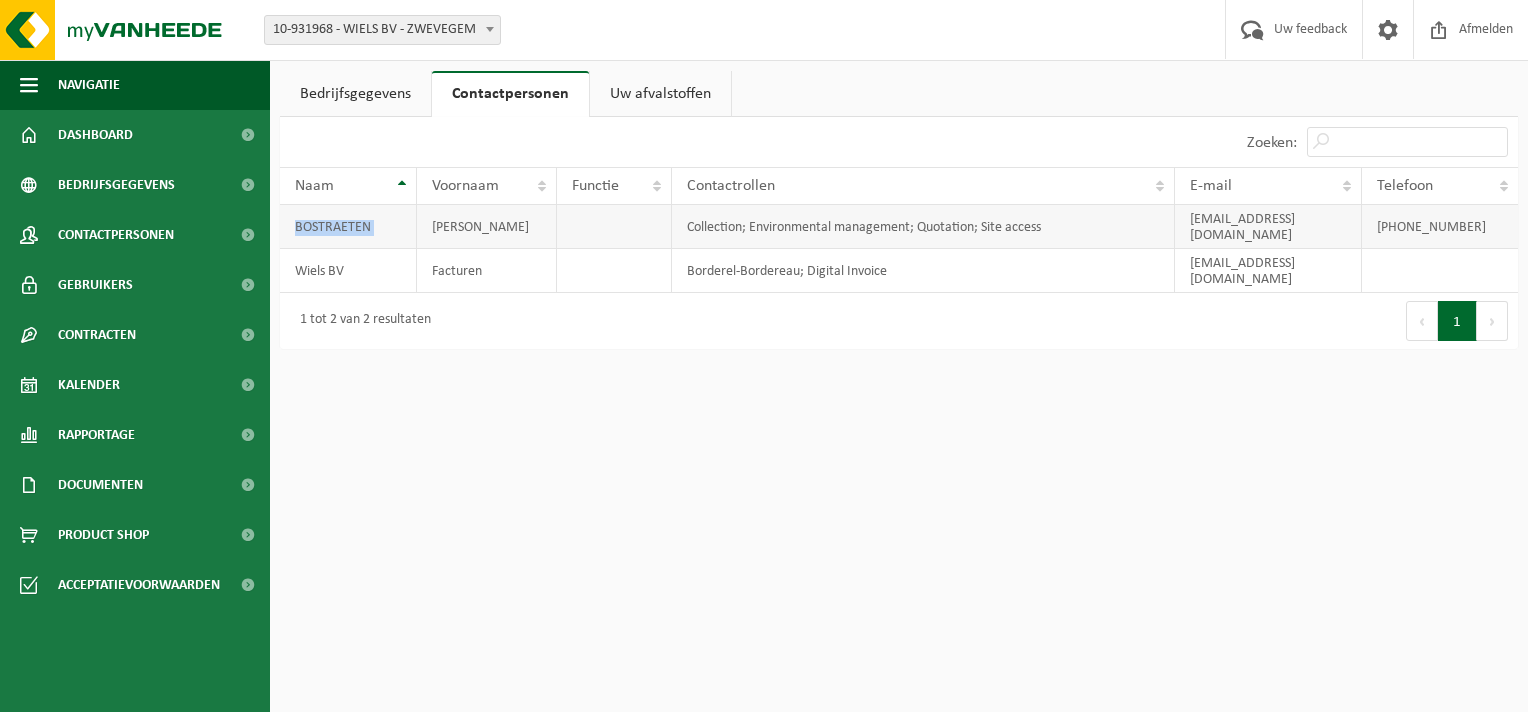 click on "BOSTRAETEN" at bounding box center [348, 227] 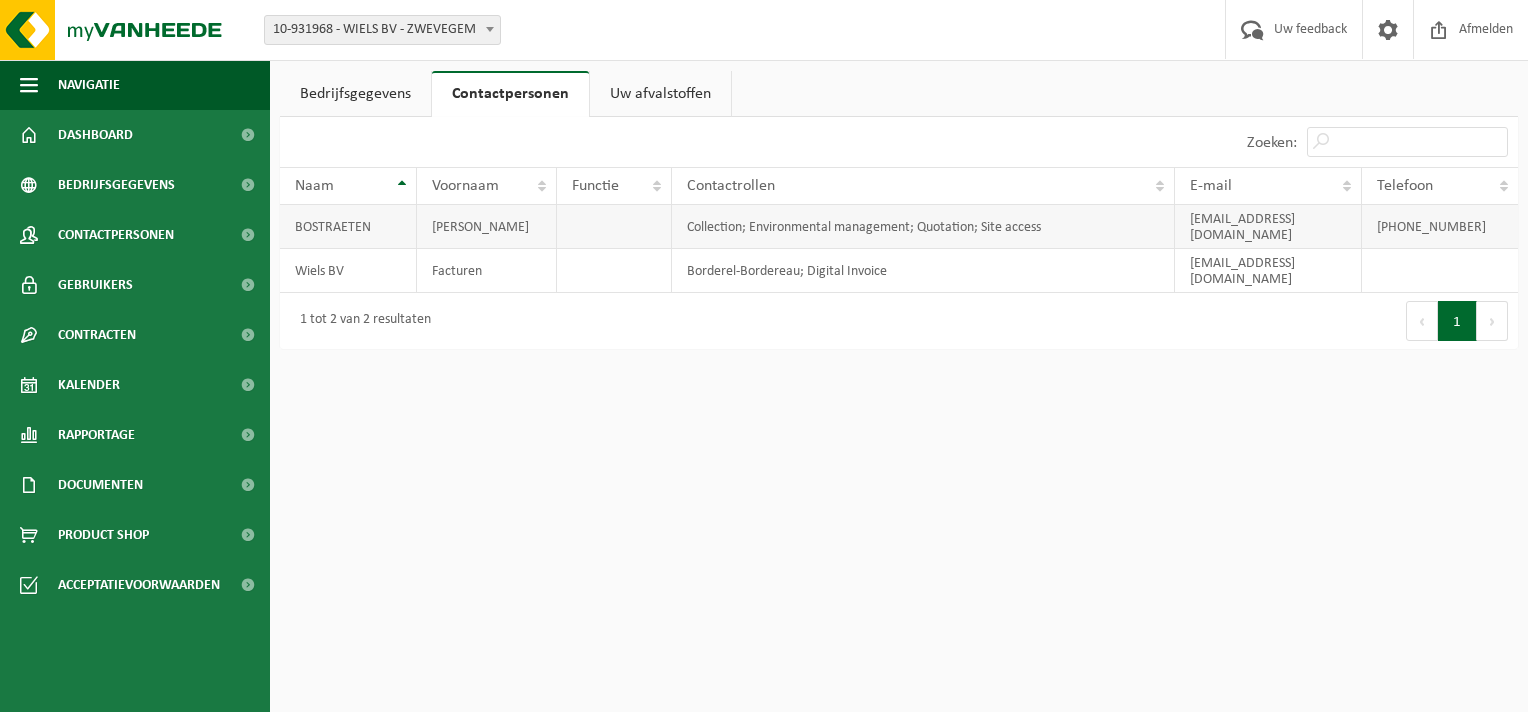 drag, startPoint x: 400, startPoint y: 223, endPoint x: 609, endPoint y: 221, distance: 209.00957 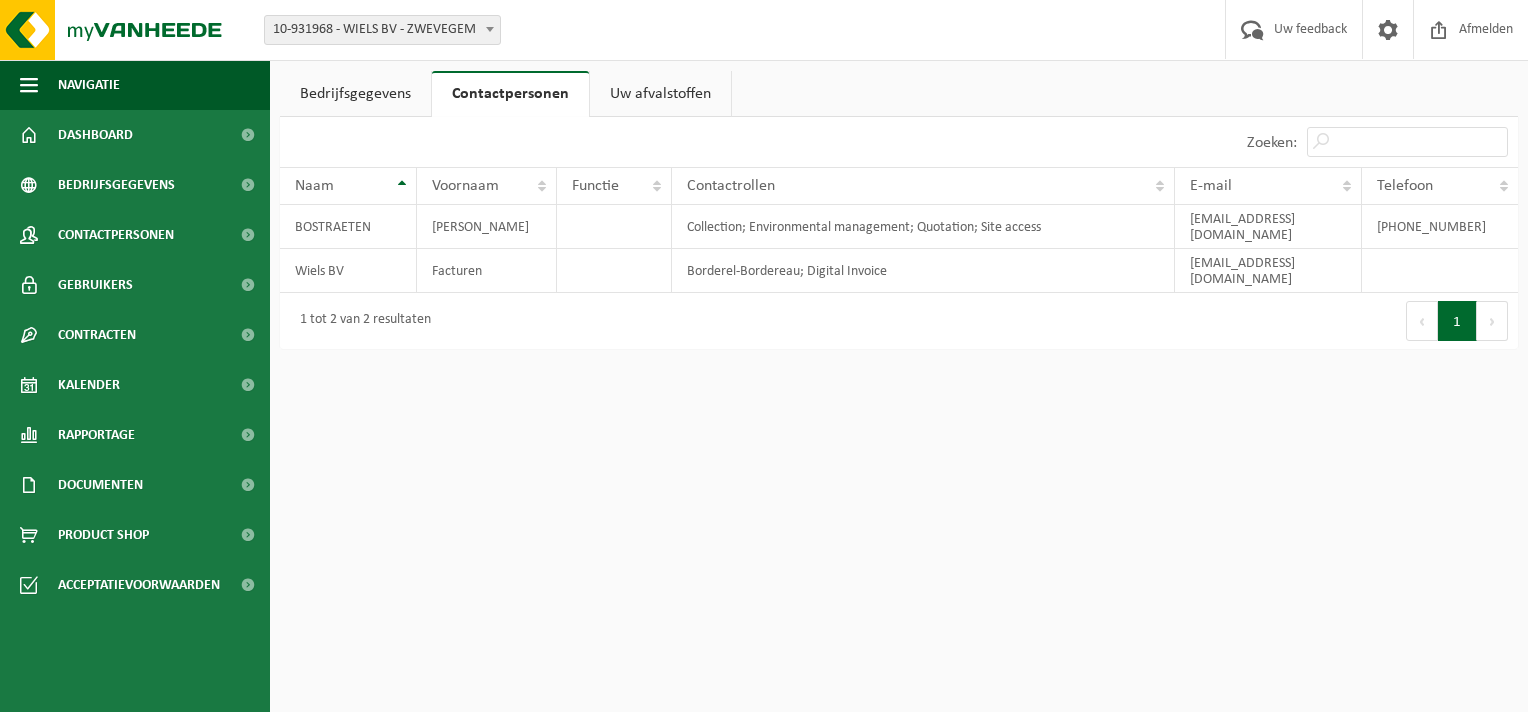 click on "Bedrijfsgegevens" at bounding box center [355, 94] 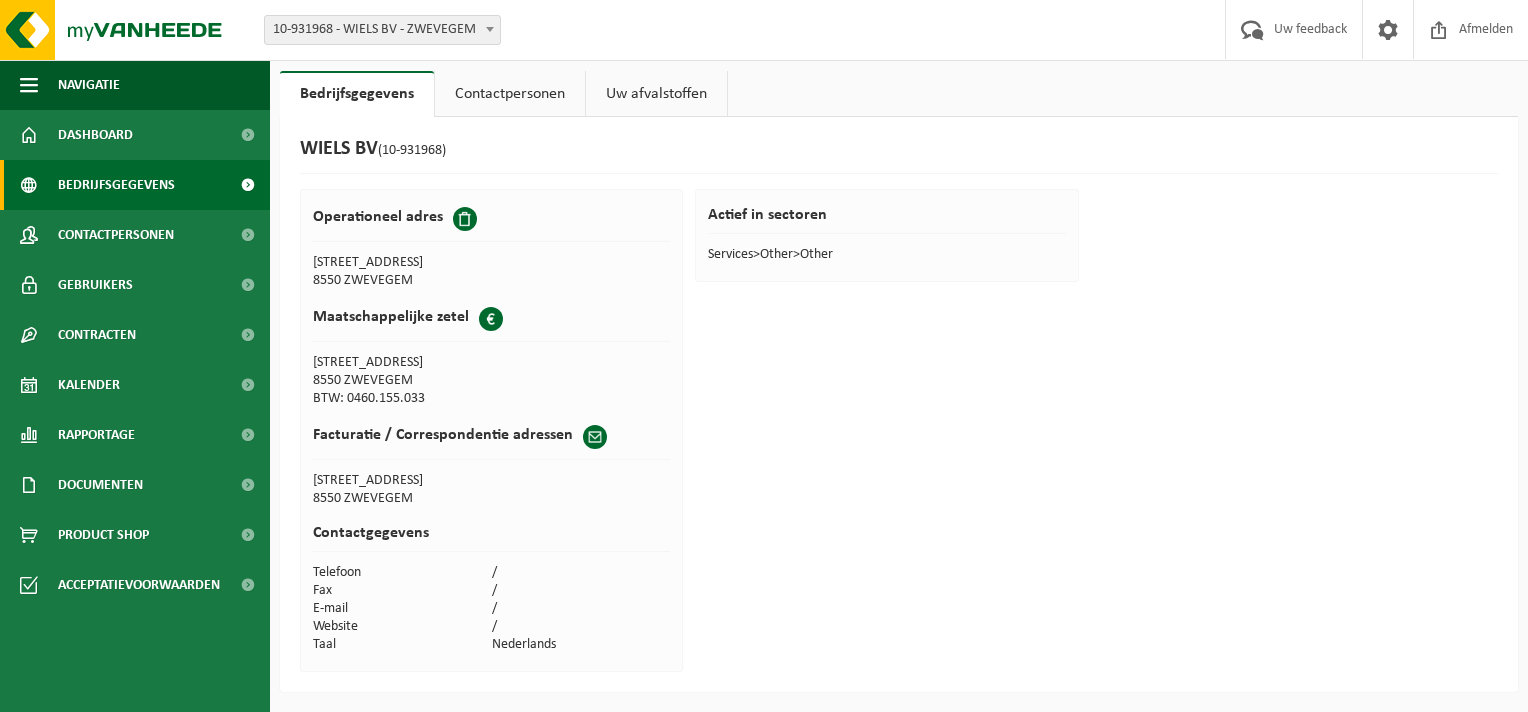 click on "Bedrijfsgegevens" at bounding box center (116, 185) 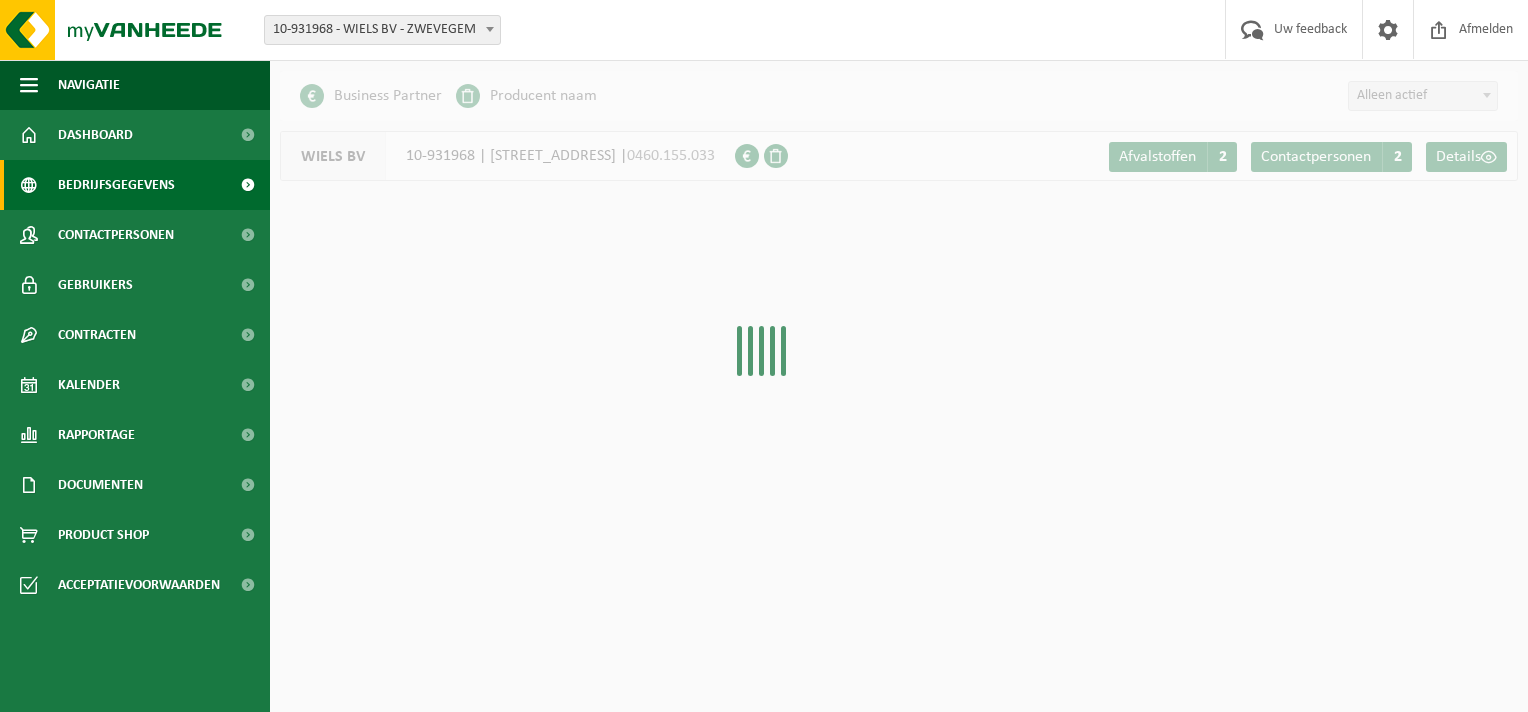 scroll, scrollTop: 0, scrollLeft: 0, axis: both 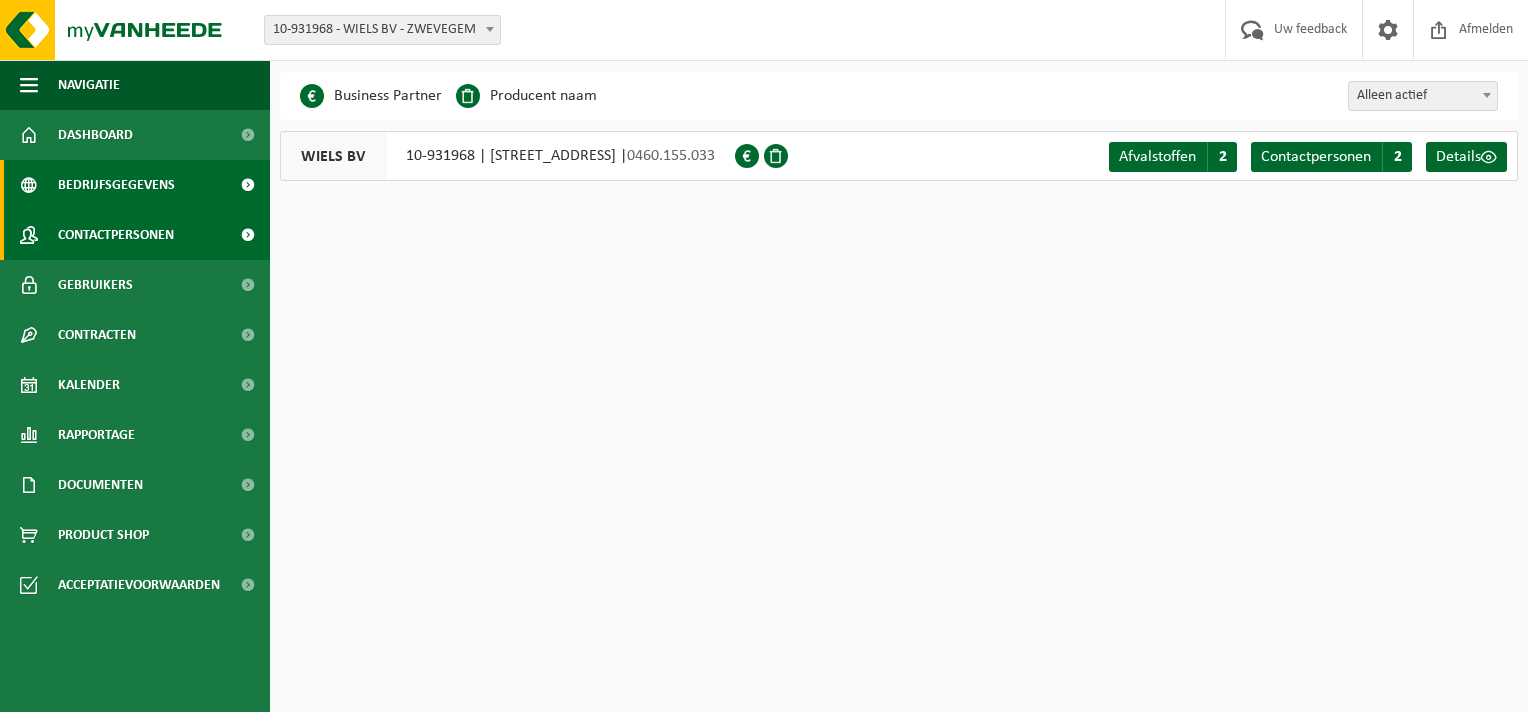 click on "Contactpersonen" at bounding box center (116, 235) 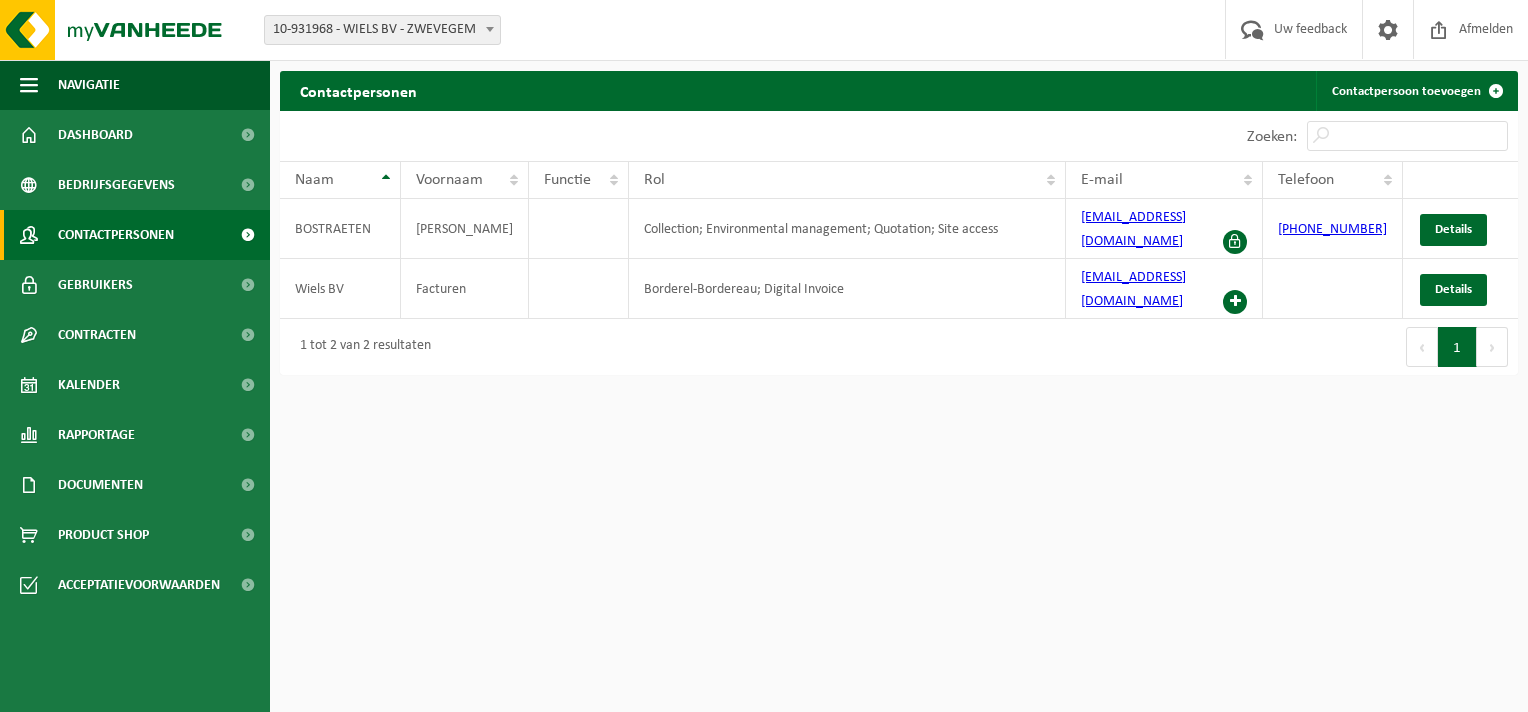 scroll, scrollTop: 0, scrollLeft: 0, axis: both 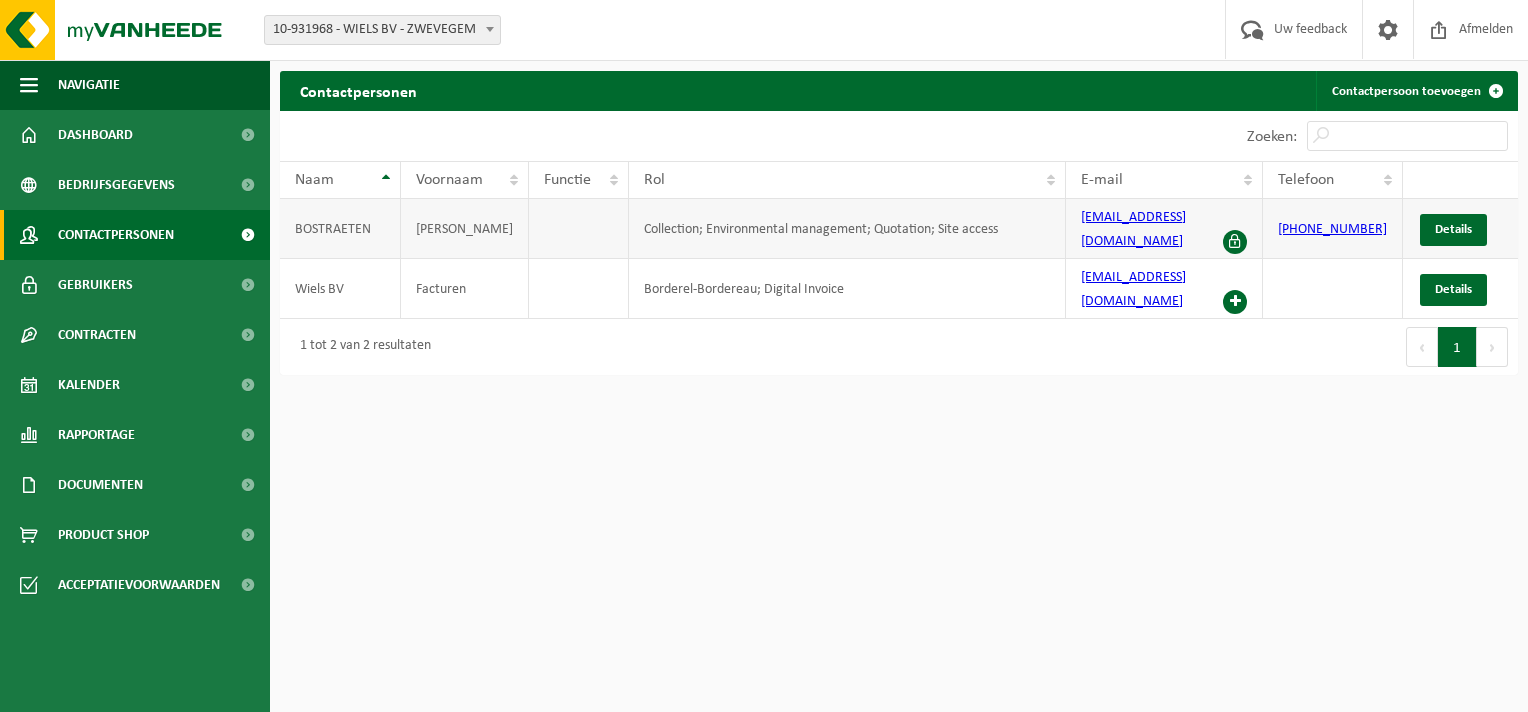 click on "[PERSON_NAME]" at bounding box center [465, 229] 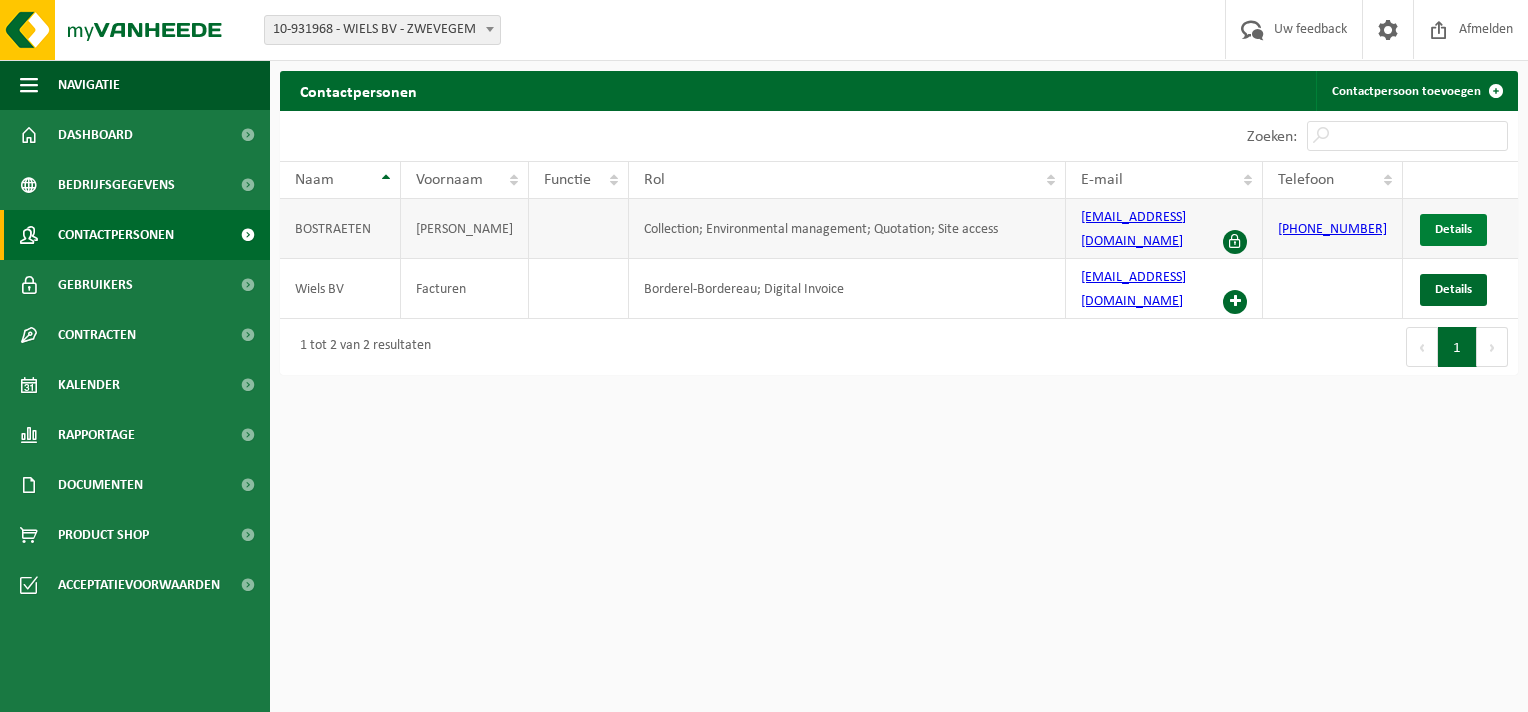 click on "Details" at bounding box center (1453, 229) 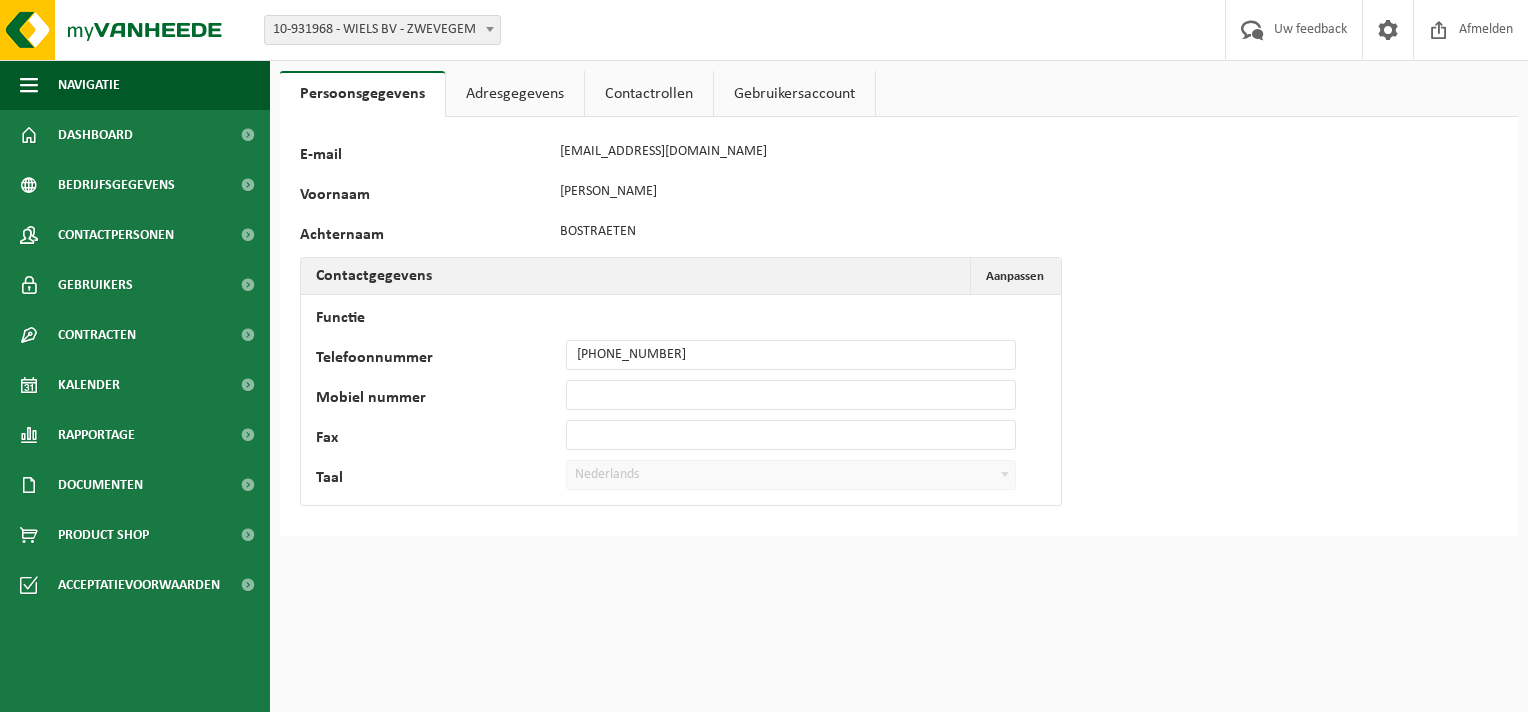 scroll, scrollTop: 0, scrollLeft: 0, axis: both 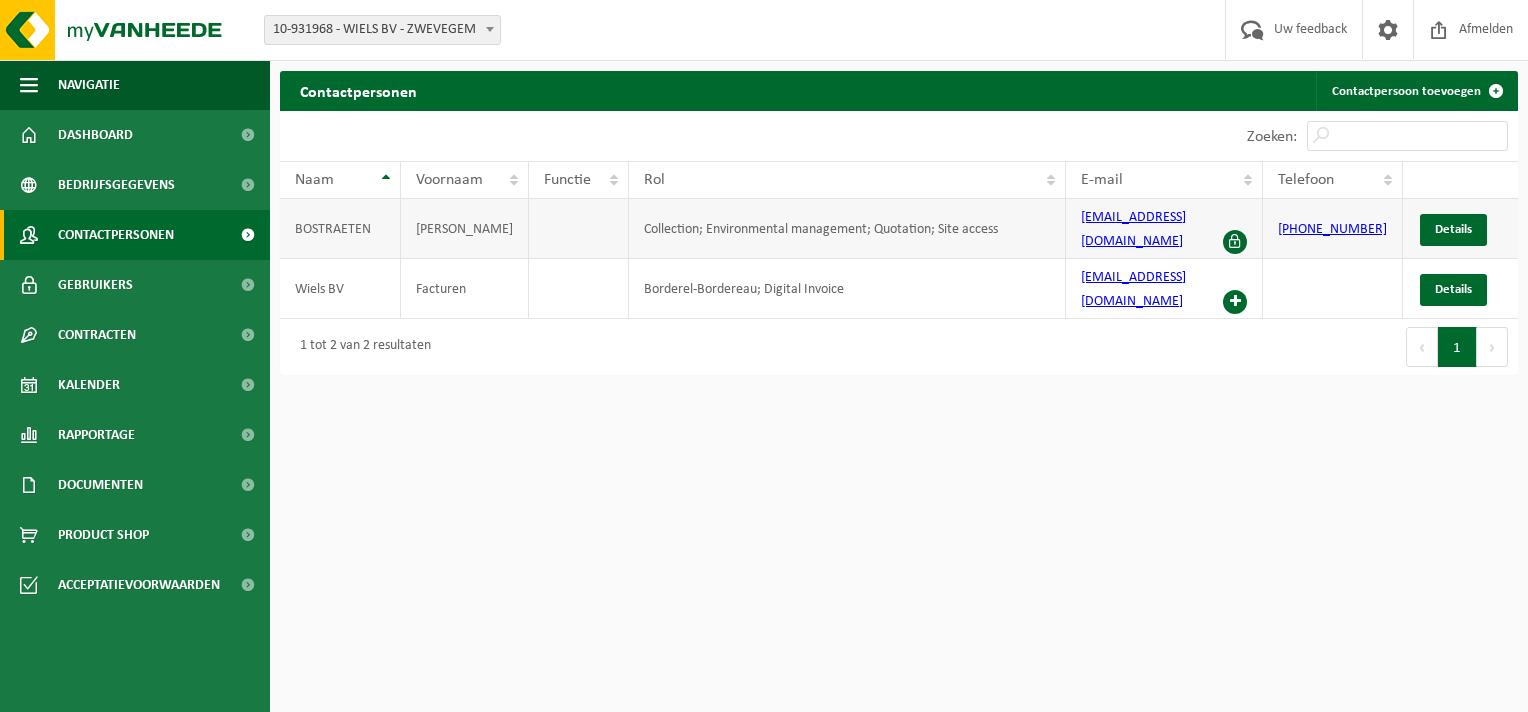 click at bounding box center [1235, 242] 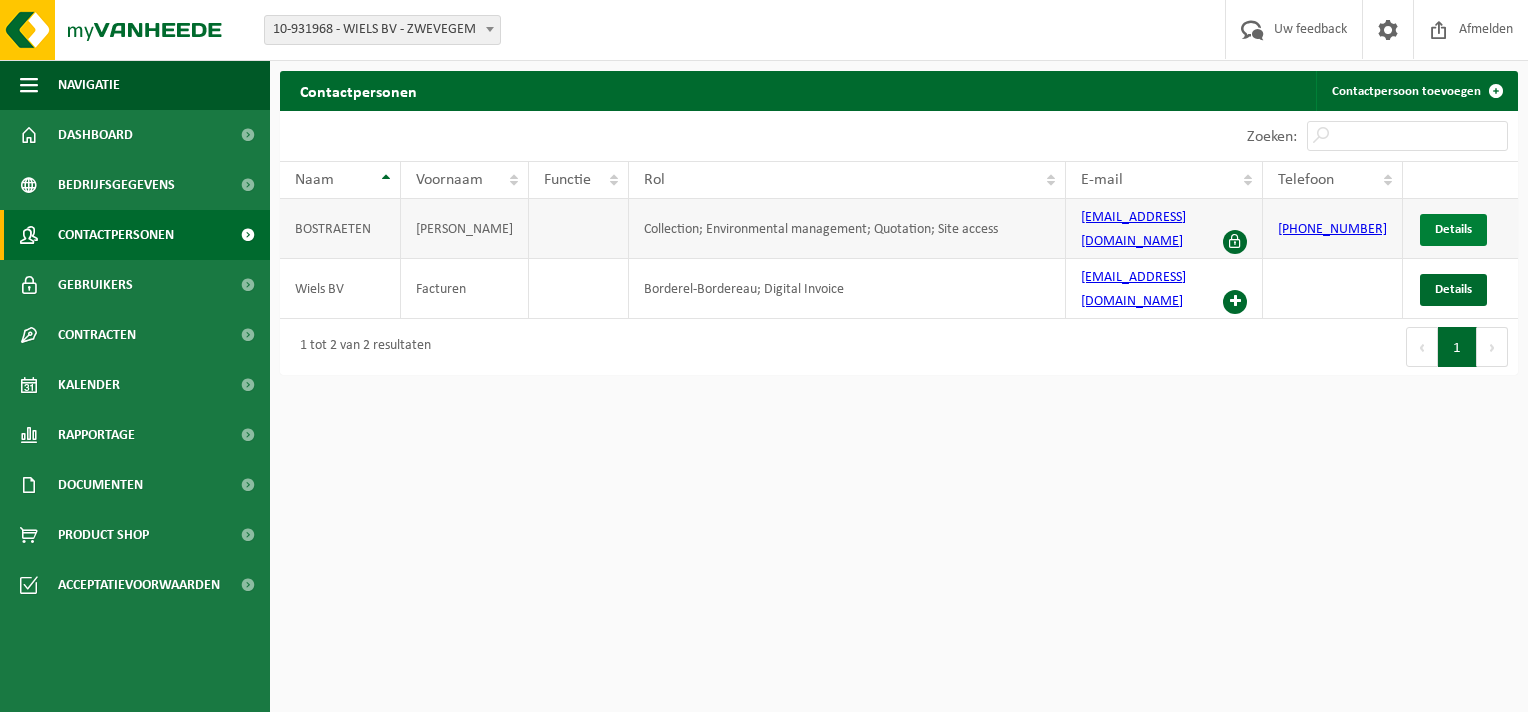 click on "Details" at bounding box center [1453, 229] 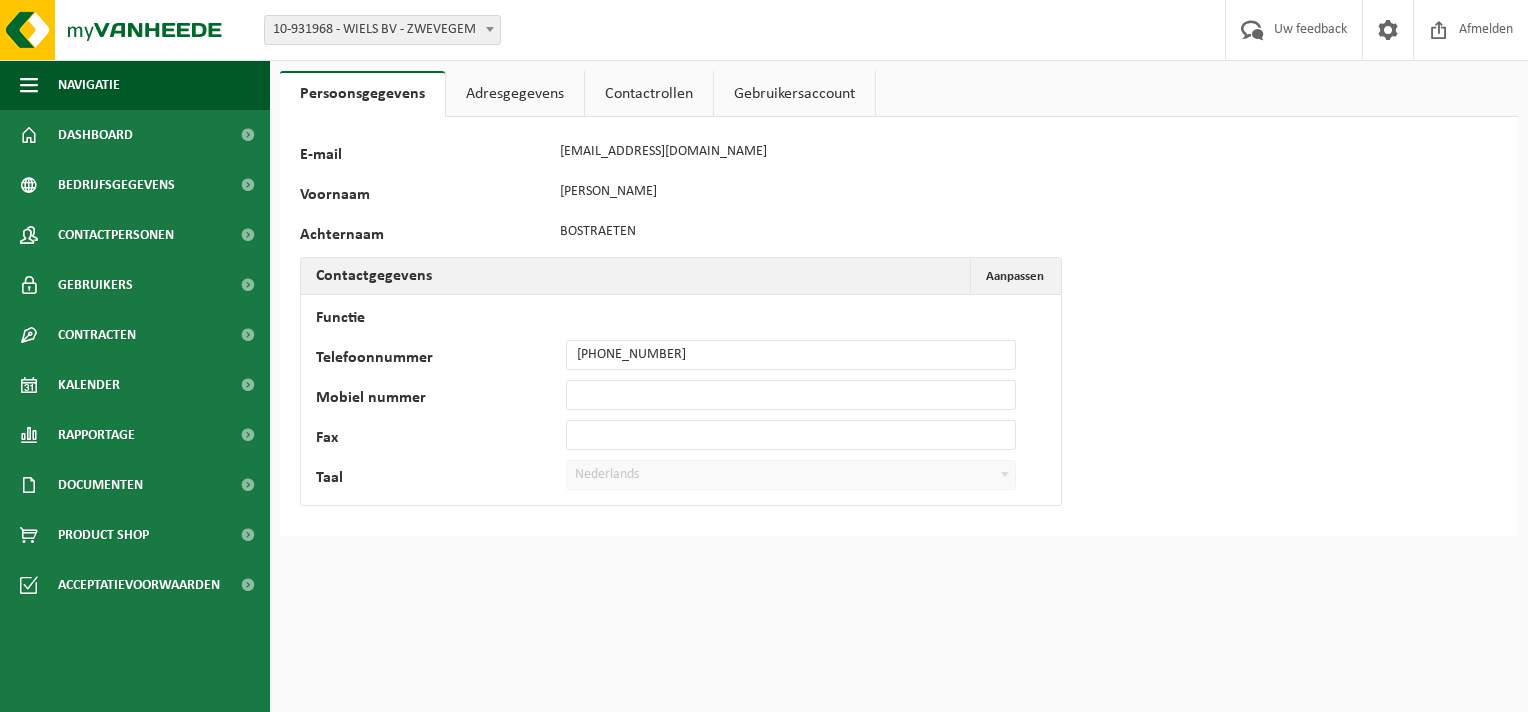 scroll, scrollTop: 0, scrollLeft: 0, axis: both 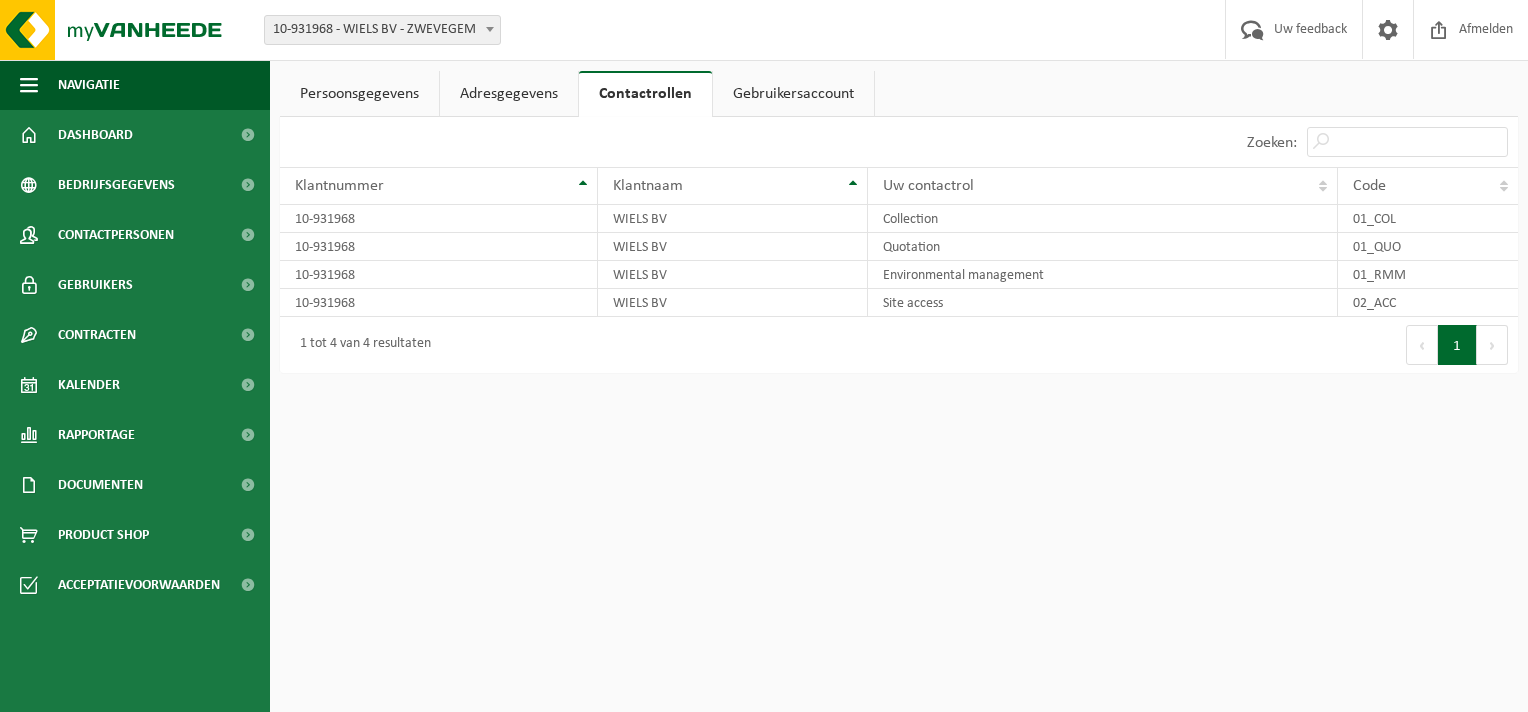 click on "Gebruikersaccount" at bounding box center [793, 94] 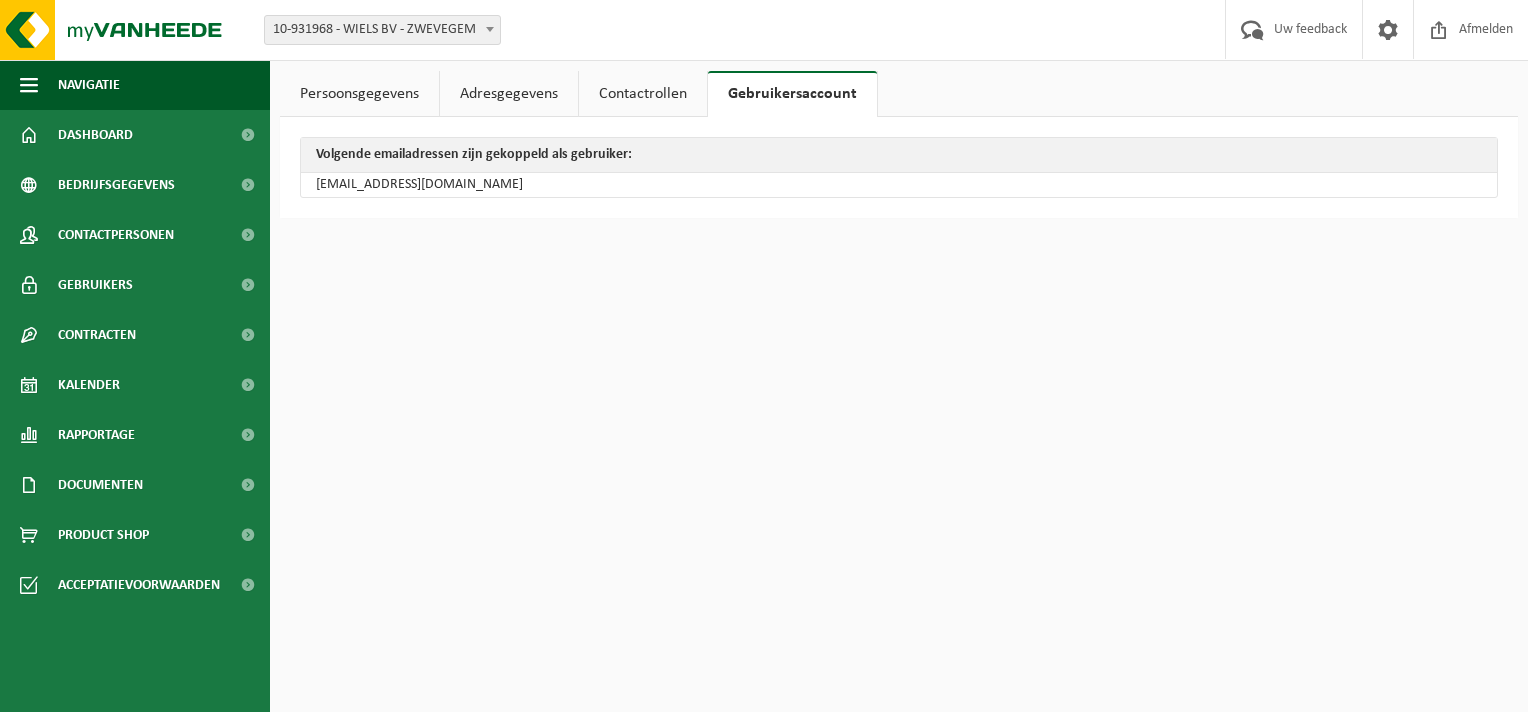 click on "Adresgegevens" at bounding box center [509, 94] 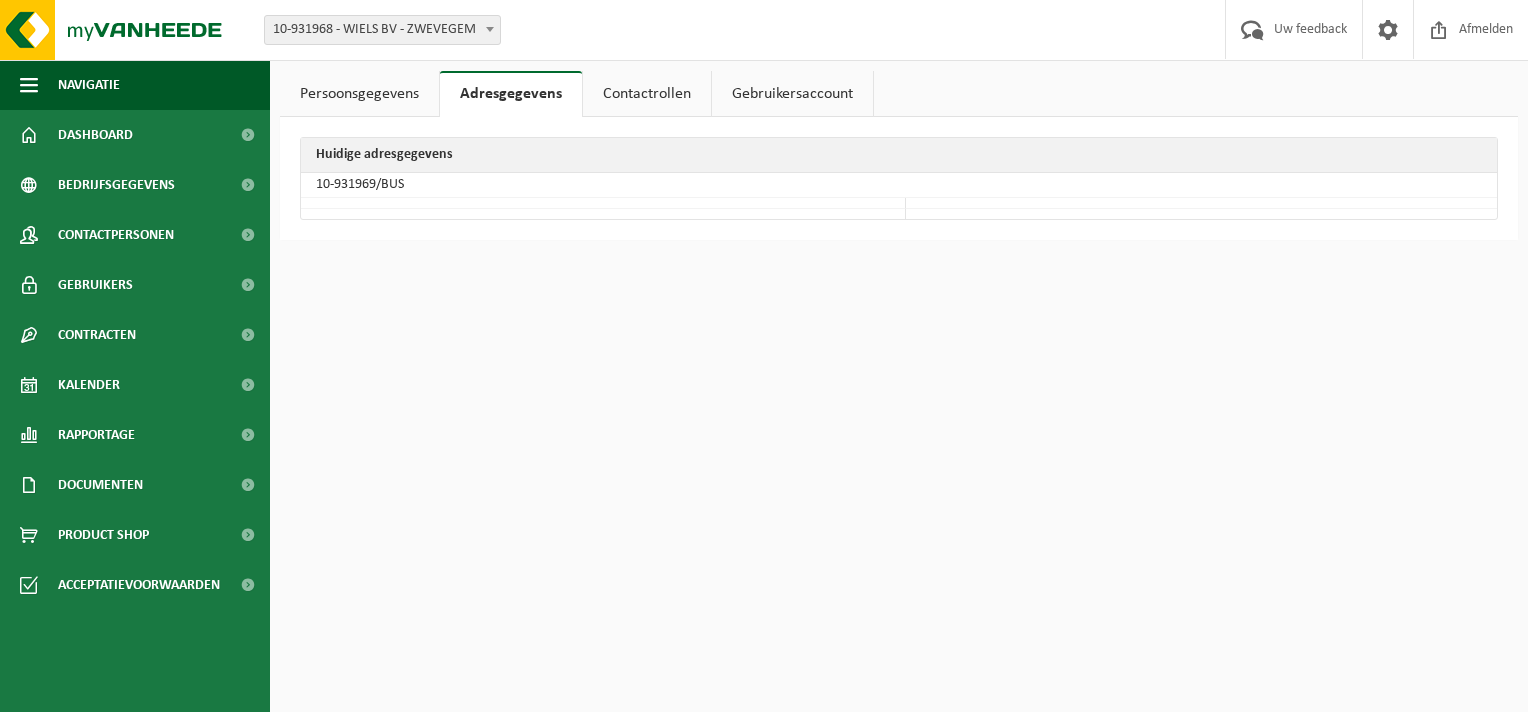 click on "Persoonsgegevens" at bounding box center [359, 94] 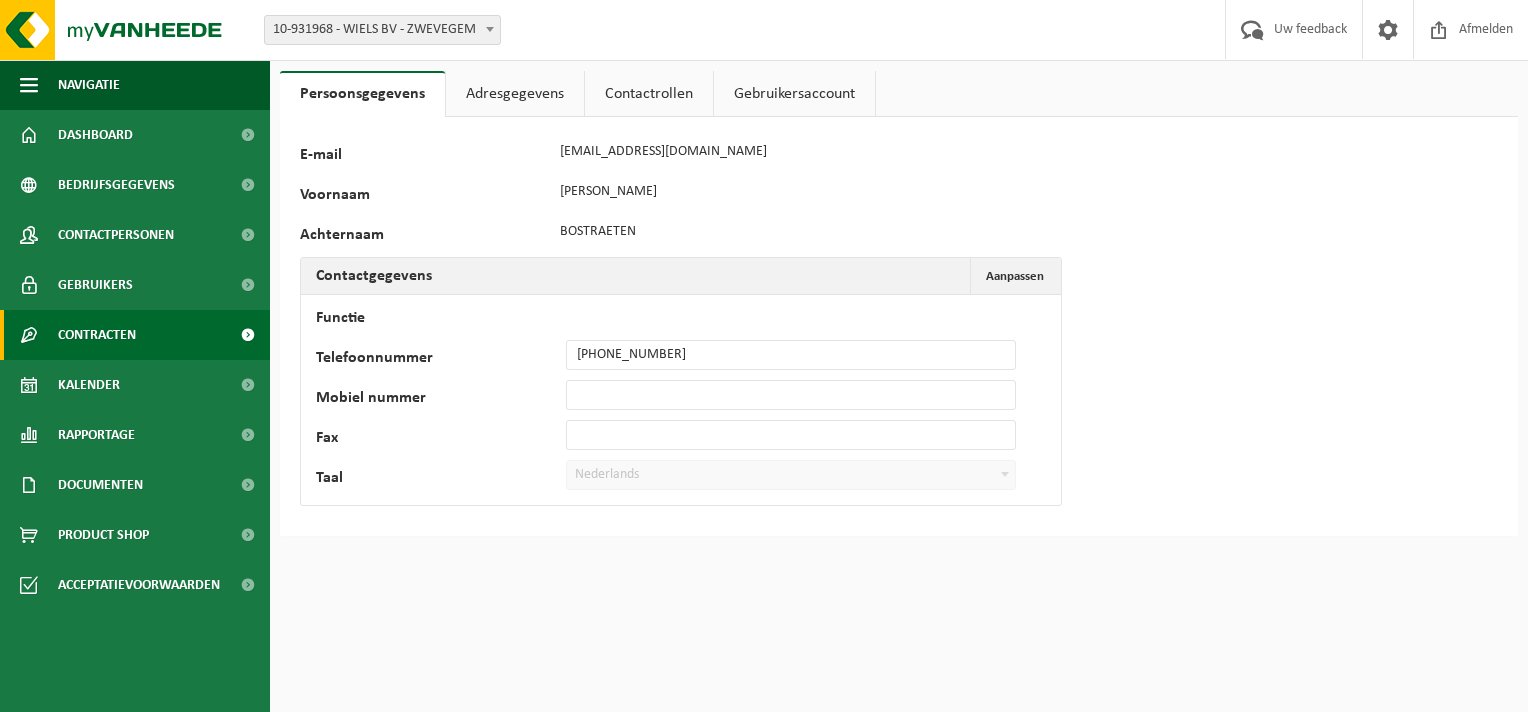click on "Contracten" at bounding box center (135, 335) 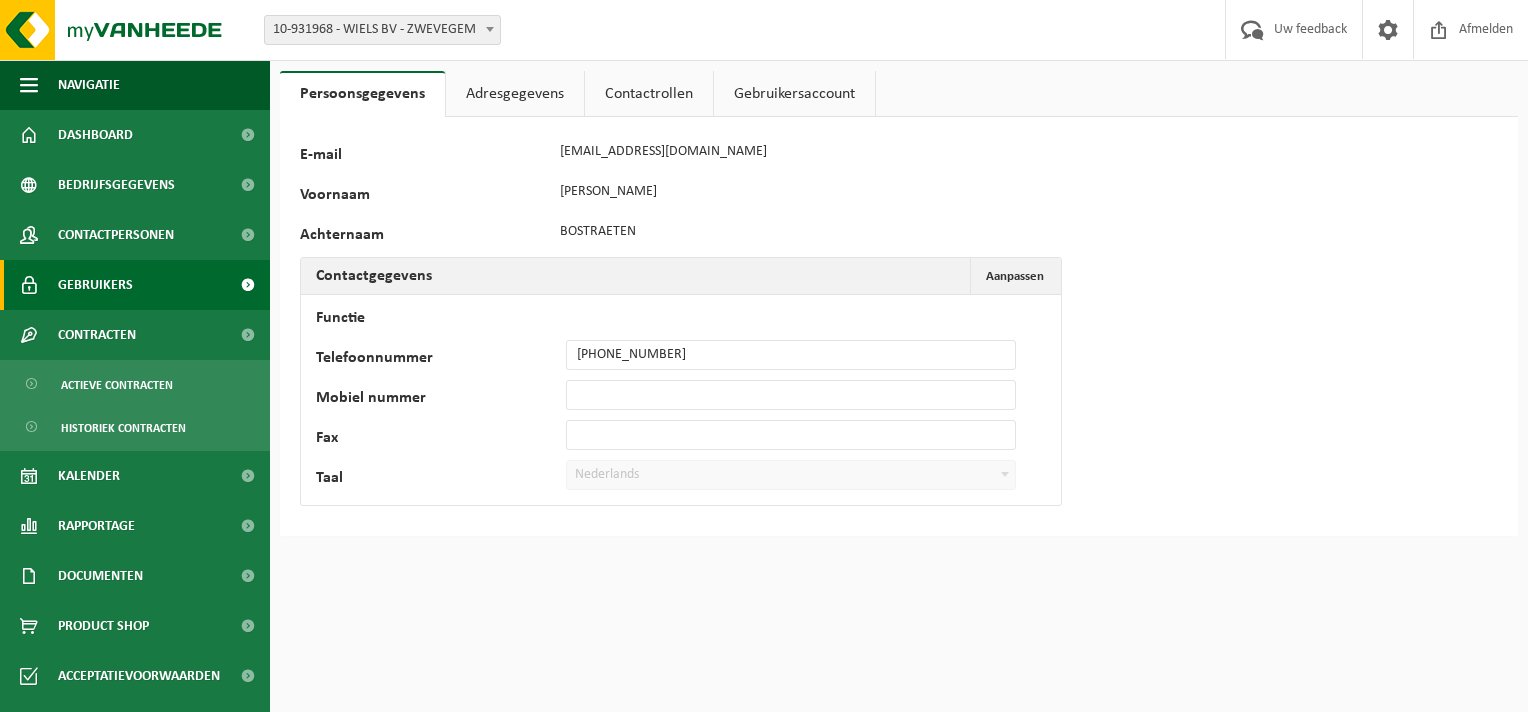 click on "Gebruikers" at bounding box center (95, 285) 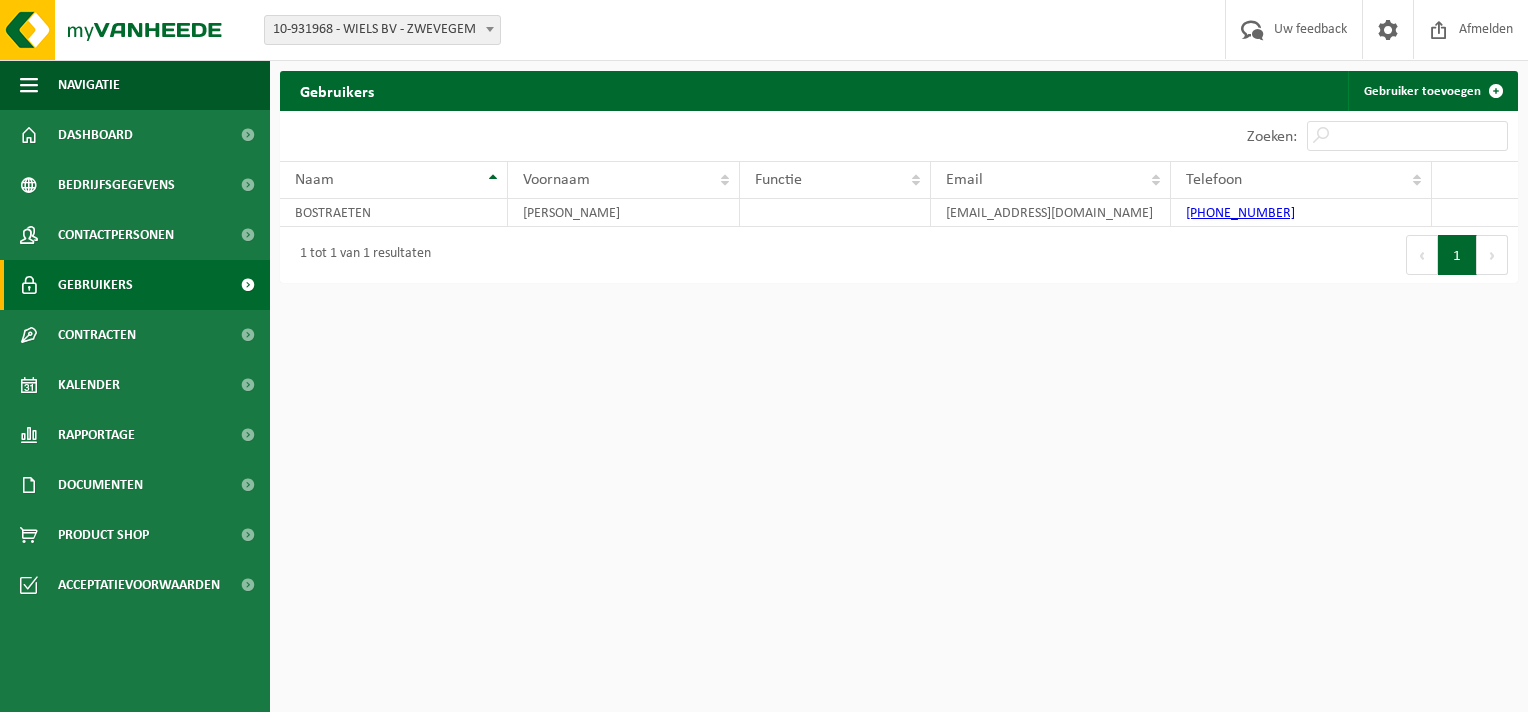 scroll, scrollTop: 0, scrollLeft: 0, axis: both 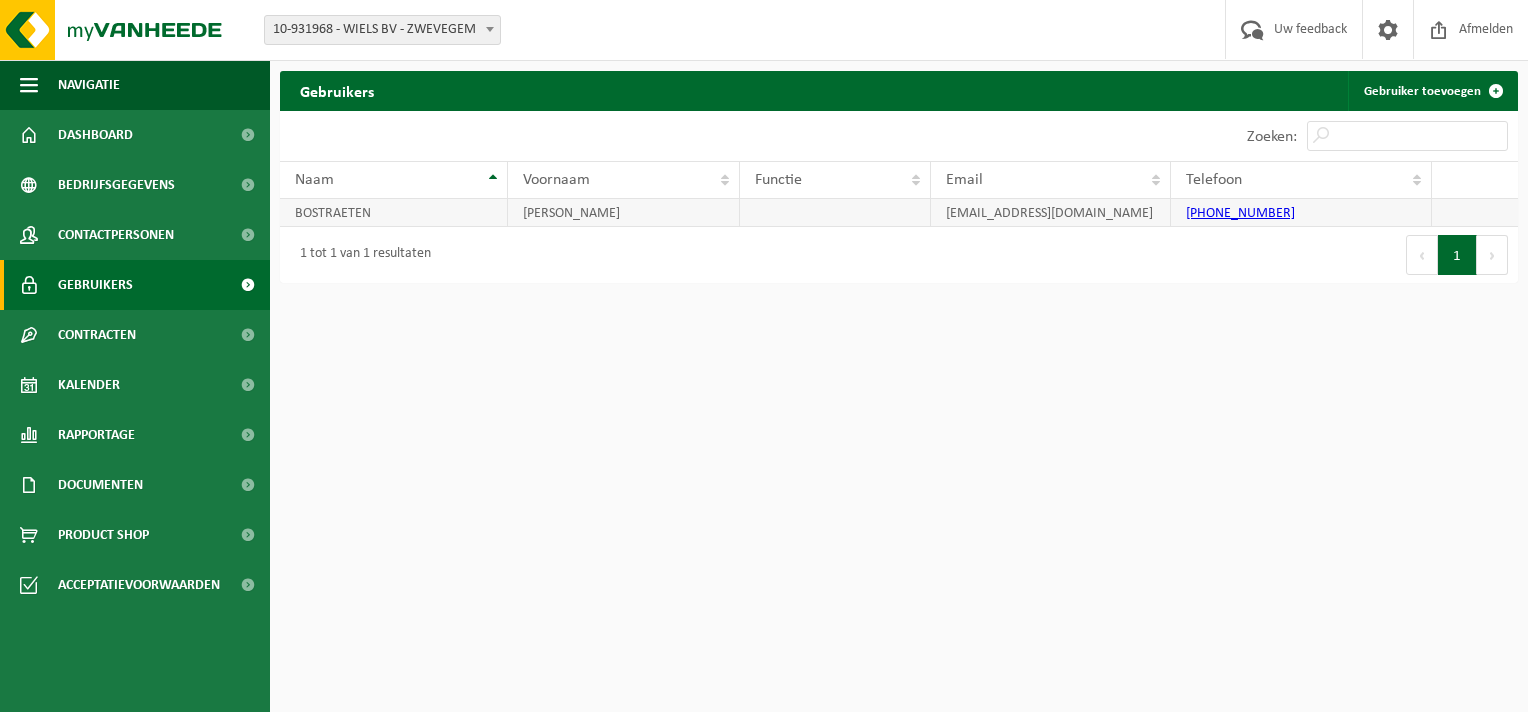 click on "BOSTRAETEN" at bounding box center (394, 213) 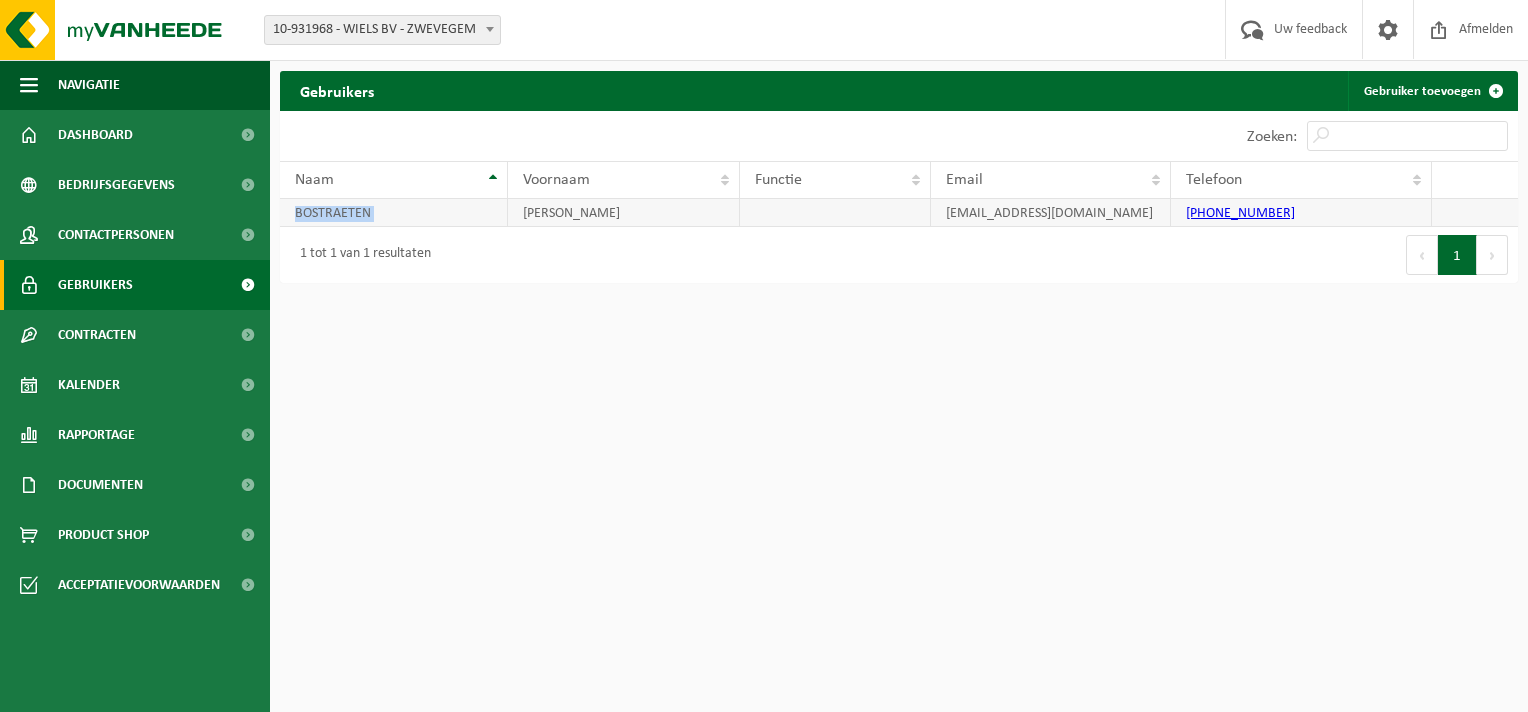 click on "BOSTRAETEN" at bounding box center [394, 213] 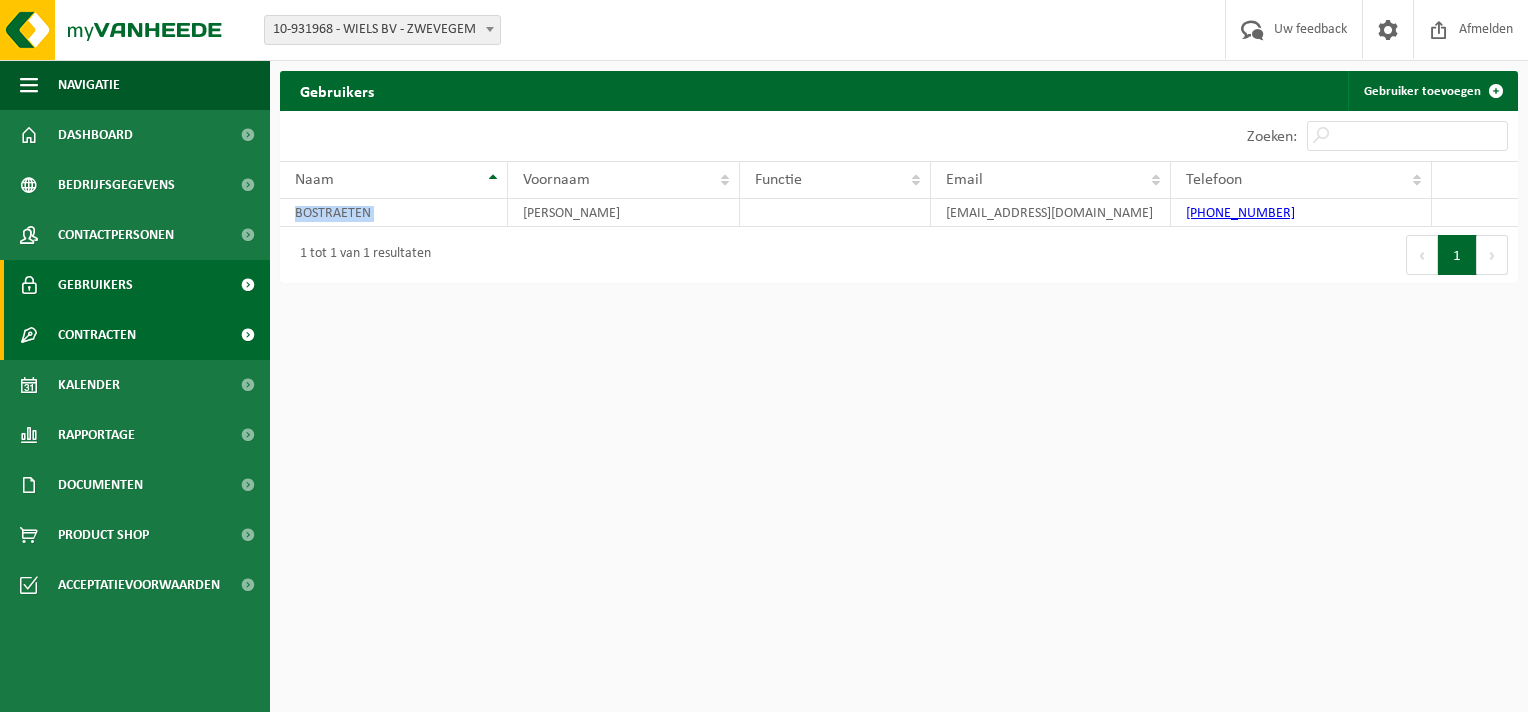 click on "Contracten" at bounding box center (97, 335) 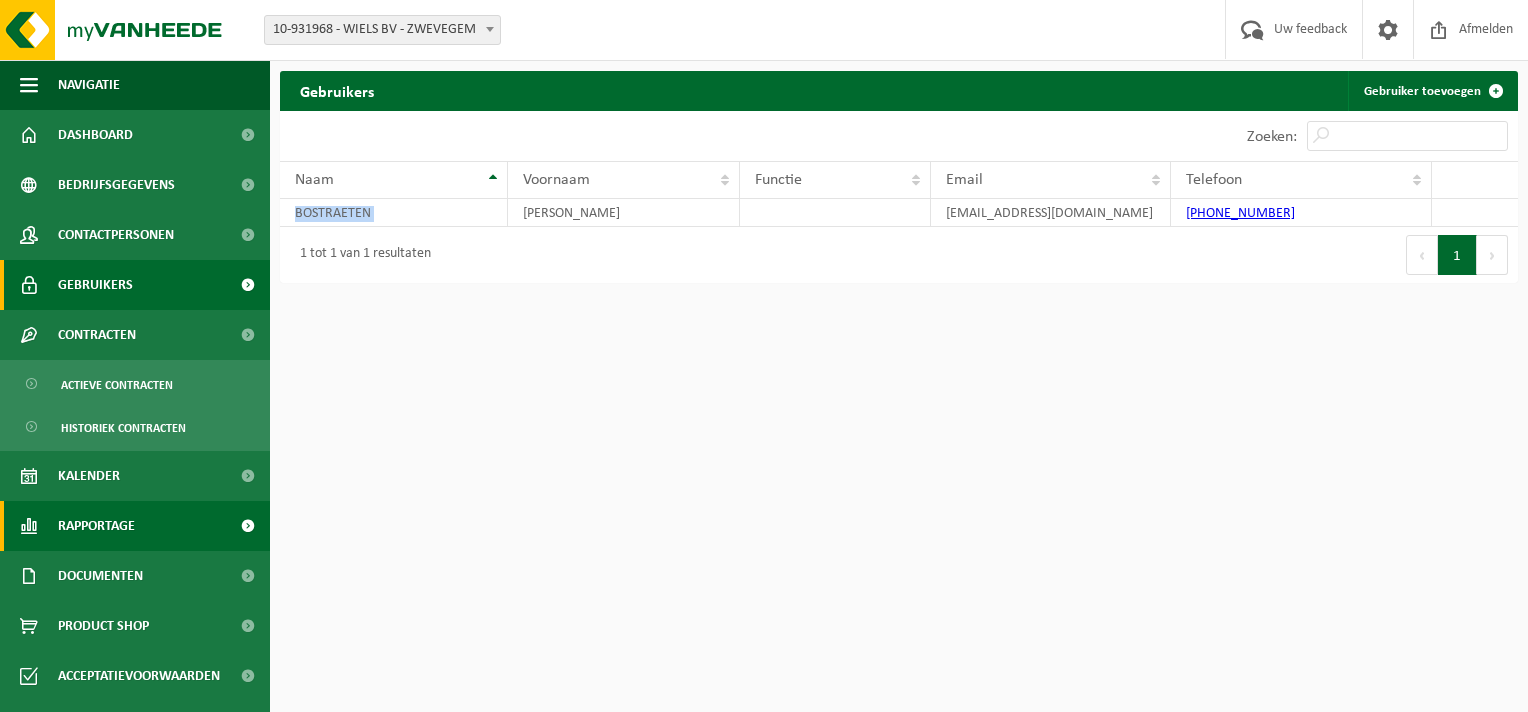 click on "Rapportage" at bounding box center [96, 526] 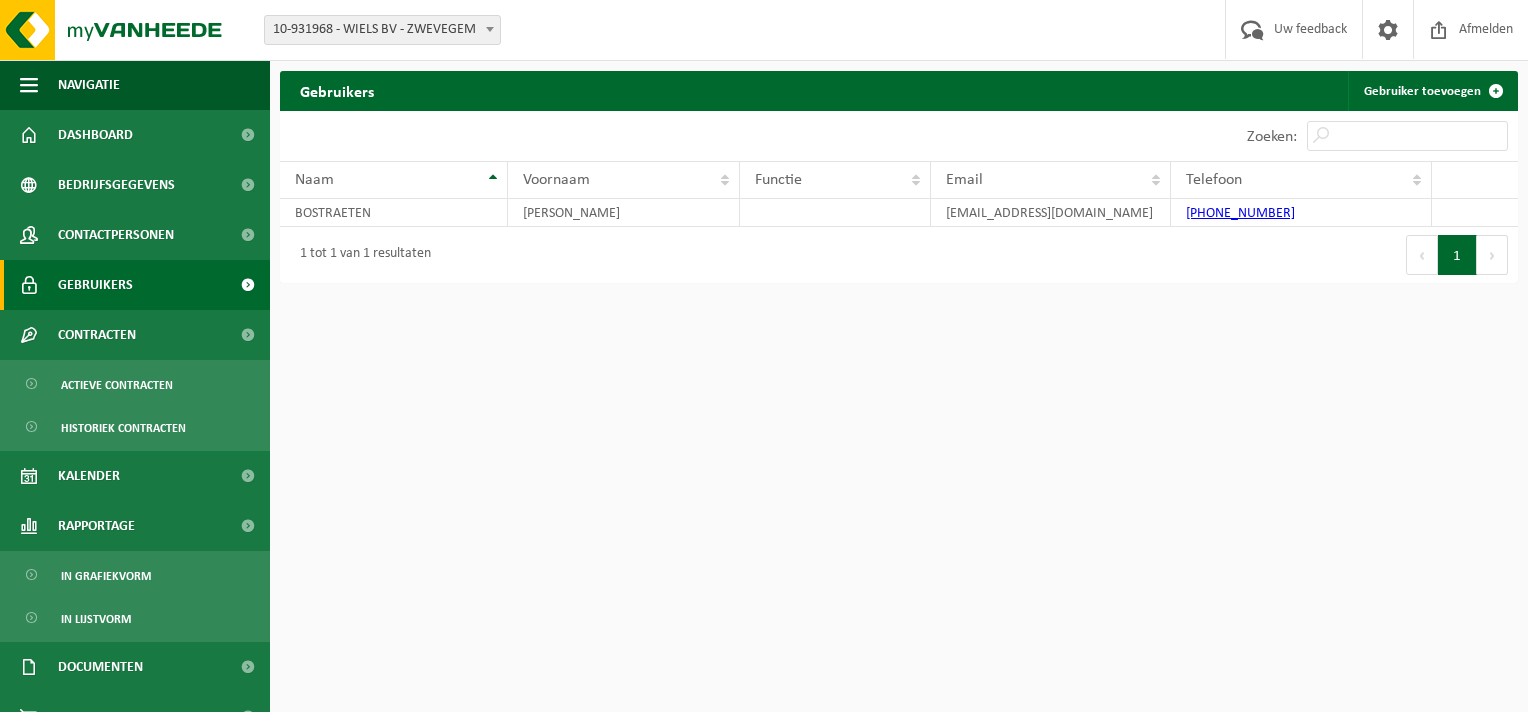 click on "Vestiging:       10-931968 - WIELS BV - ZWEVEGEM   10-931968 - WIELS BV - ZWEVEGEM          Welkom  [PERSON_NAME]         Uw feedback               Afmelden                     Navigatie                 Uw feedback               Afmelden                 Dashboard               Bedrijfsgegevens               Contactpersonen               Gebruikers               Contracten               Actieve contracten             Historiek contracten                 Kalender               Rapportage               In grafiekvorm             In lijstvorm                 Documenten               Facturen             Documenten                 Product Shop               Acceptatievoorwaarden                                       Gebruikers      Gebruiker toevoegen                           Even geduld.  Door de grote hoeveelheid gegevens duurt het laden even.      10 25 50 100 10  resultaten weergeven Zoeken:     Naam Voornaam Functie Email Telefoon   [PERSON_NAME] [EMAIL_ADDRESS][DOMAIN_NAME] [PHONE_NUMBER]   Eerste" at bounding box center (764, 356) 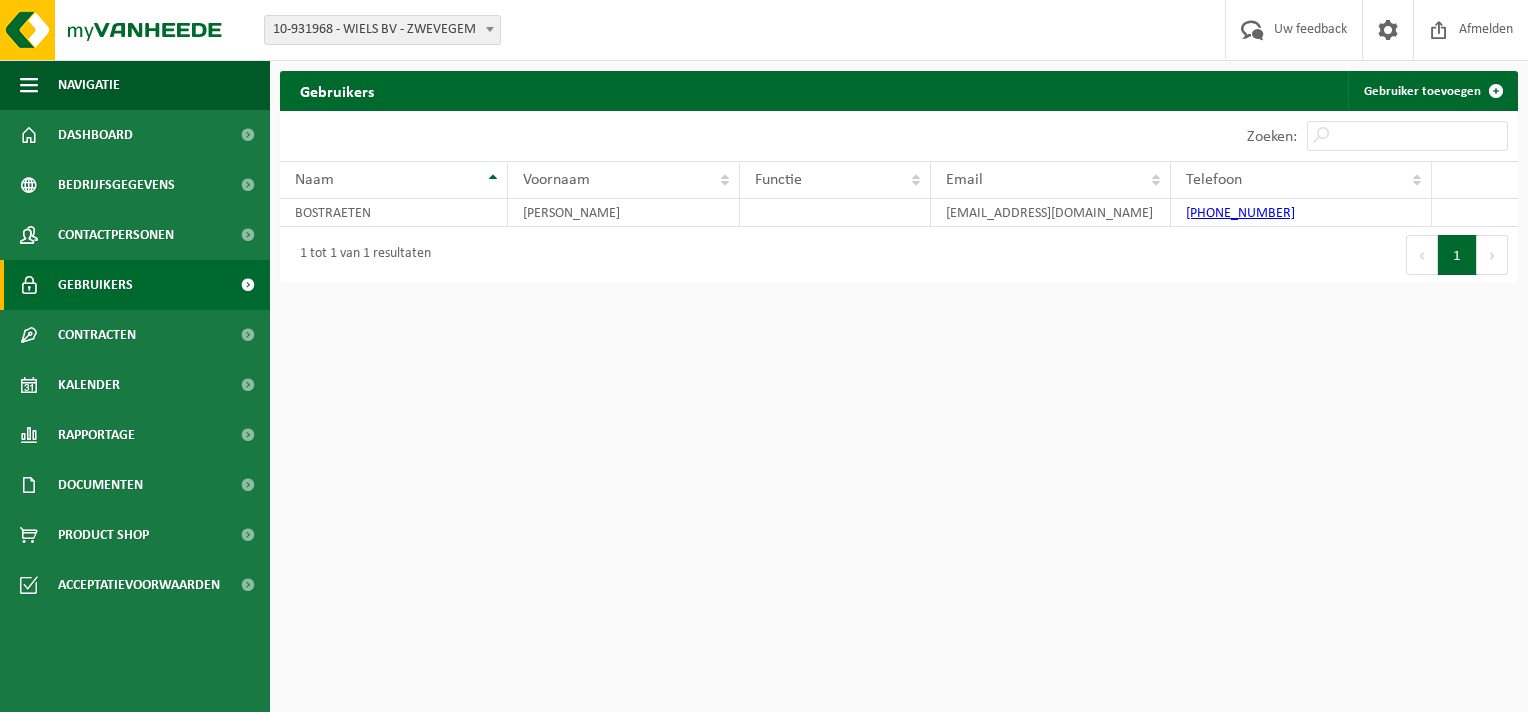 scroll, scrollTop: 0, scrollLeft: 0, axis: both 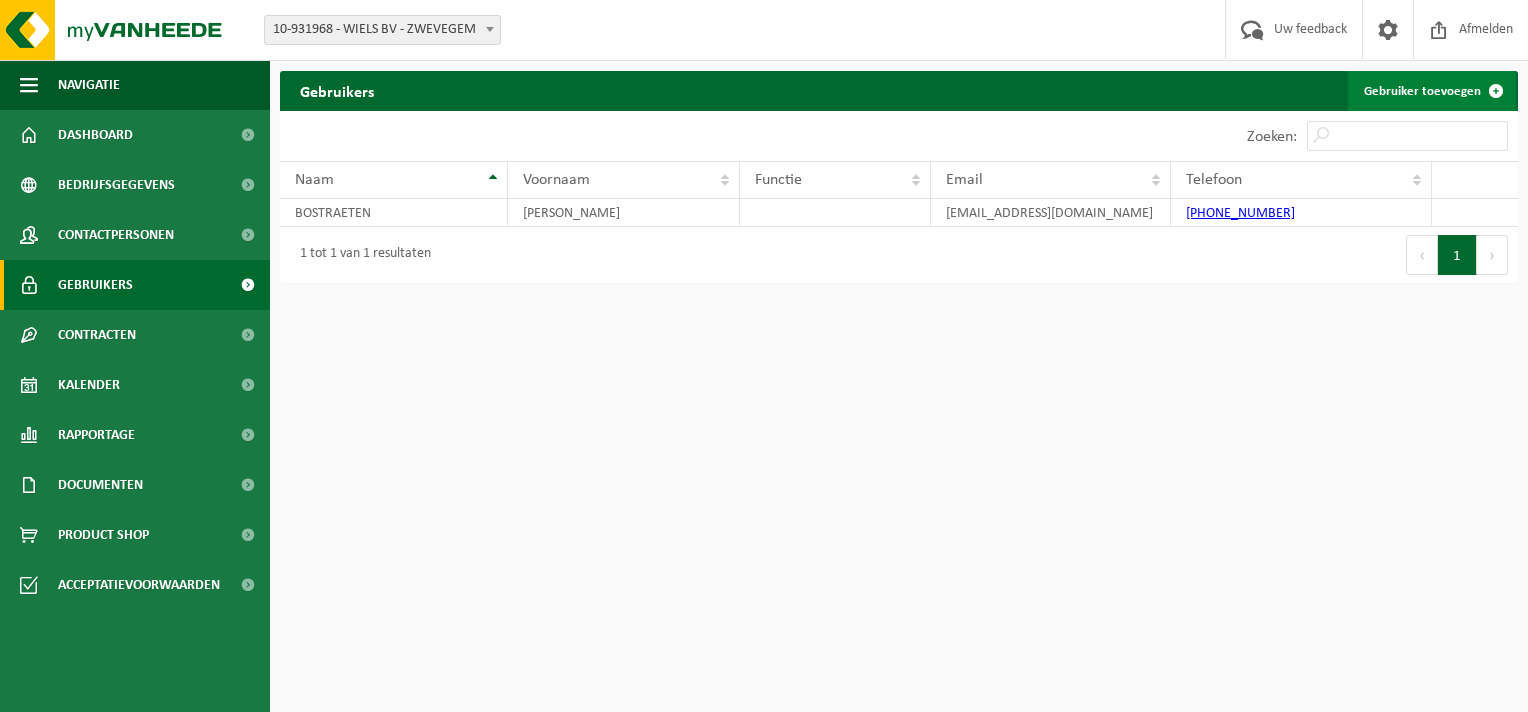 click at bounding box center (1496, 91) 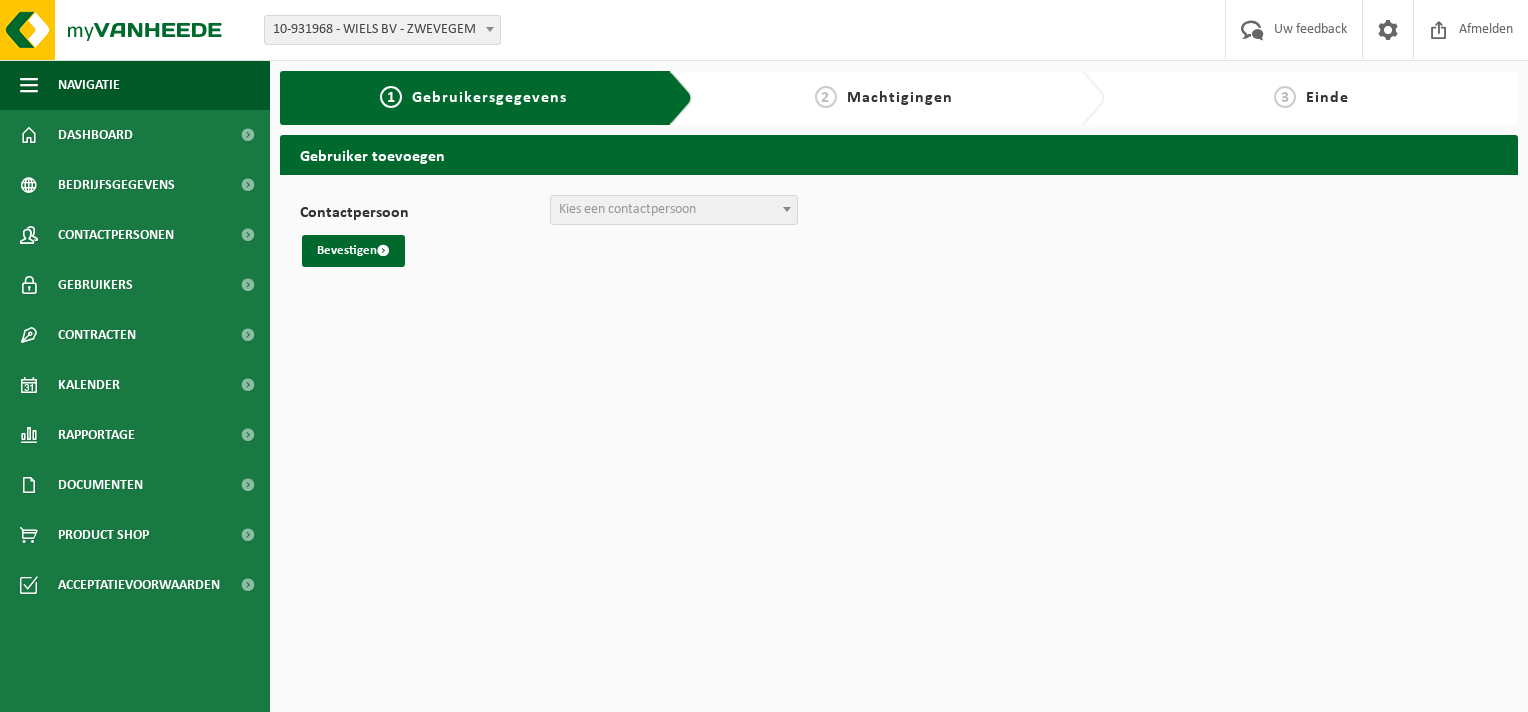 scroll, scrollTop: 0, scrollLeft: 0, axis: both 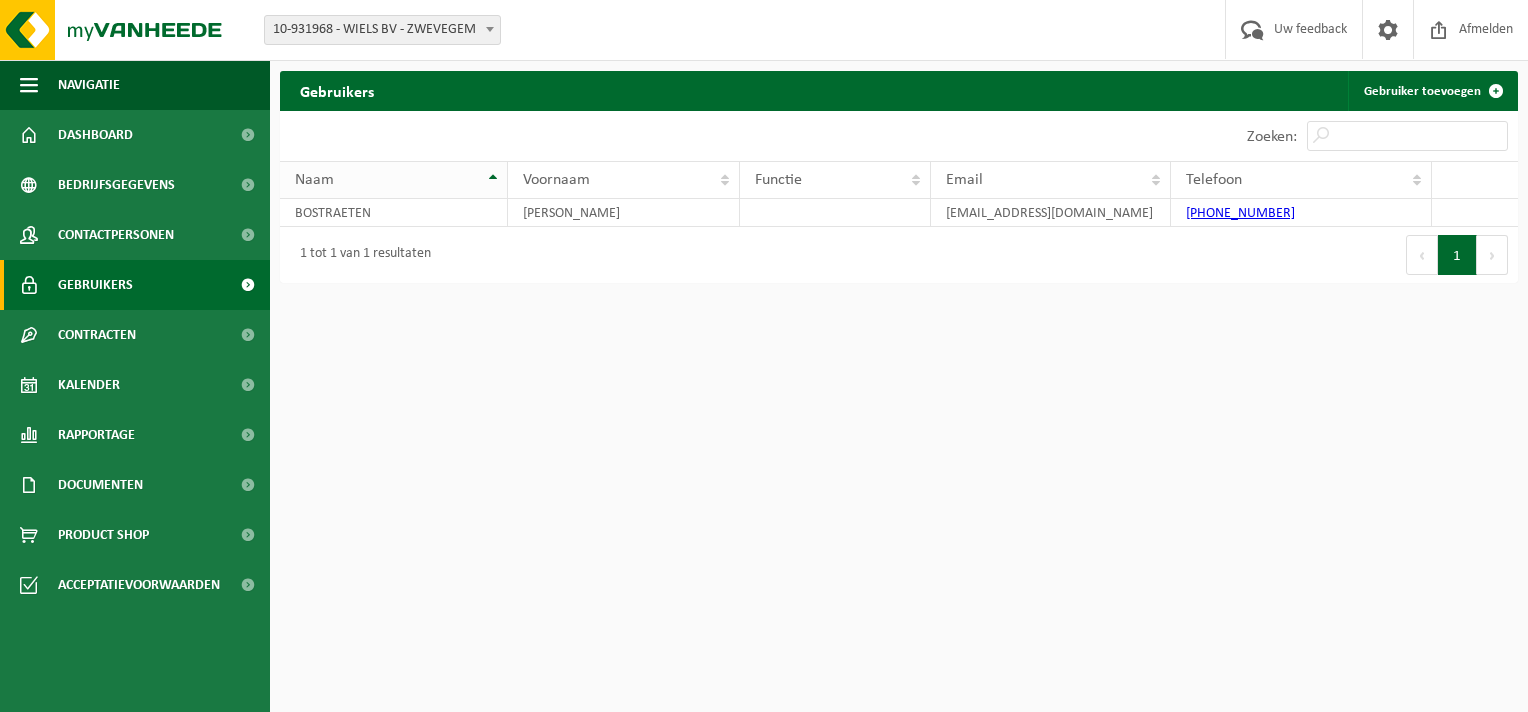 click on "Naam" at bounding box center (394, 180) 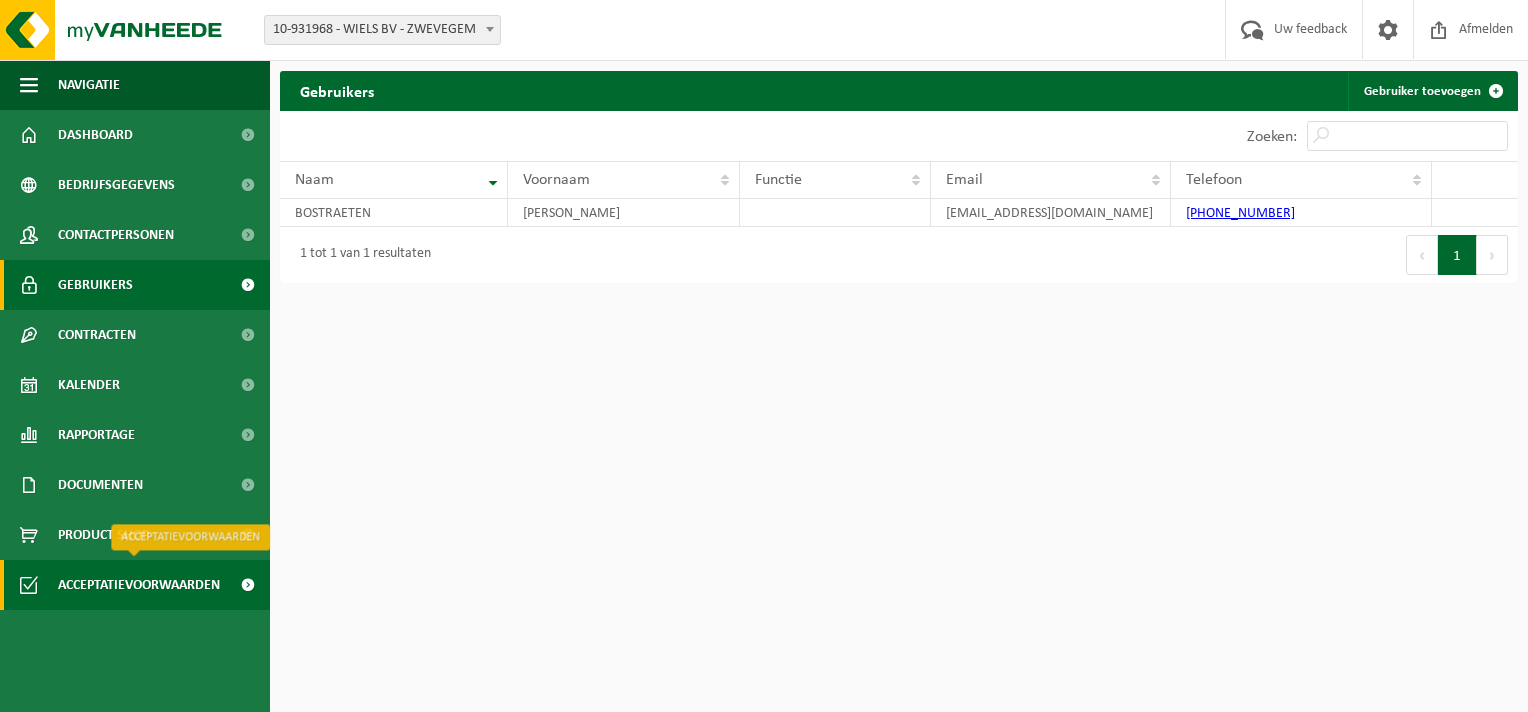 click on "Acceptatievoorwaarden" at bounding box center [139, 585] 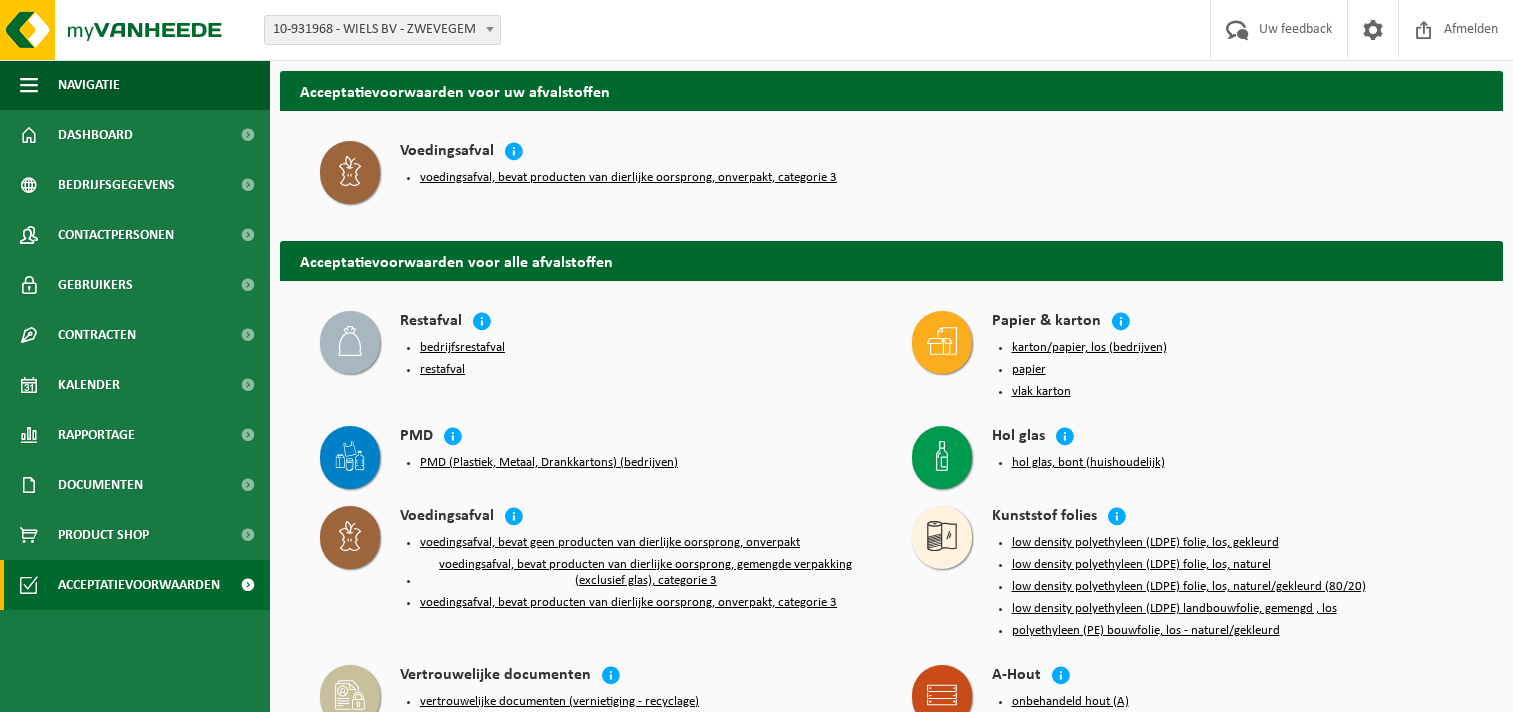 scroll, scrollTop: 0, scrollLeft: 0, axis: both 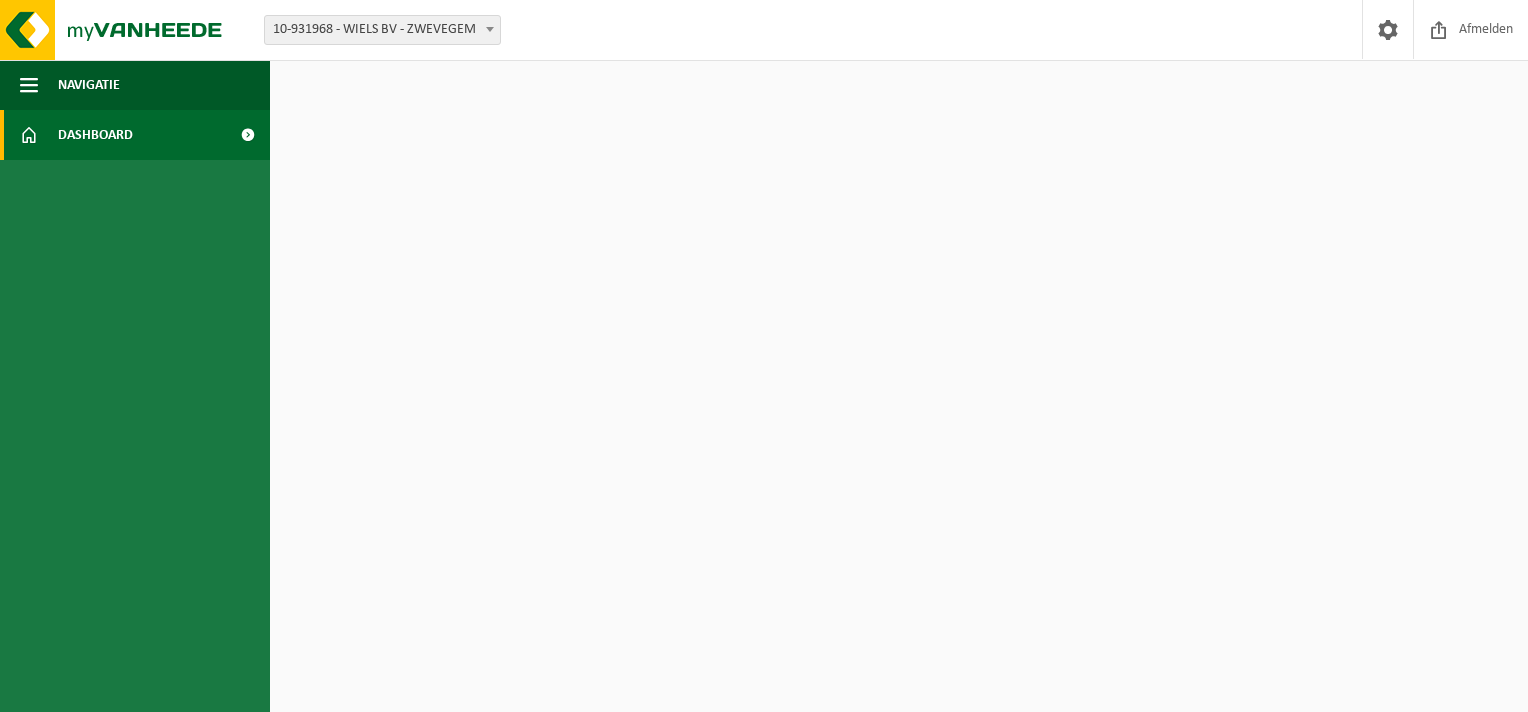 click on "Dashboard" at bounding box center [95, 135] 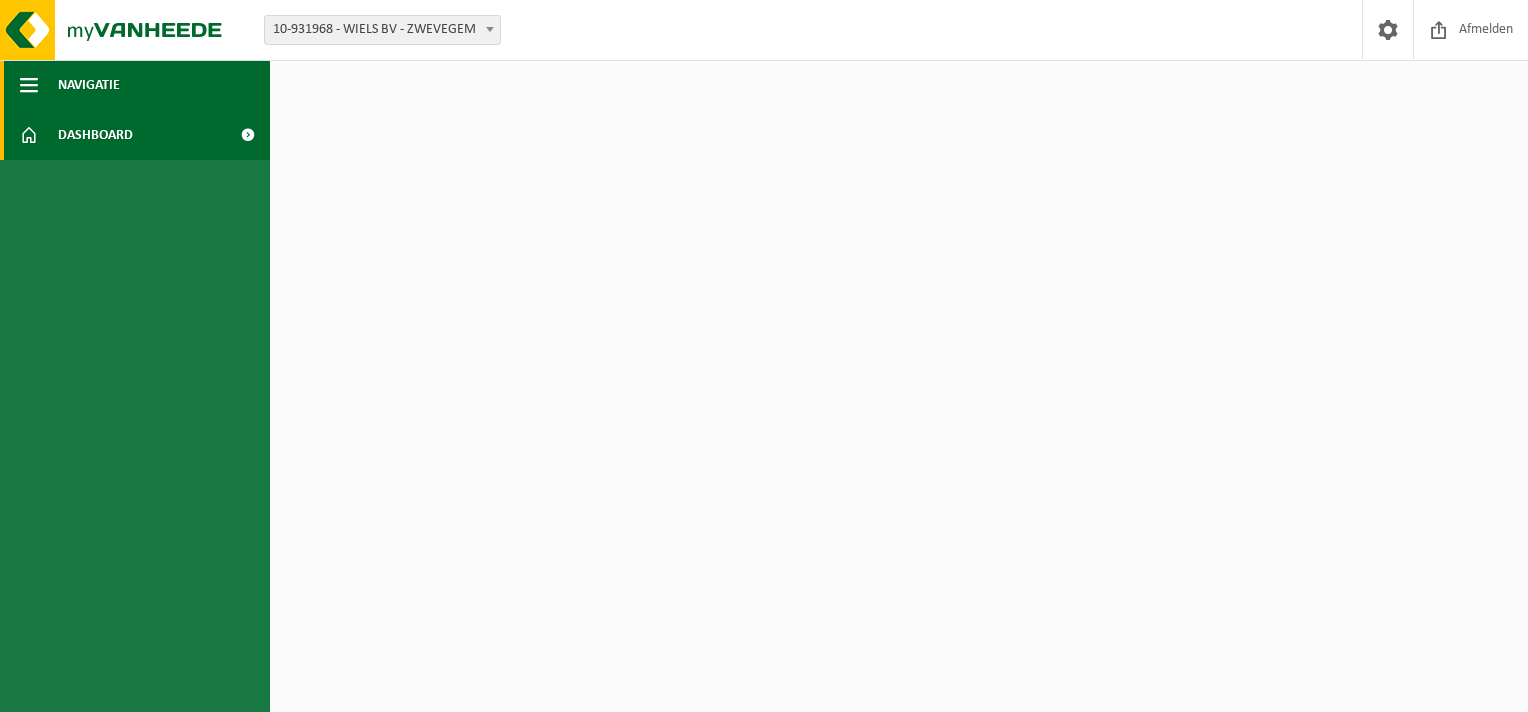 click on "Navigatie" at bounding box center (89, 85) 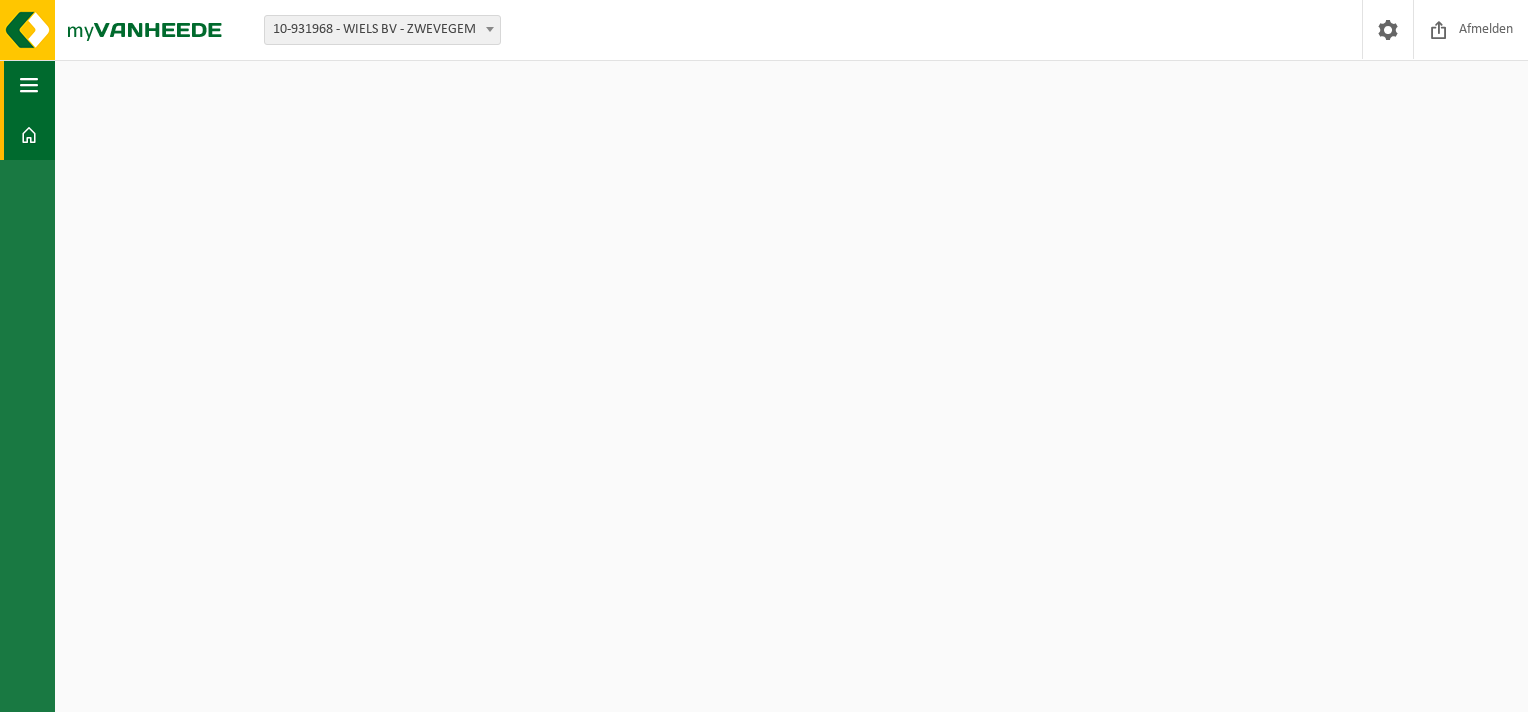 click at bounding box center [29, 85] 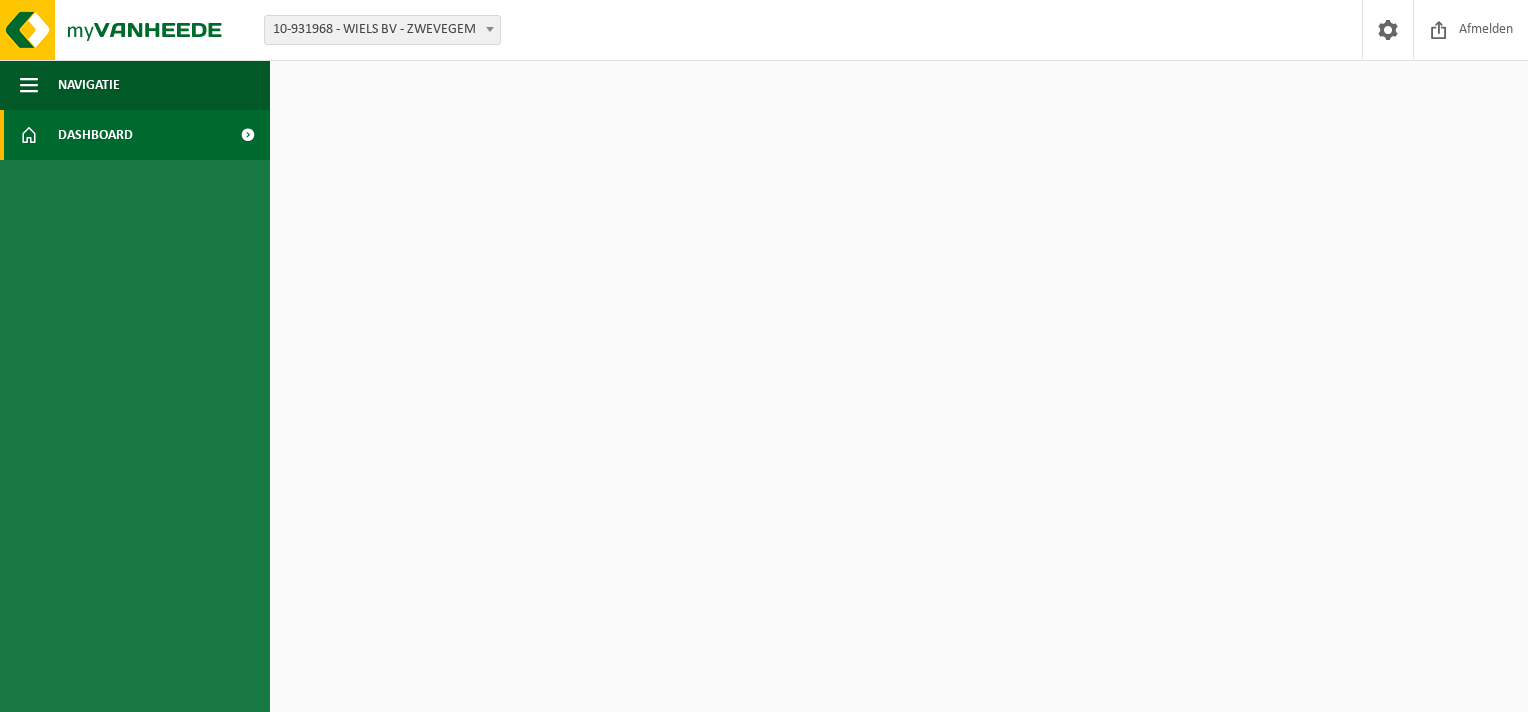 click on "Dashboard" at bounding box center (95, 135) 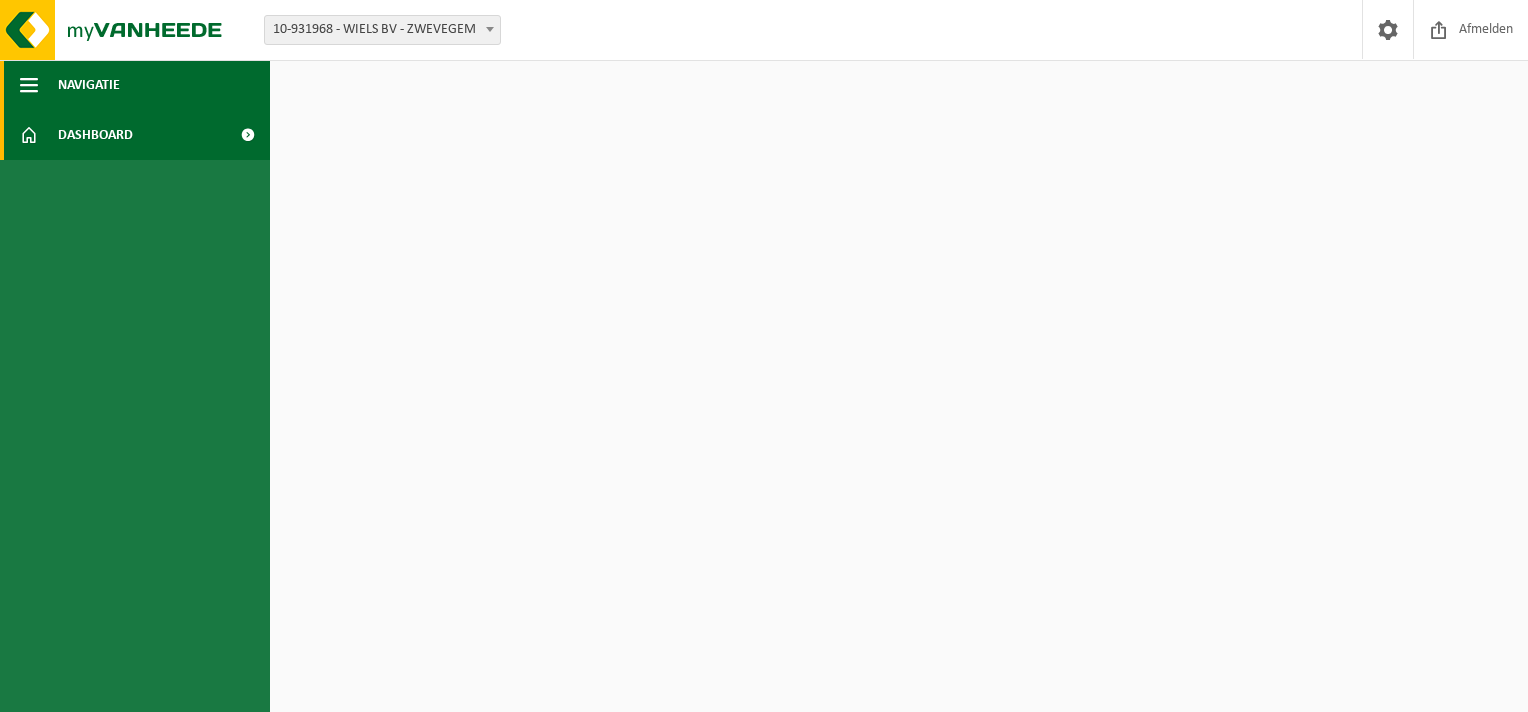 click on "Navigatie" at bounding box center (89, 85) 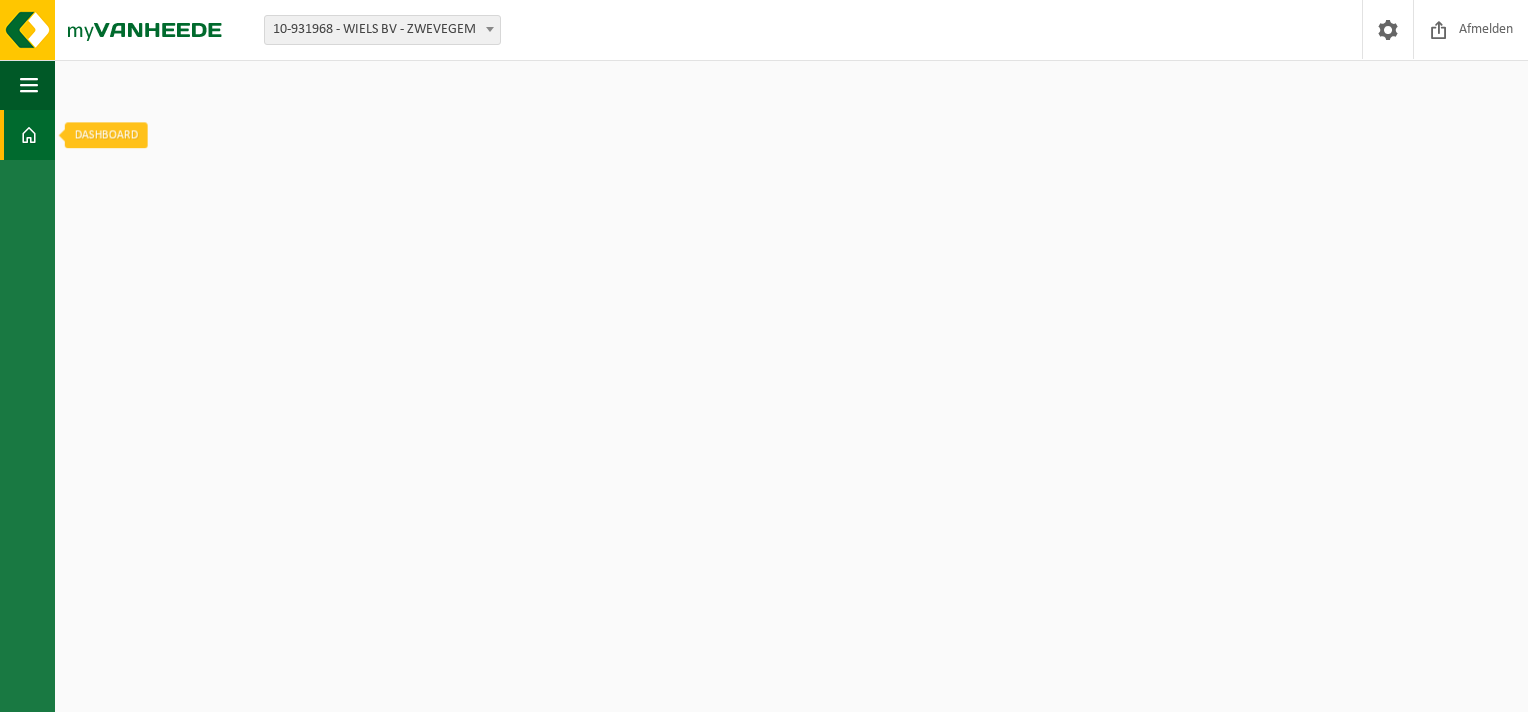 click at bounding box center (29, 135) 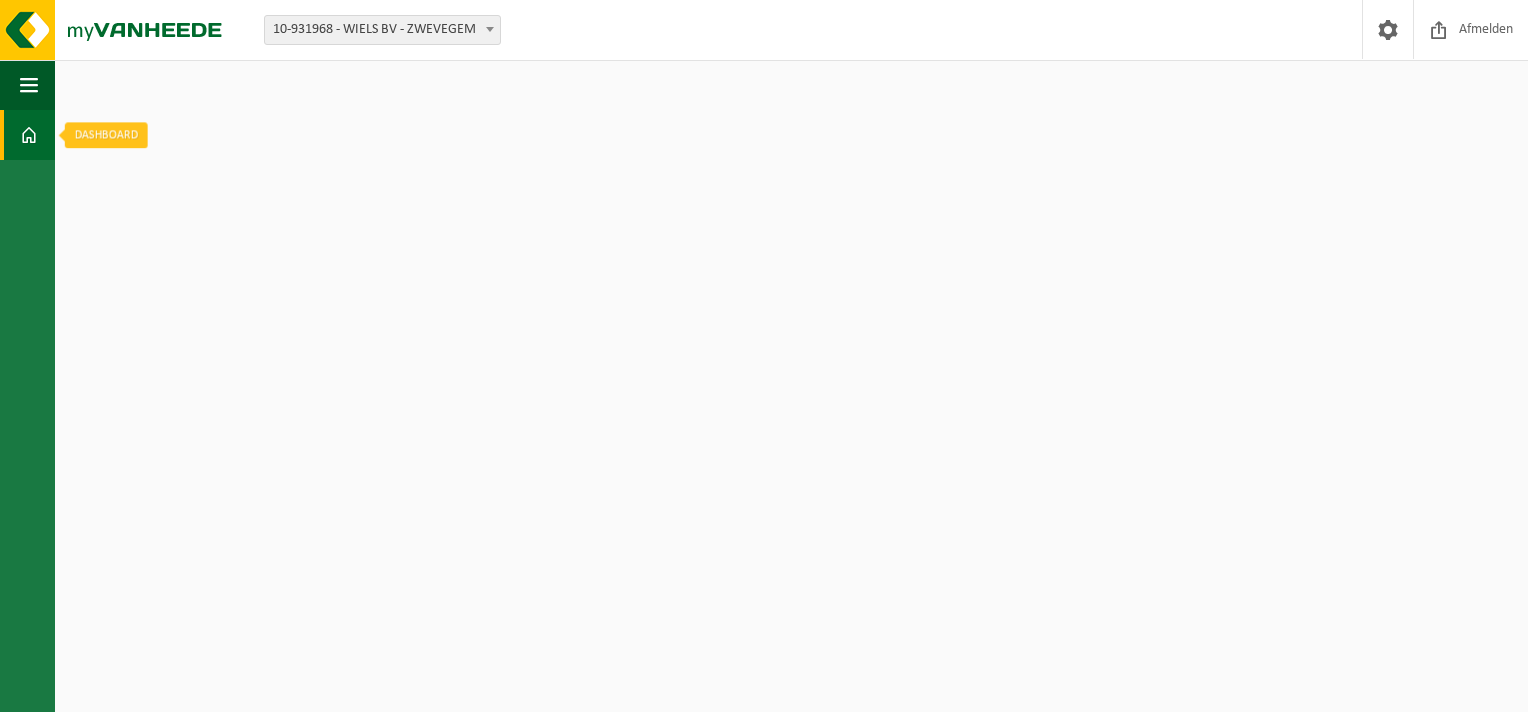 scroll, scrollTop: 0, scrollLeft: 0, axis: both 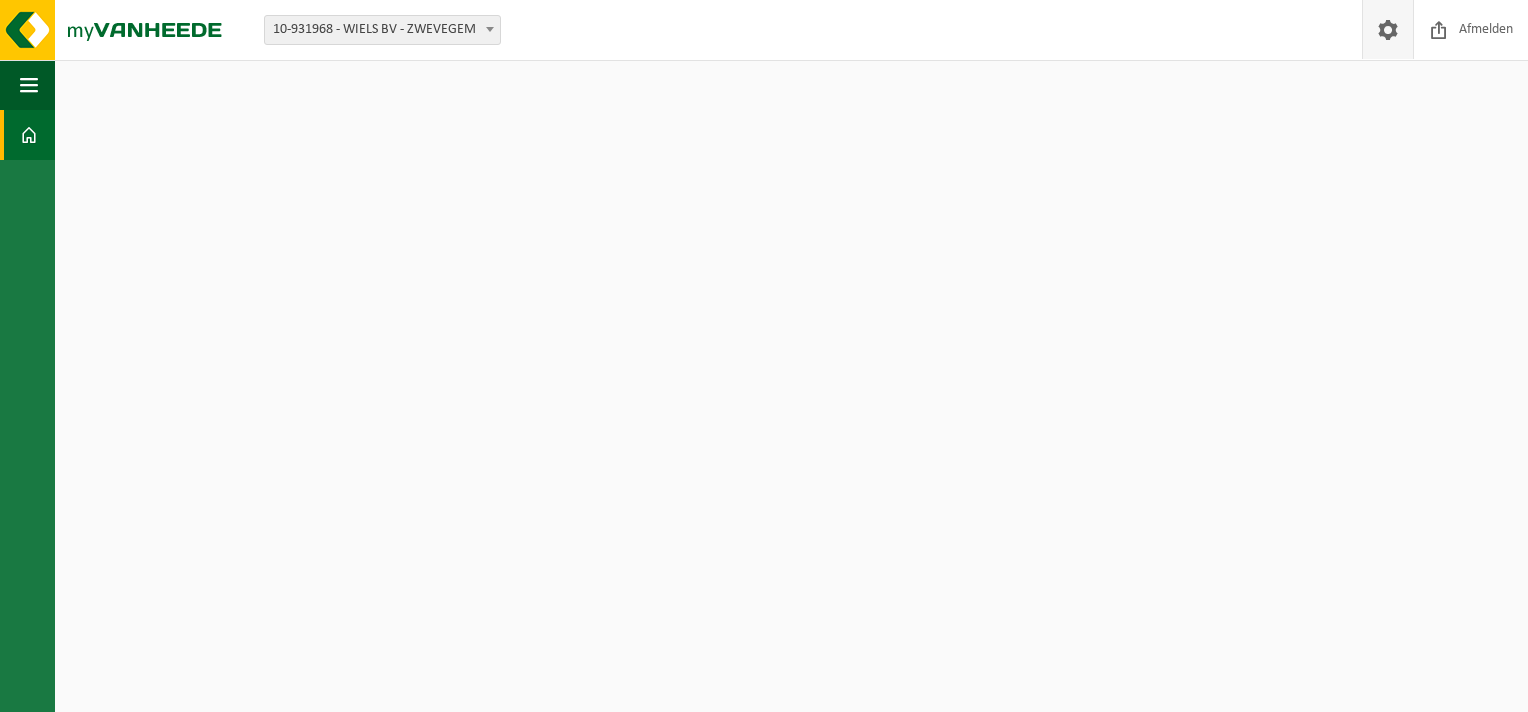 click at bounding box center [1388, 29] 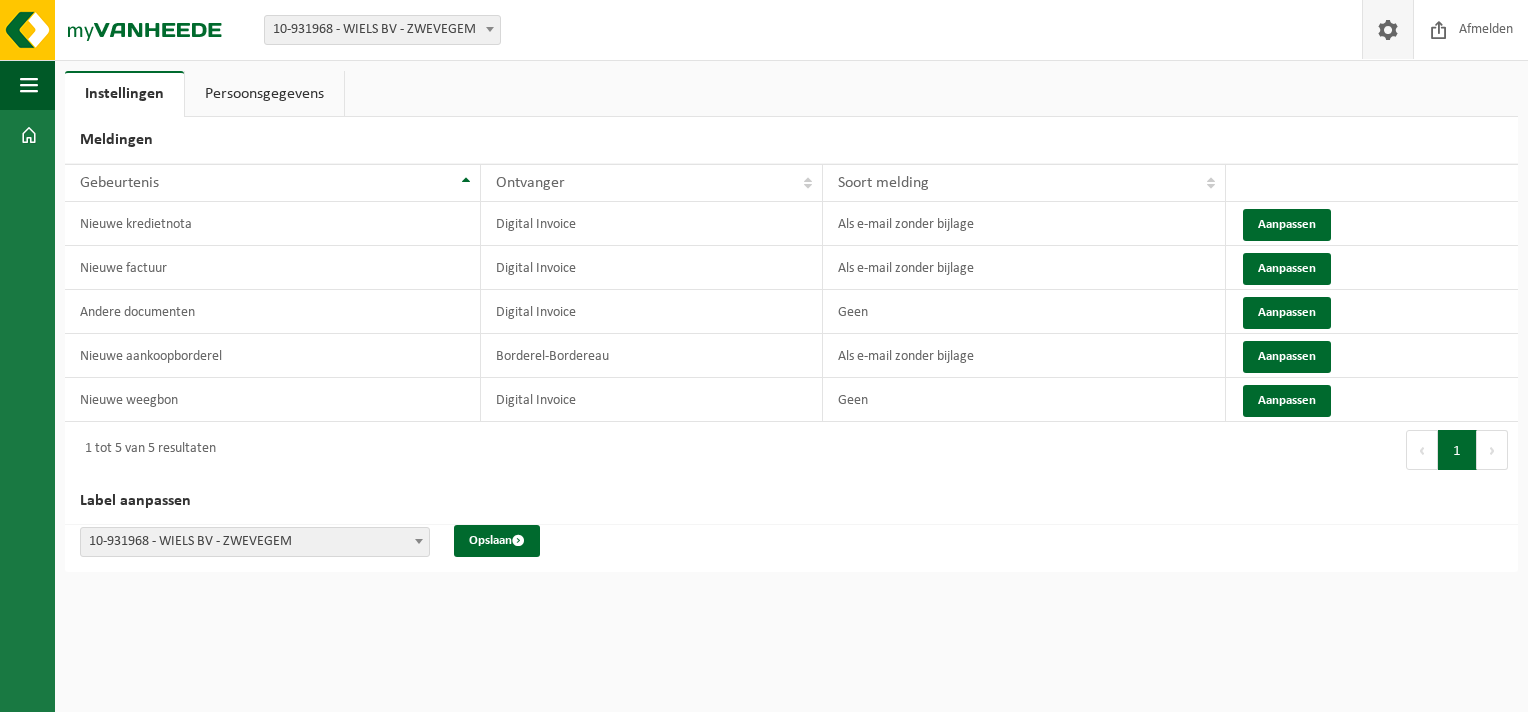 scroll, scrollTop: 0, scrollLeft: 0, axis: both 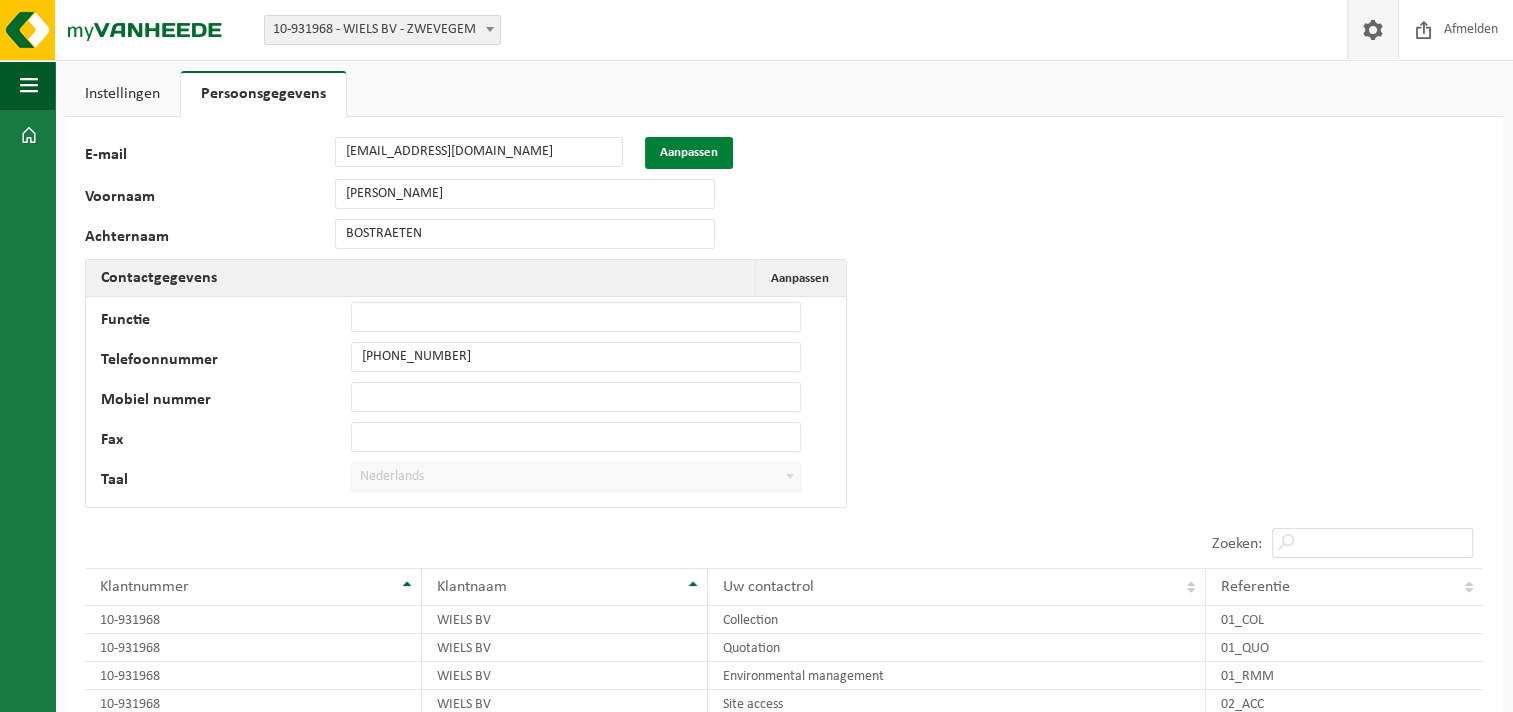 click on "Aanpassen" at bounding box center (689, 153) 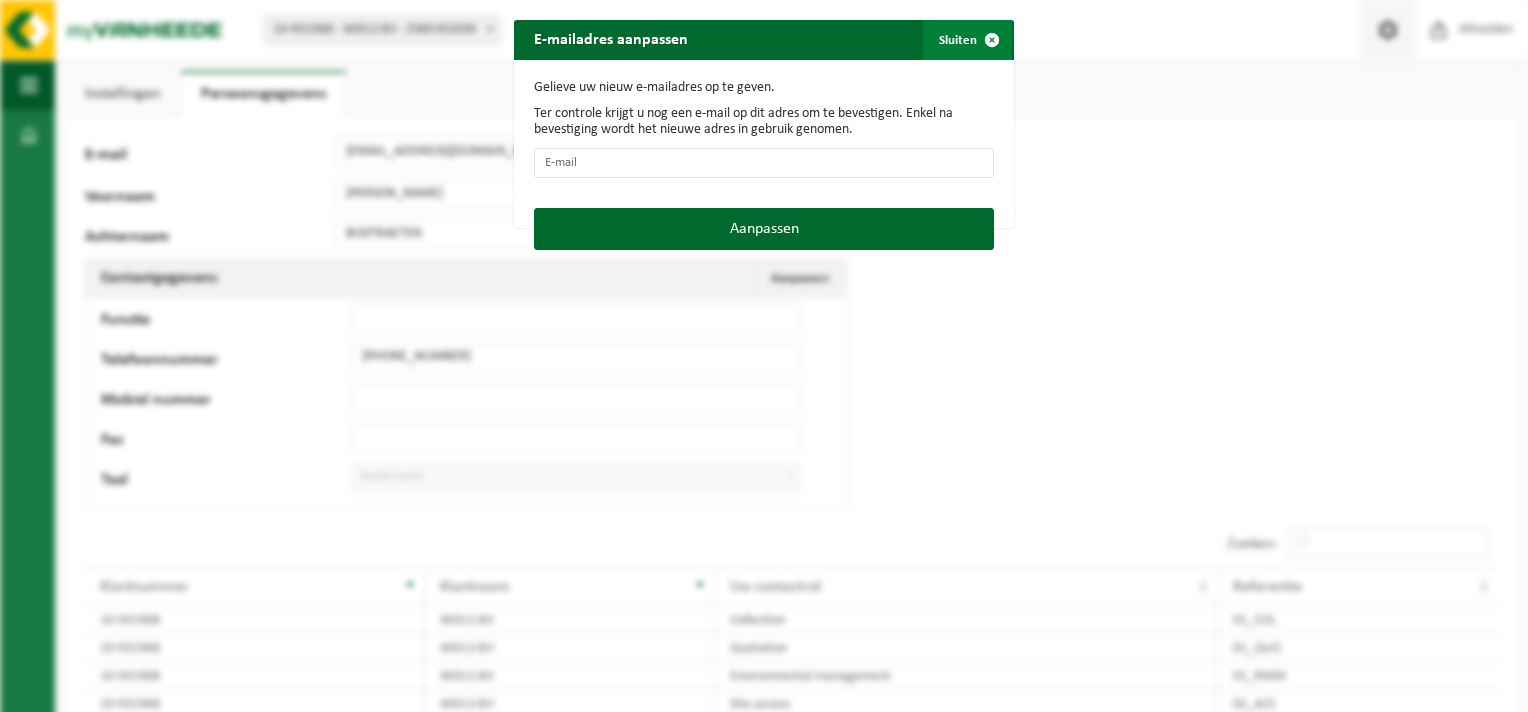 click at bounding box center [992, 40] 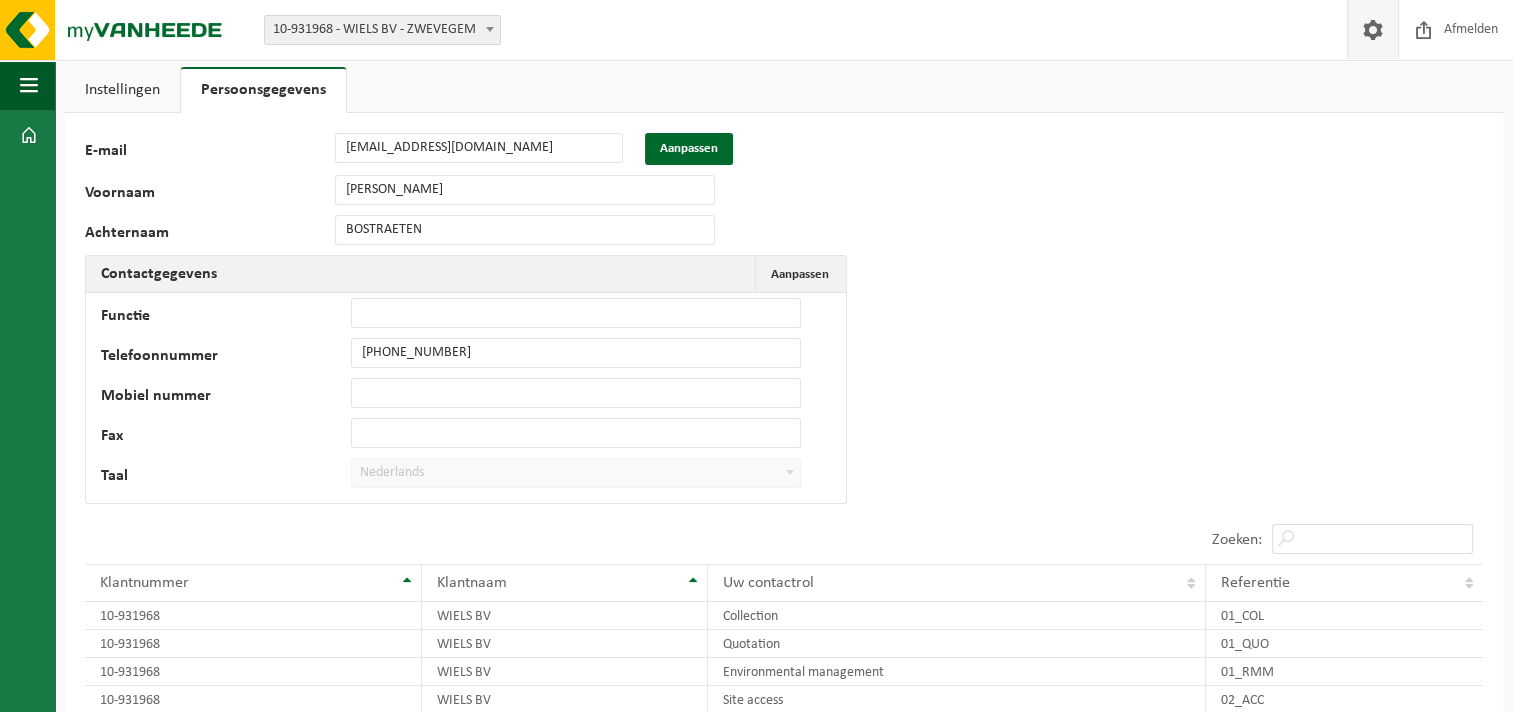 scroll, scrollTop: 0, scrollLeft: 0, axis: both 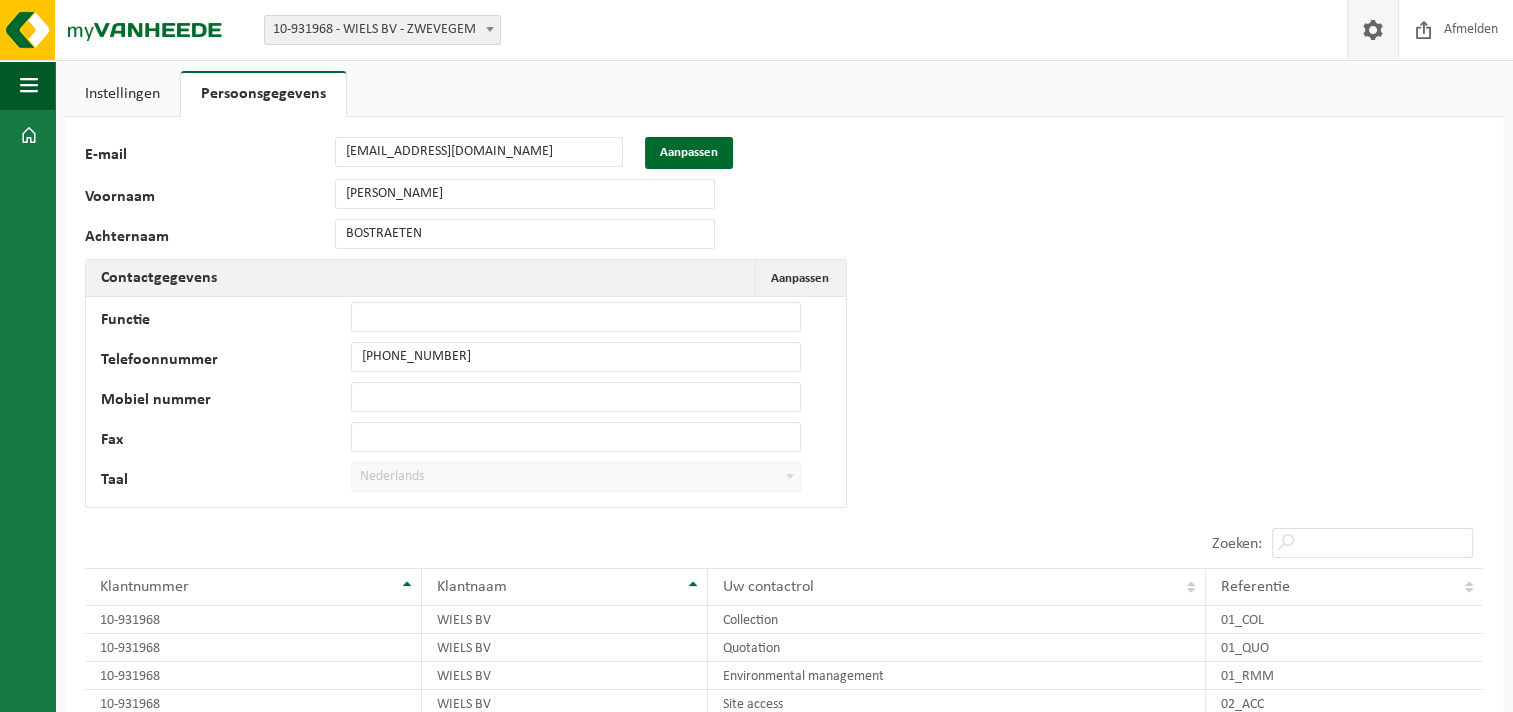 click on "10 25 50 100 10  resultaten weergeven" at bounding box center [434, 543] 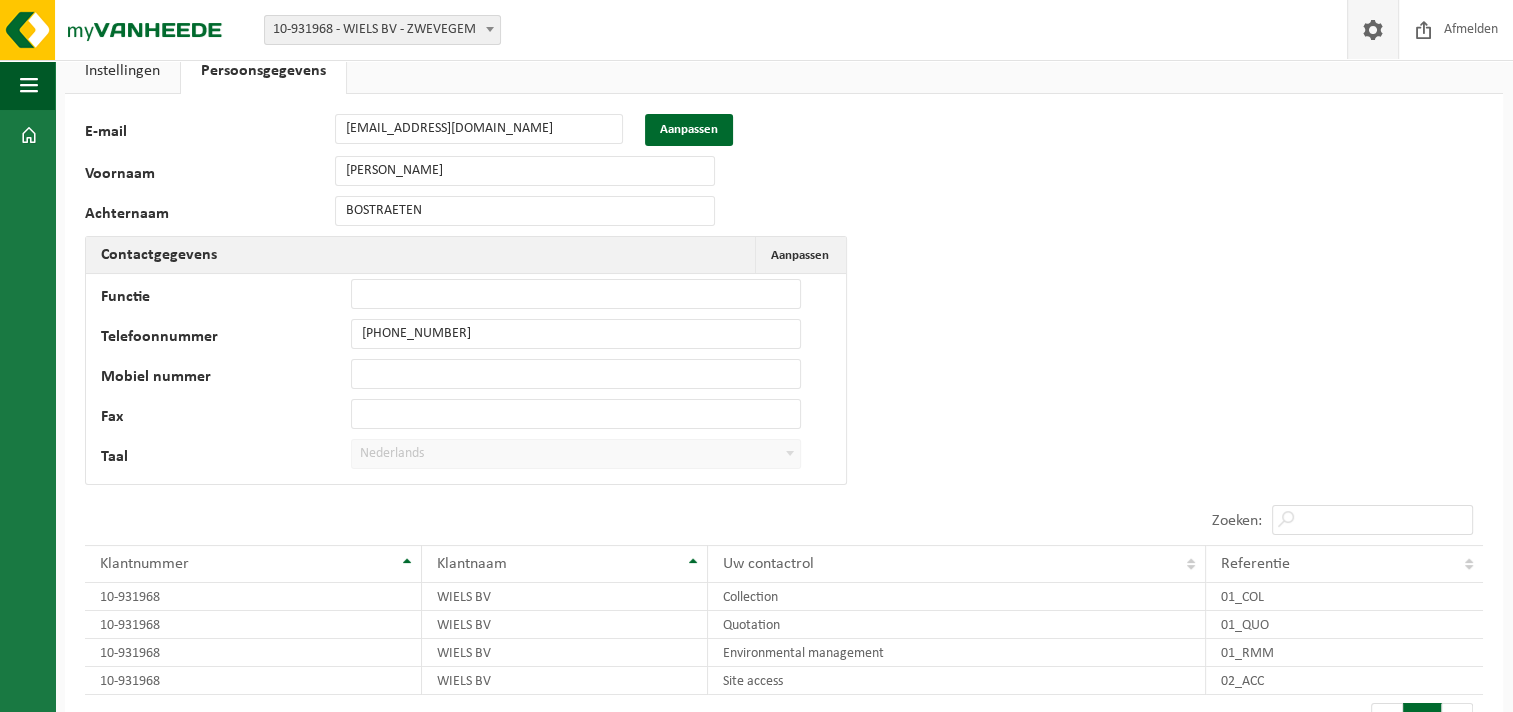 scroll, scrollTop: 0, scrollLeft: 0, axis: both 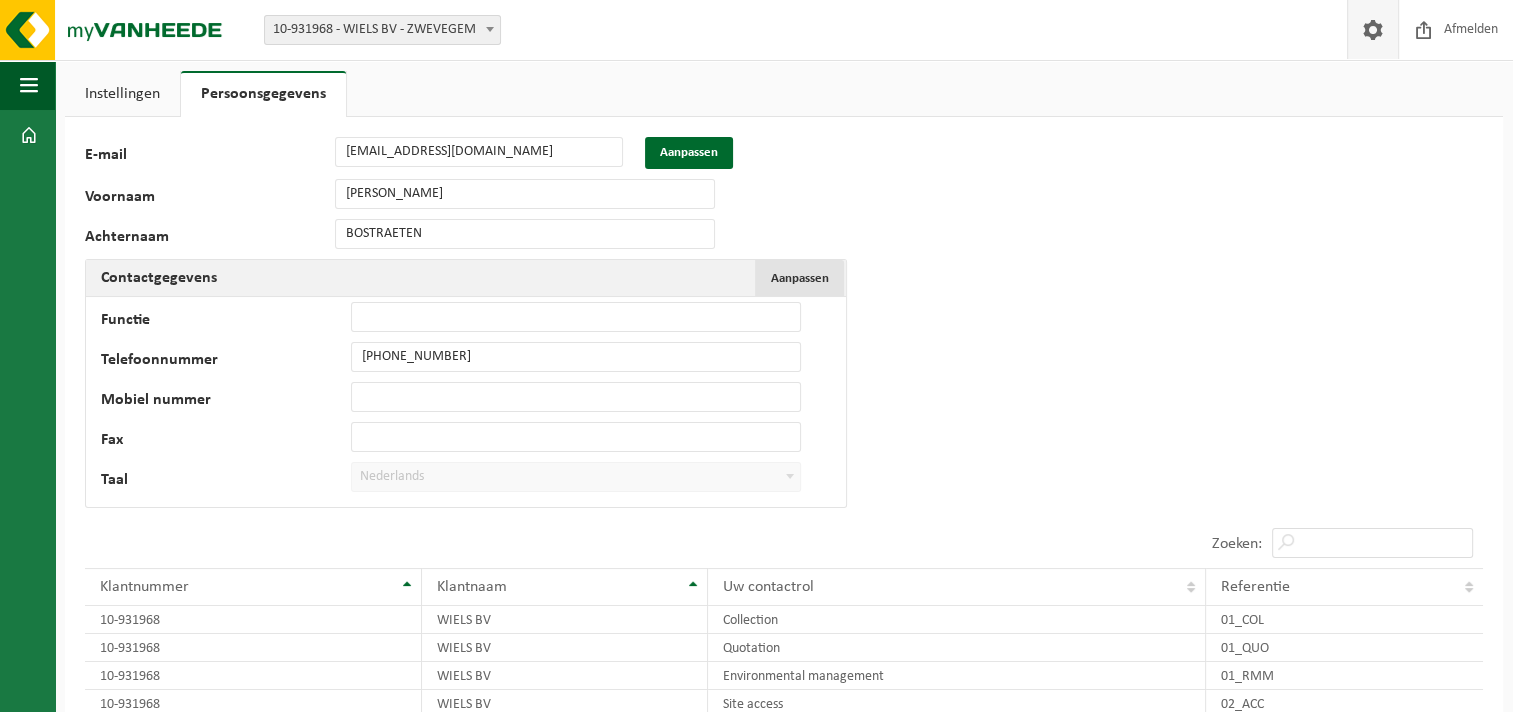 click on "Aanpassen" at bounding box center (800, 278) 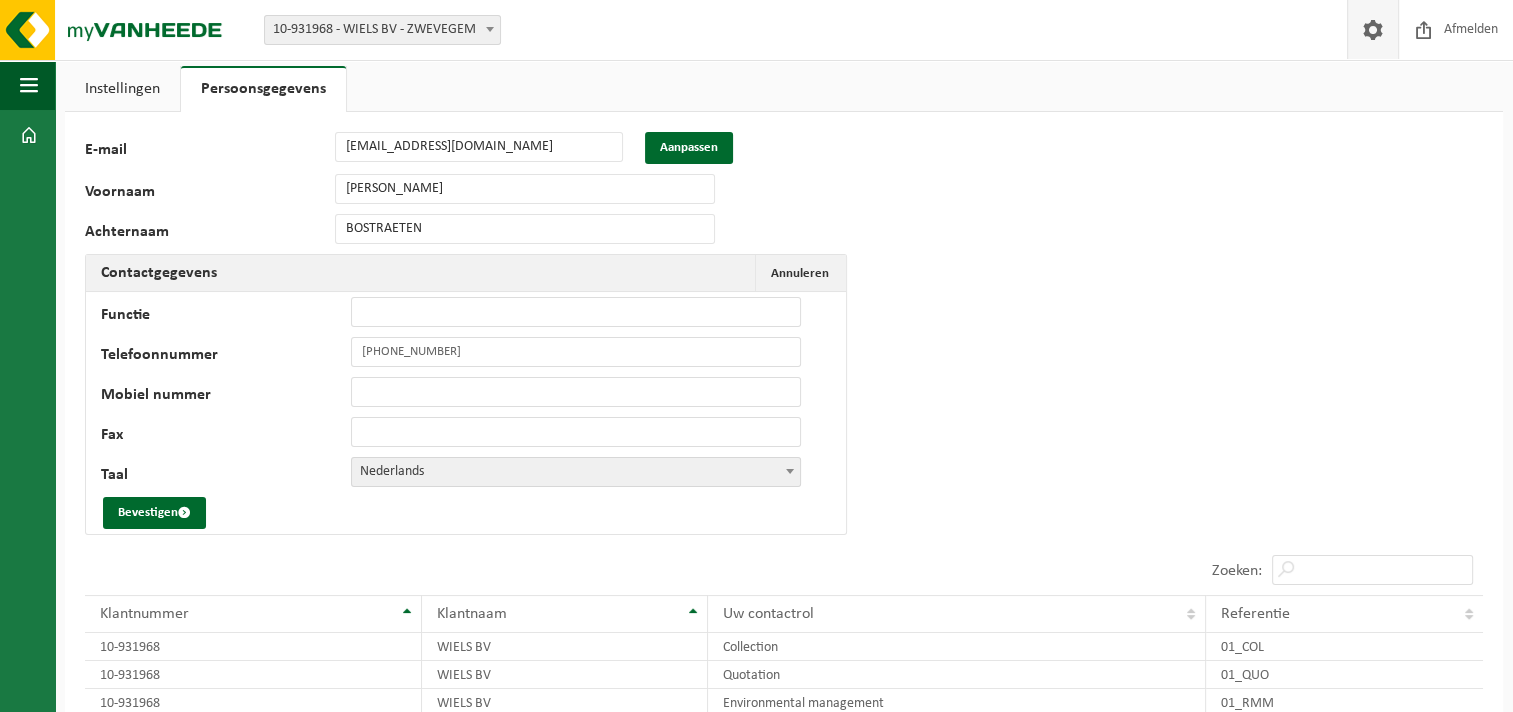 scroll, scrollTop: 0, scrollLeft: 0, axis: both 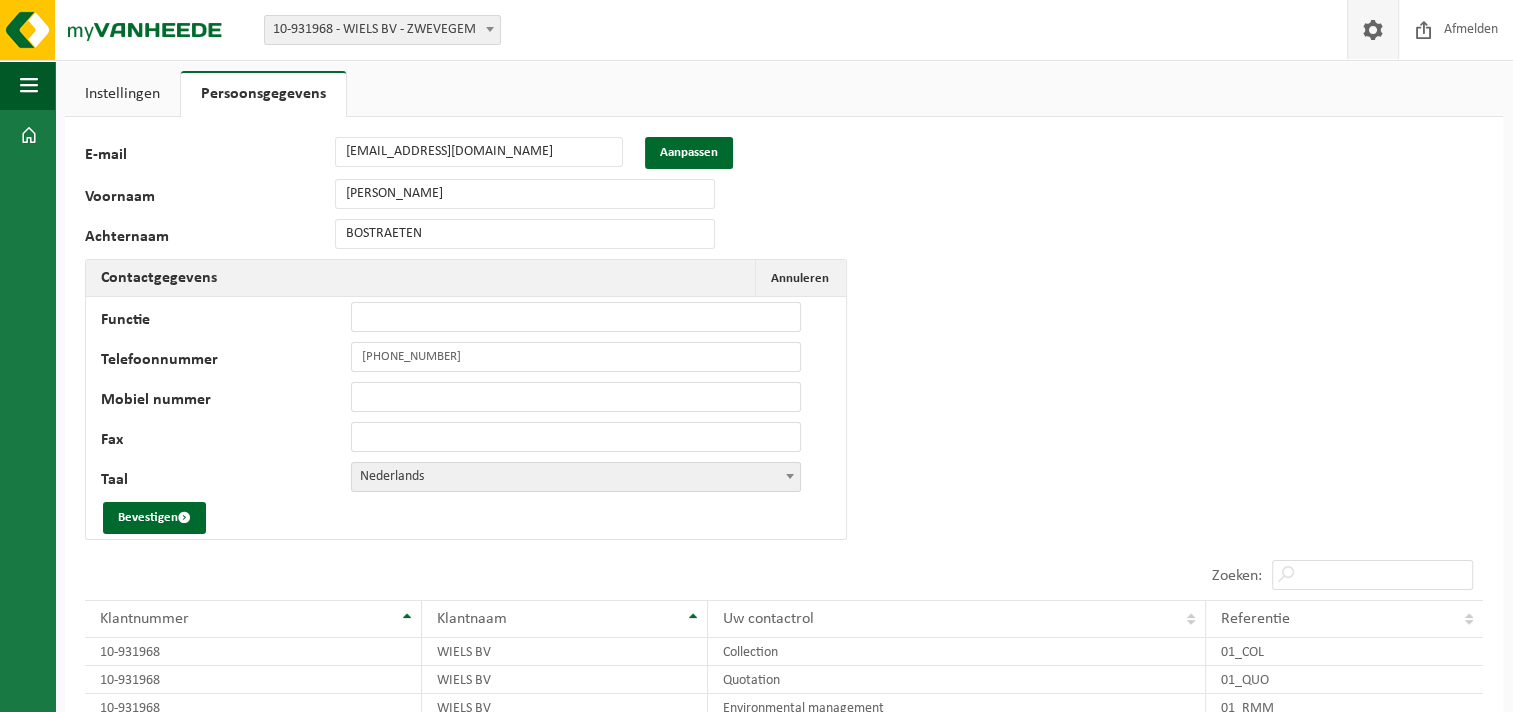 click on "Instellingen" at bounding box center (122, 94) 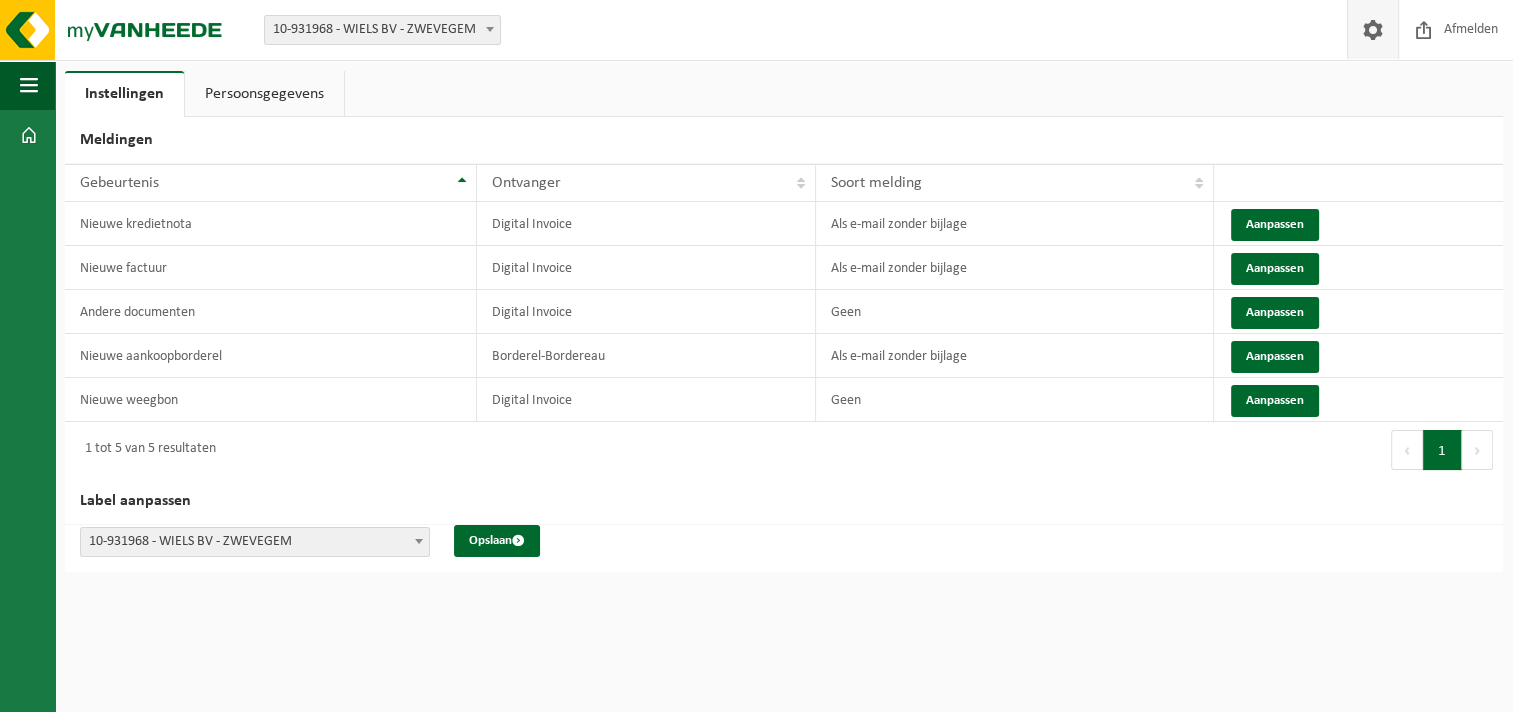 click on "Instellingen" at bounding box center (124, 94) 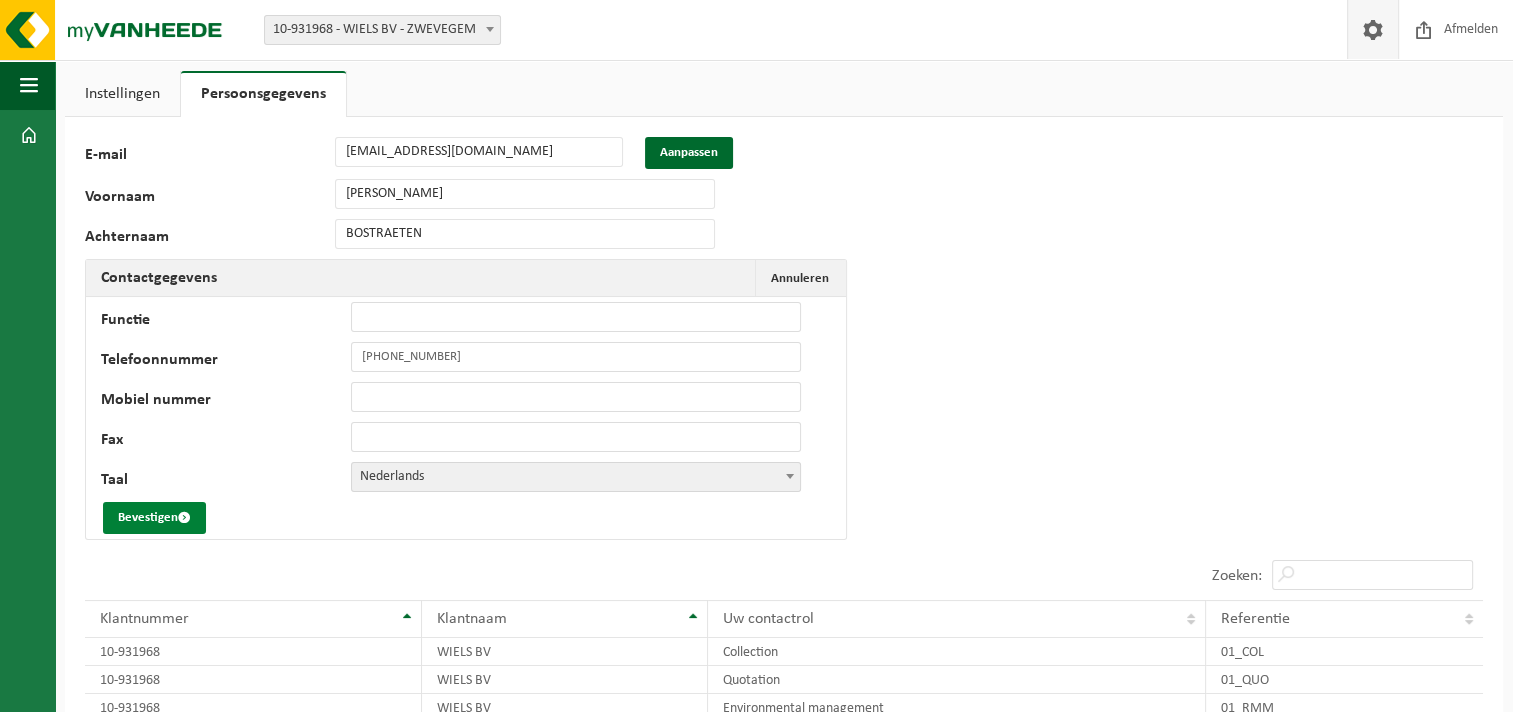 click on "Bevestigen" at bounding box center [154, 518] 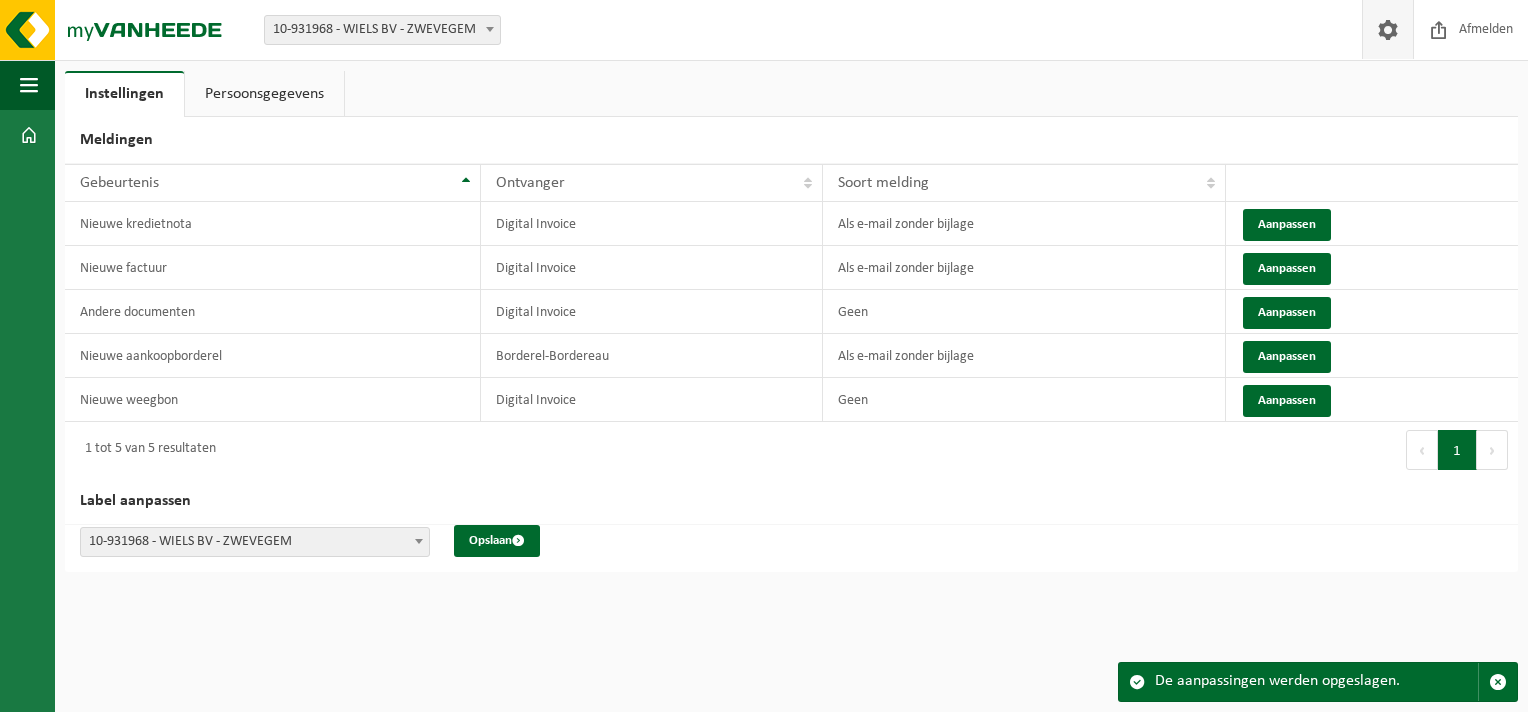 scroll, scrollTop: 0, scrollLeft: 0, axis: both 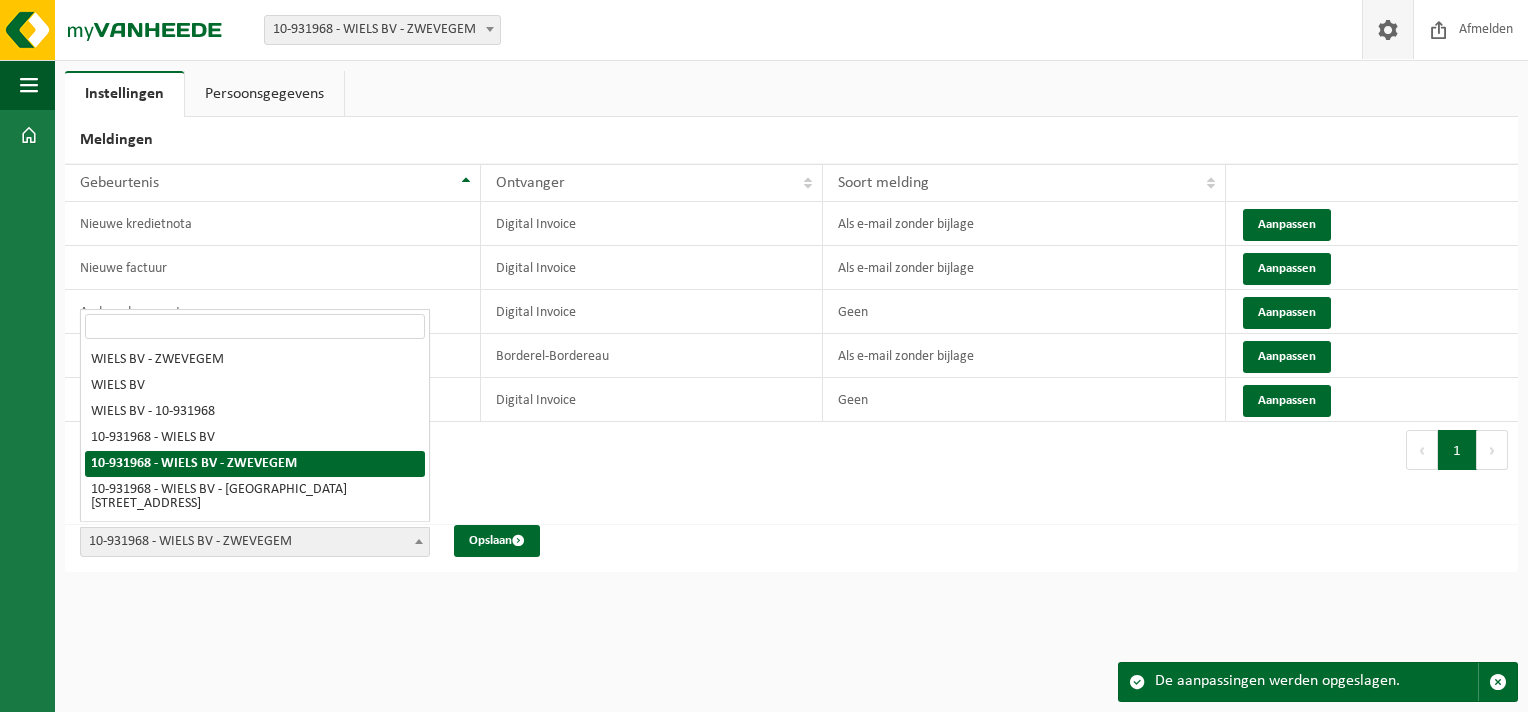 click at bounding box center (419, 541) 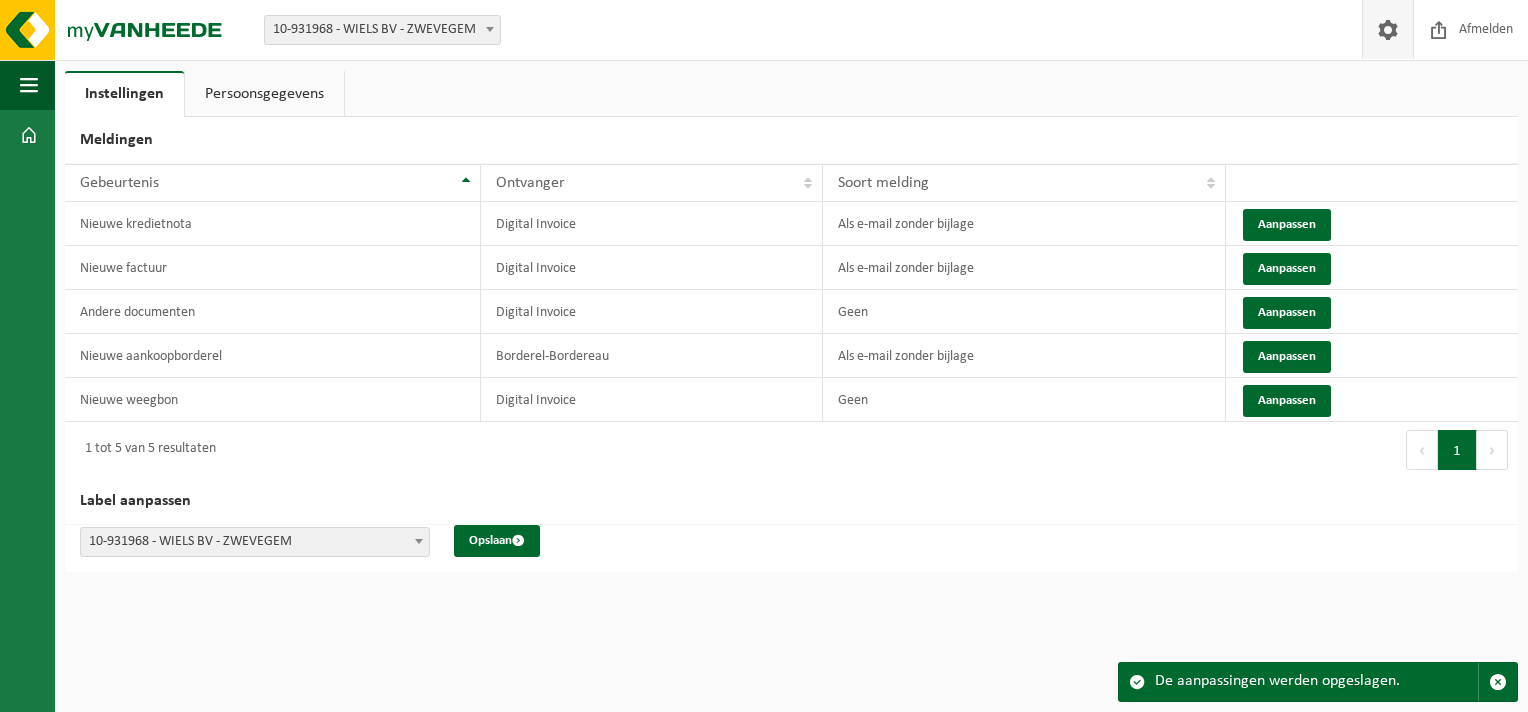 click on "Persoonsgegevens" at bounding box center [264, 94] 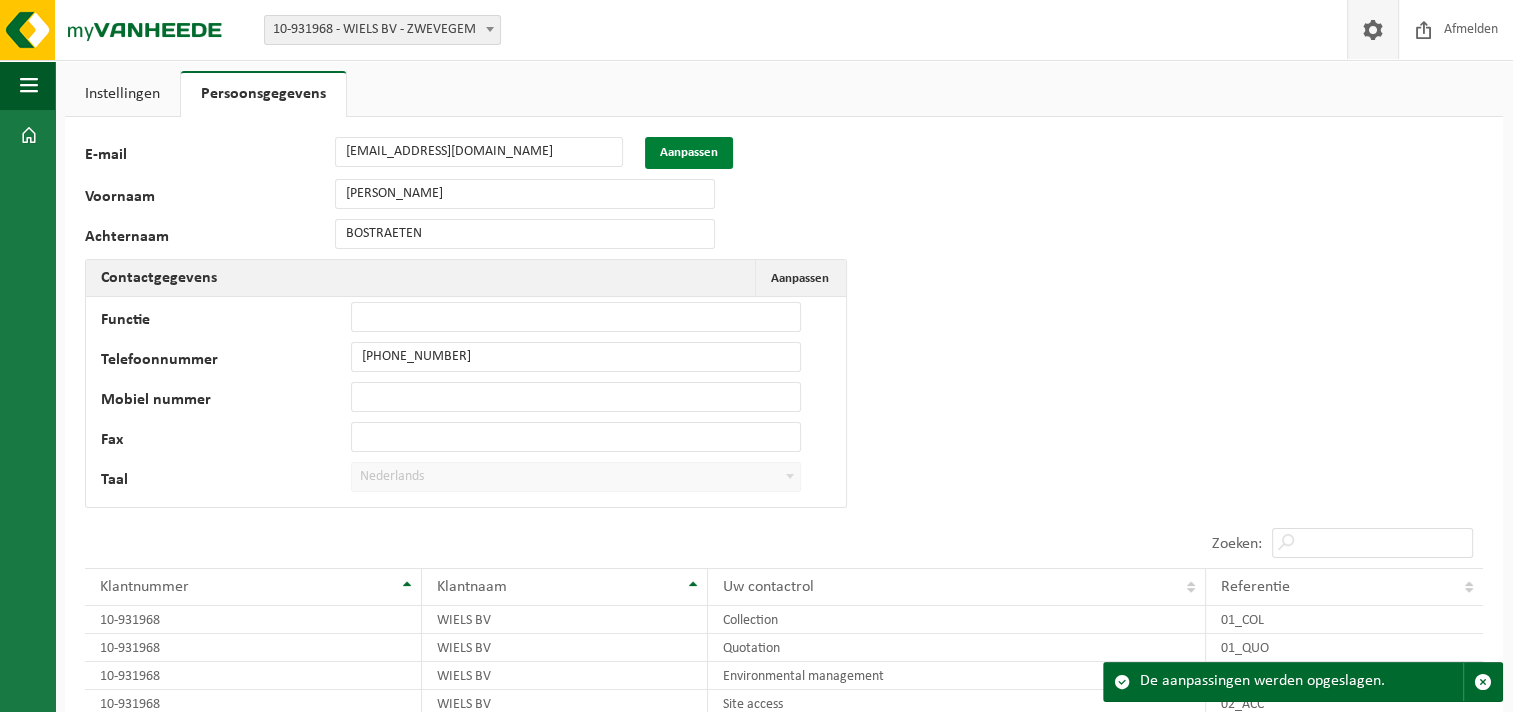 click on "Aanpassen" at bounding box center [689, 153] 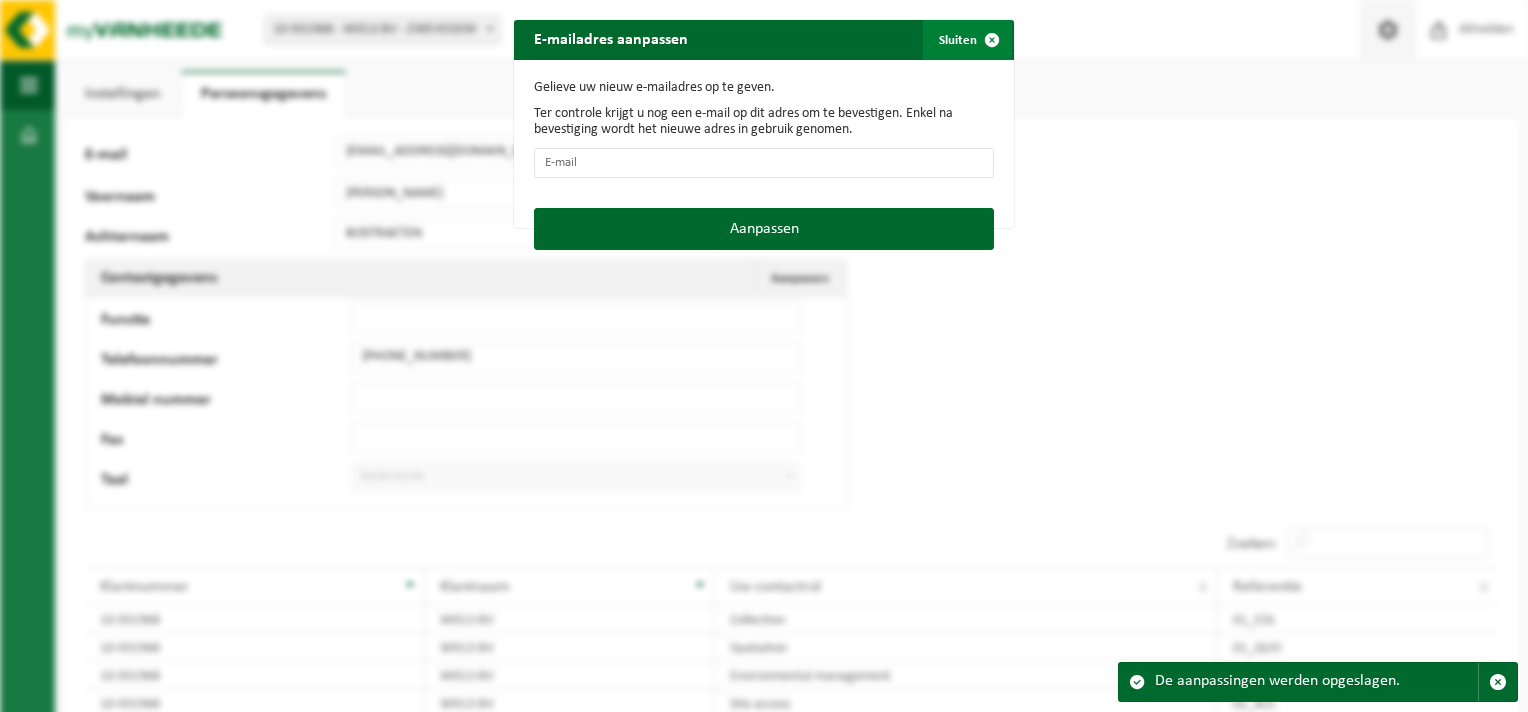 click at bounding box center [992, 40] 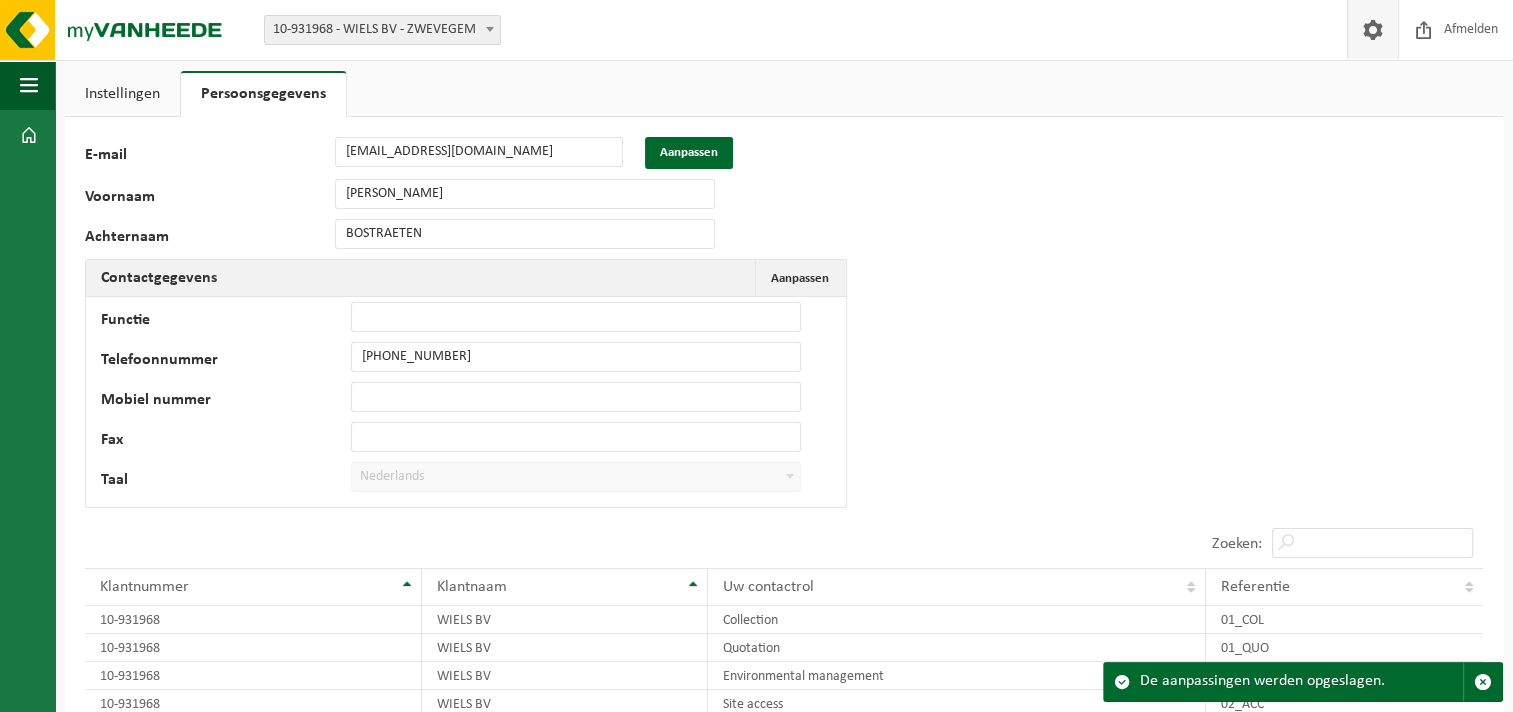 click on "Instellingen" at bounding box center [122, 94] 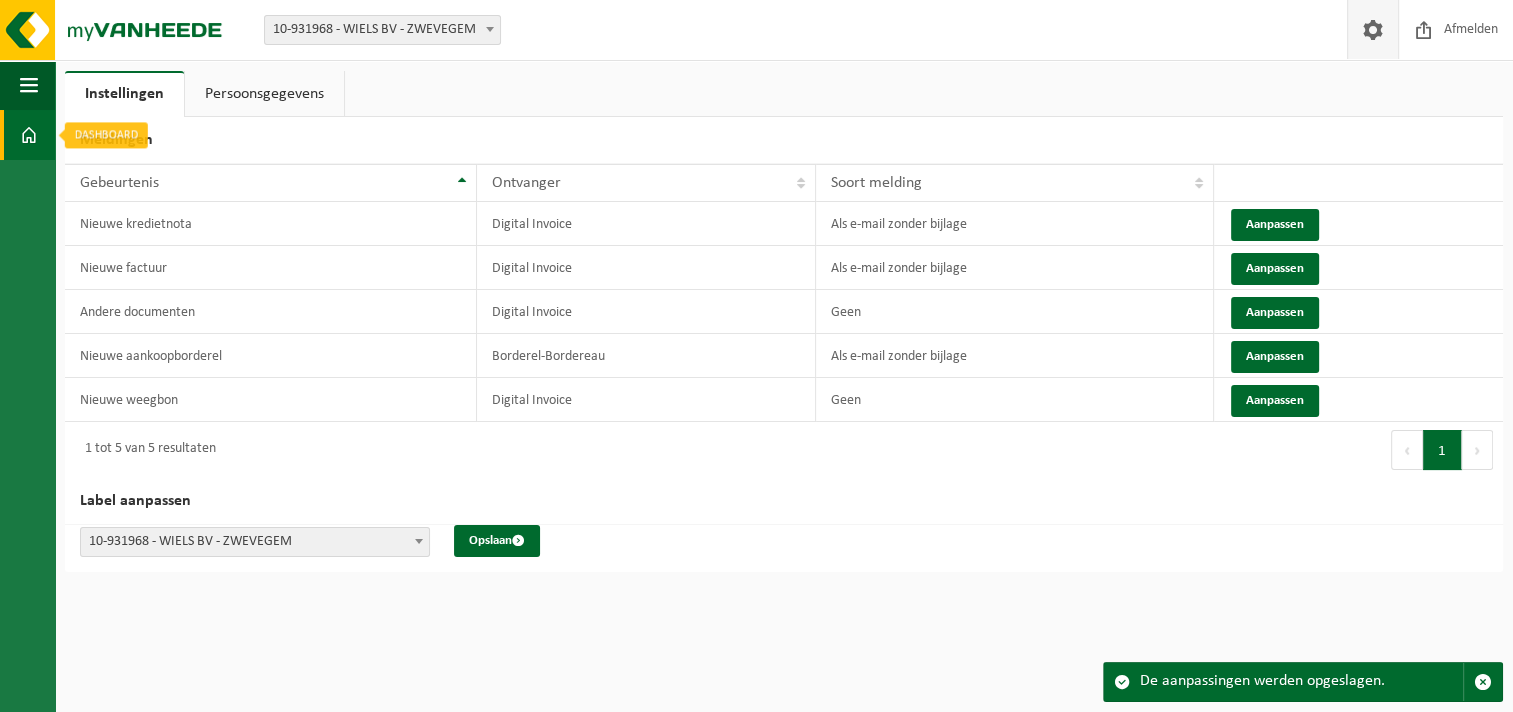 click at bounding box center [29, 135] 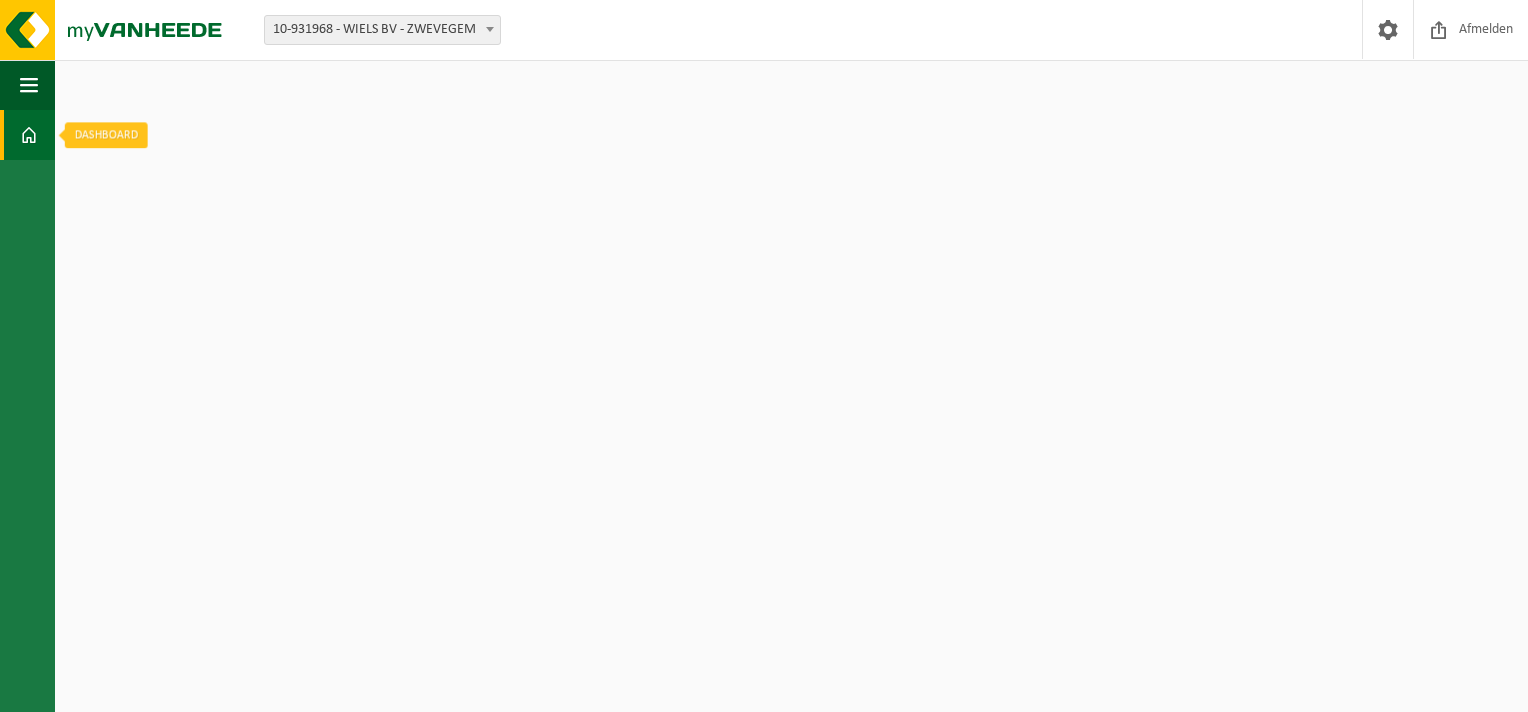 scroll, scrollTop: 0, scrollLeft: 0, axis: both 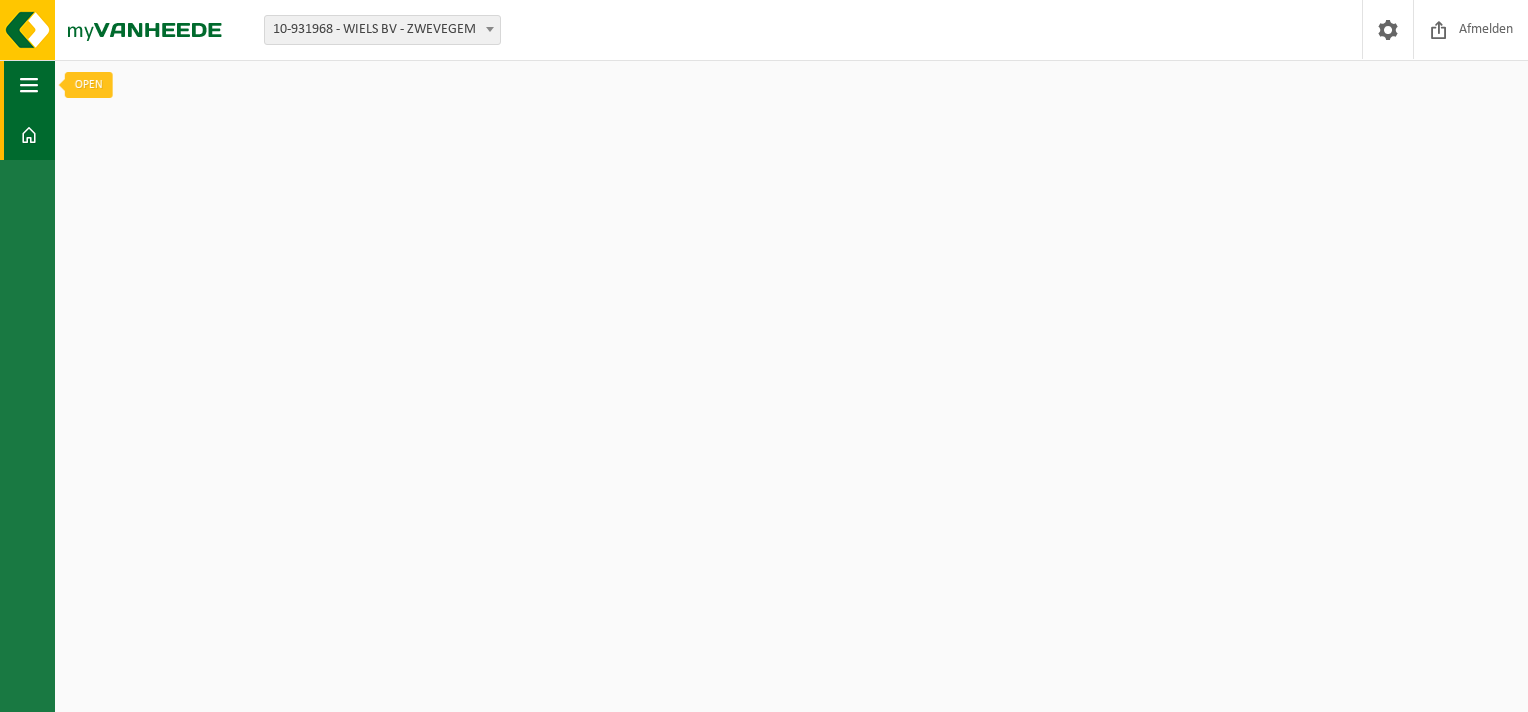 click at bounding box center [29, 85] 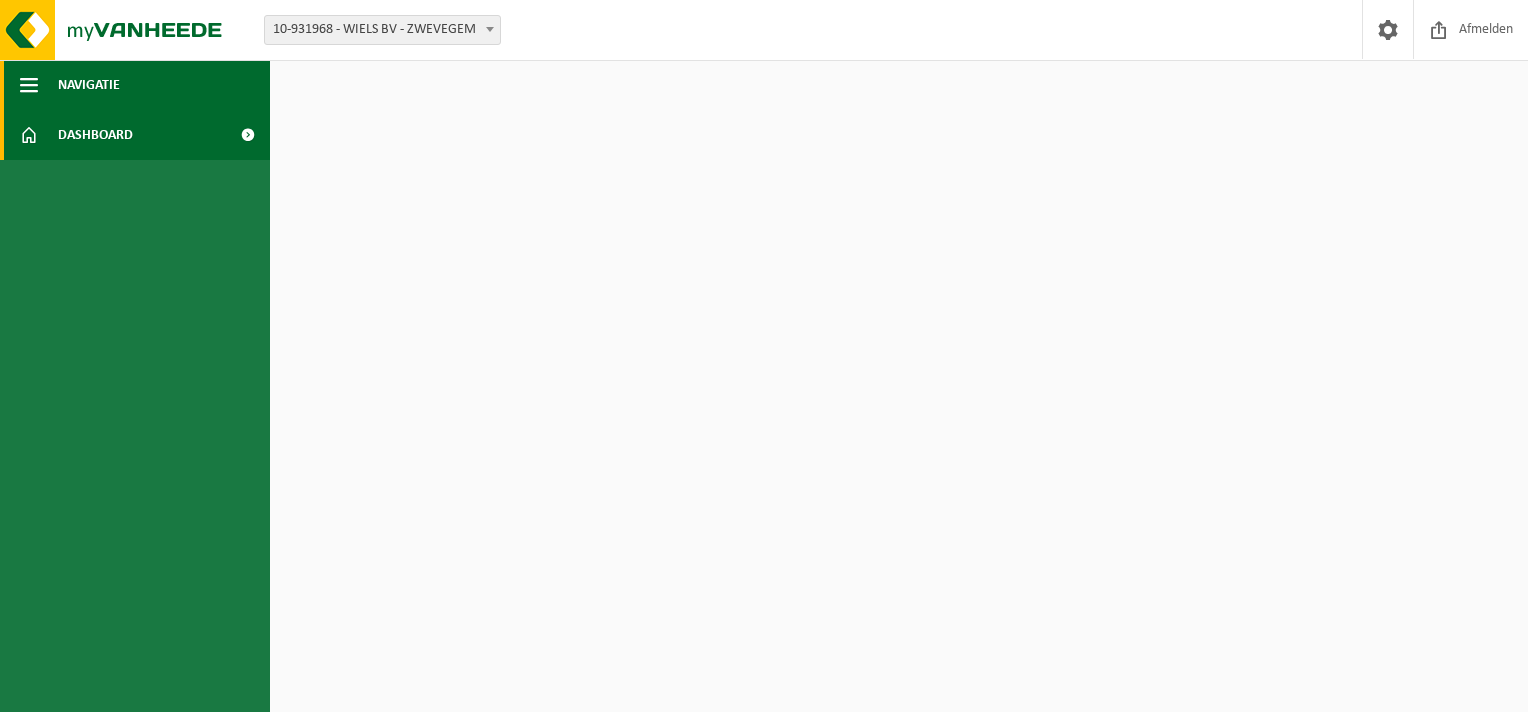 click on "Navigatie" at bounding box center [89, 85] 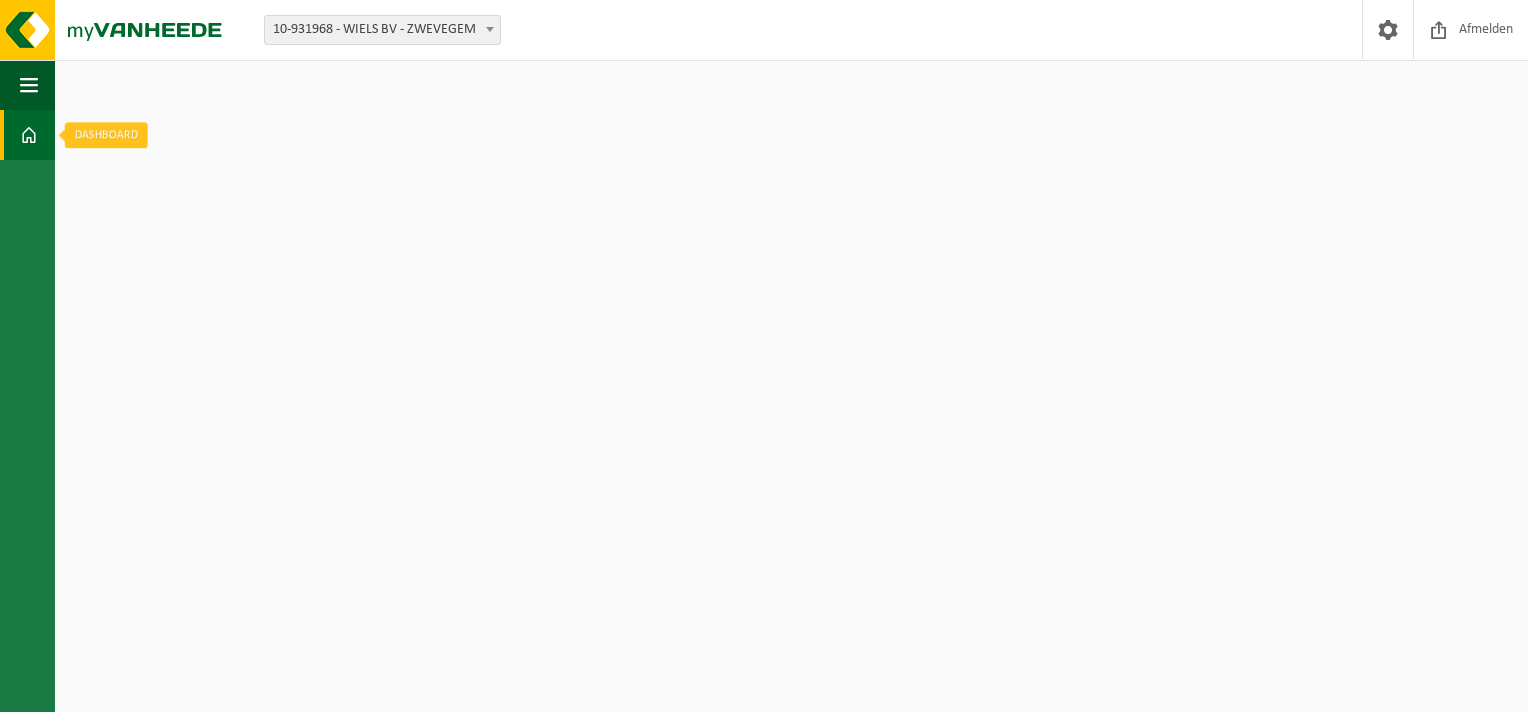 click on "Dashboard" at bounding box center (27, 135) 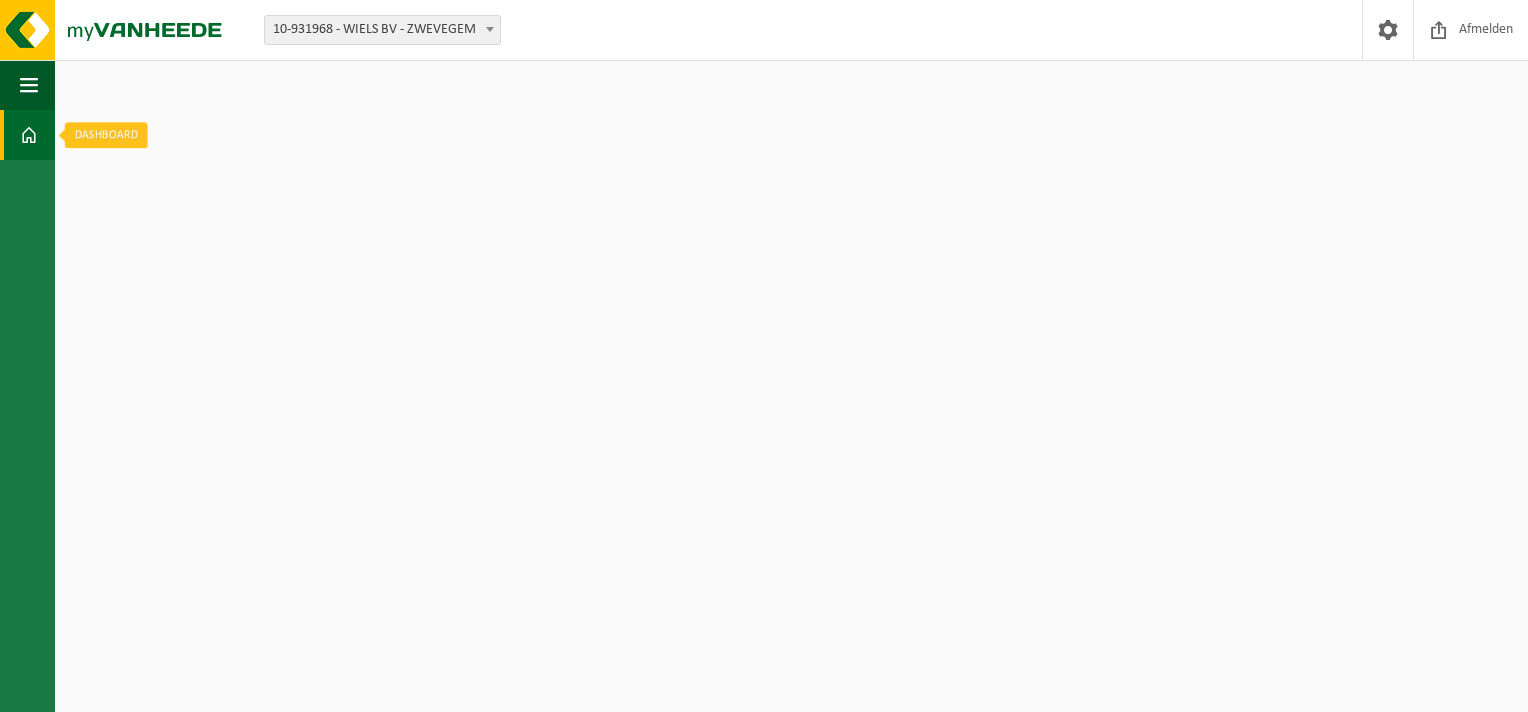 scroll, scrollTop: 0, scrollLeft: 0, axis: both 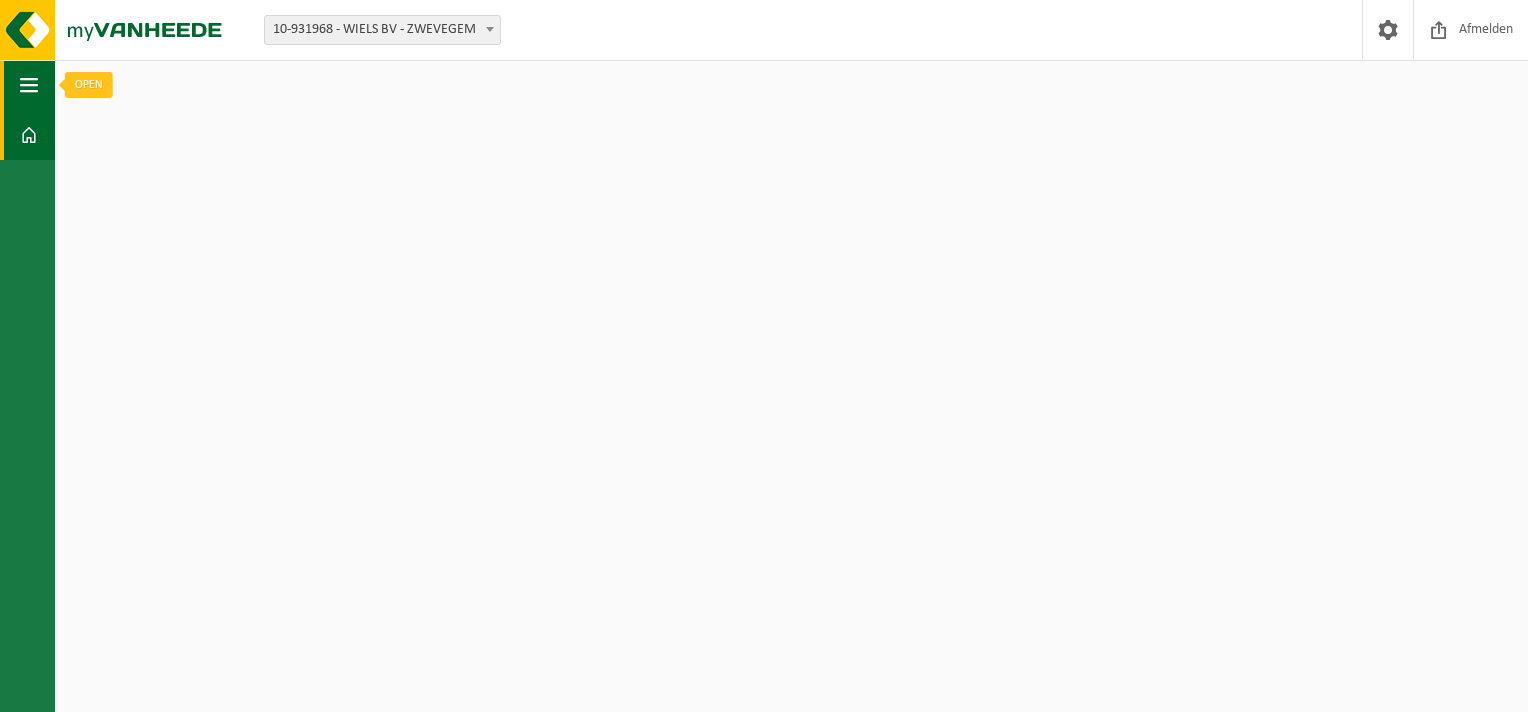 click at bounding box center (29, 85) 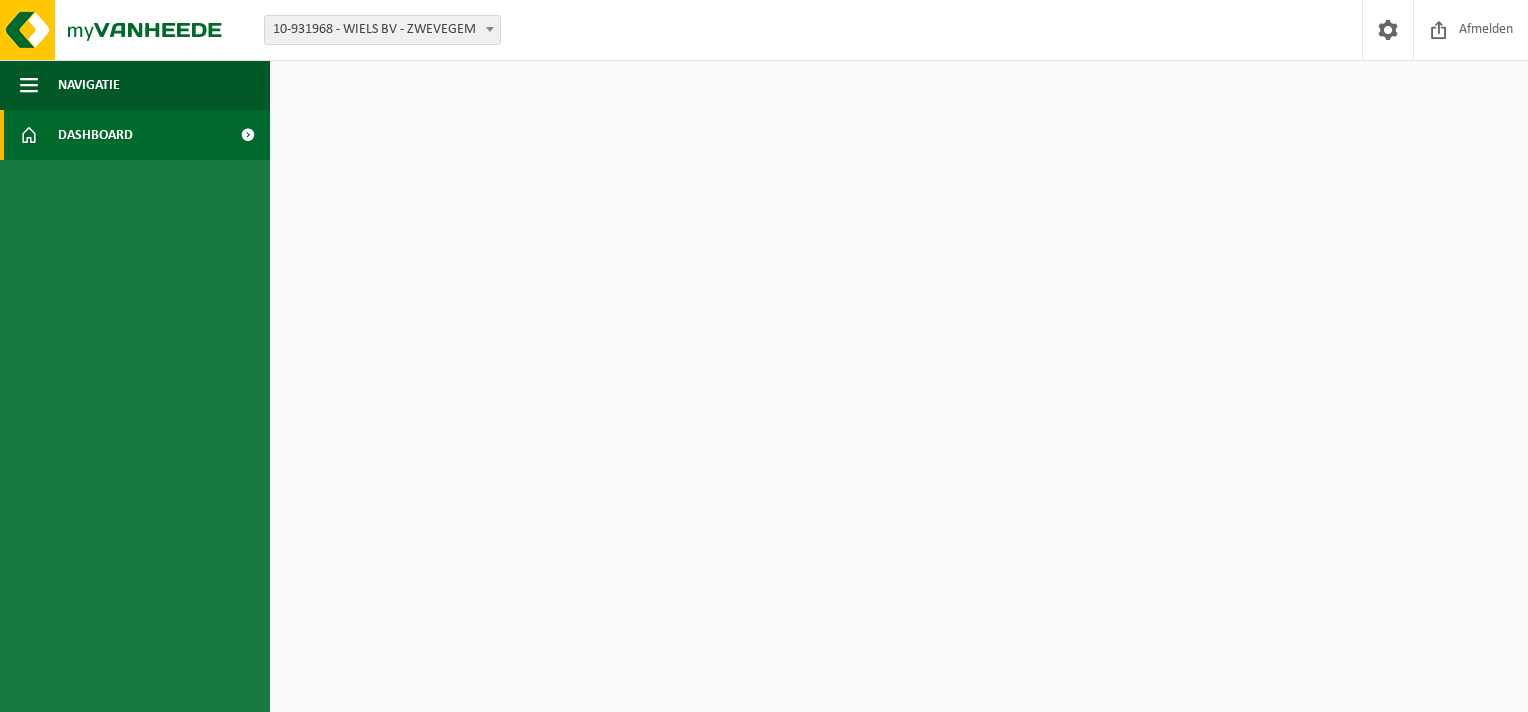 click at bounding box center (29, 135) 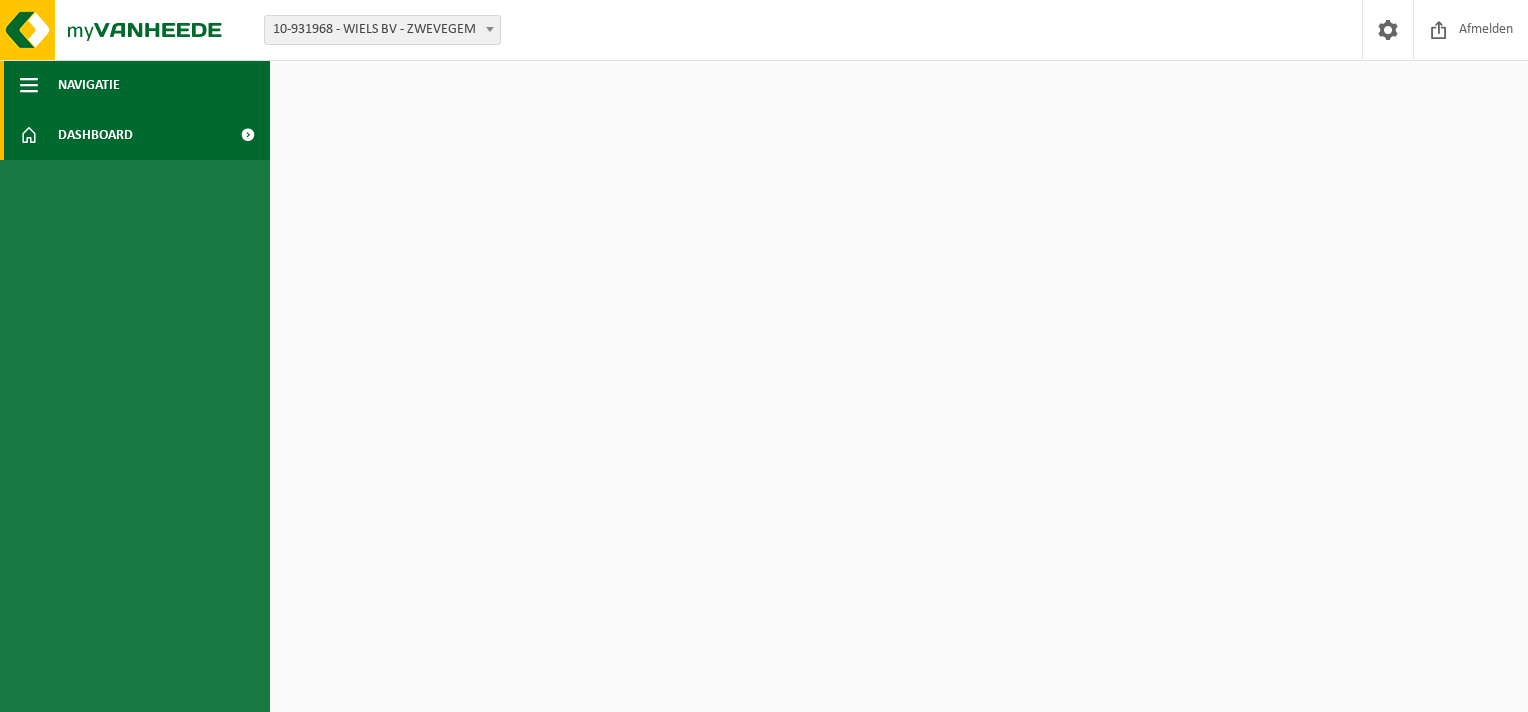 click on "Navigatie" at bounding box center (89, 85) 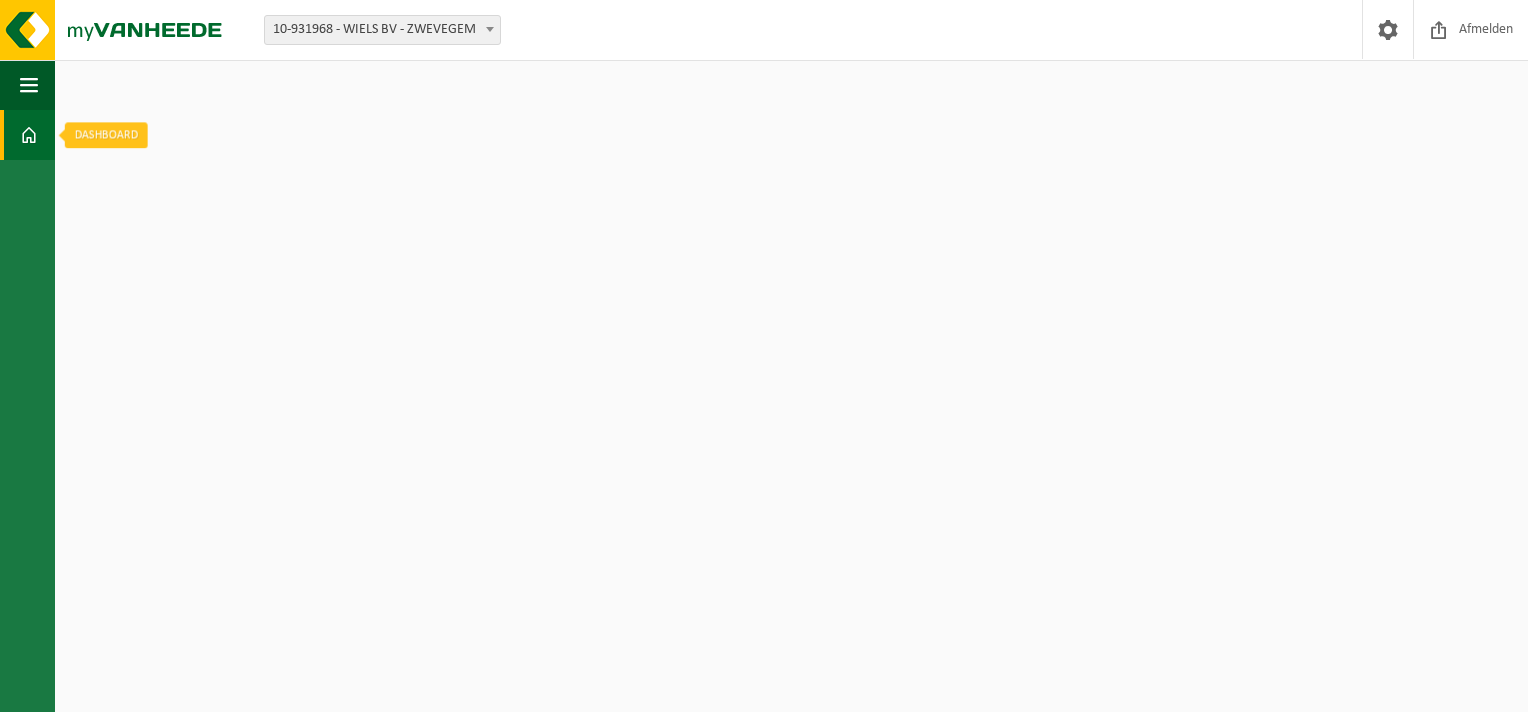 click at bounding box center [29, 135] 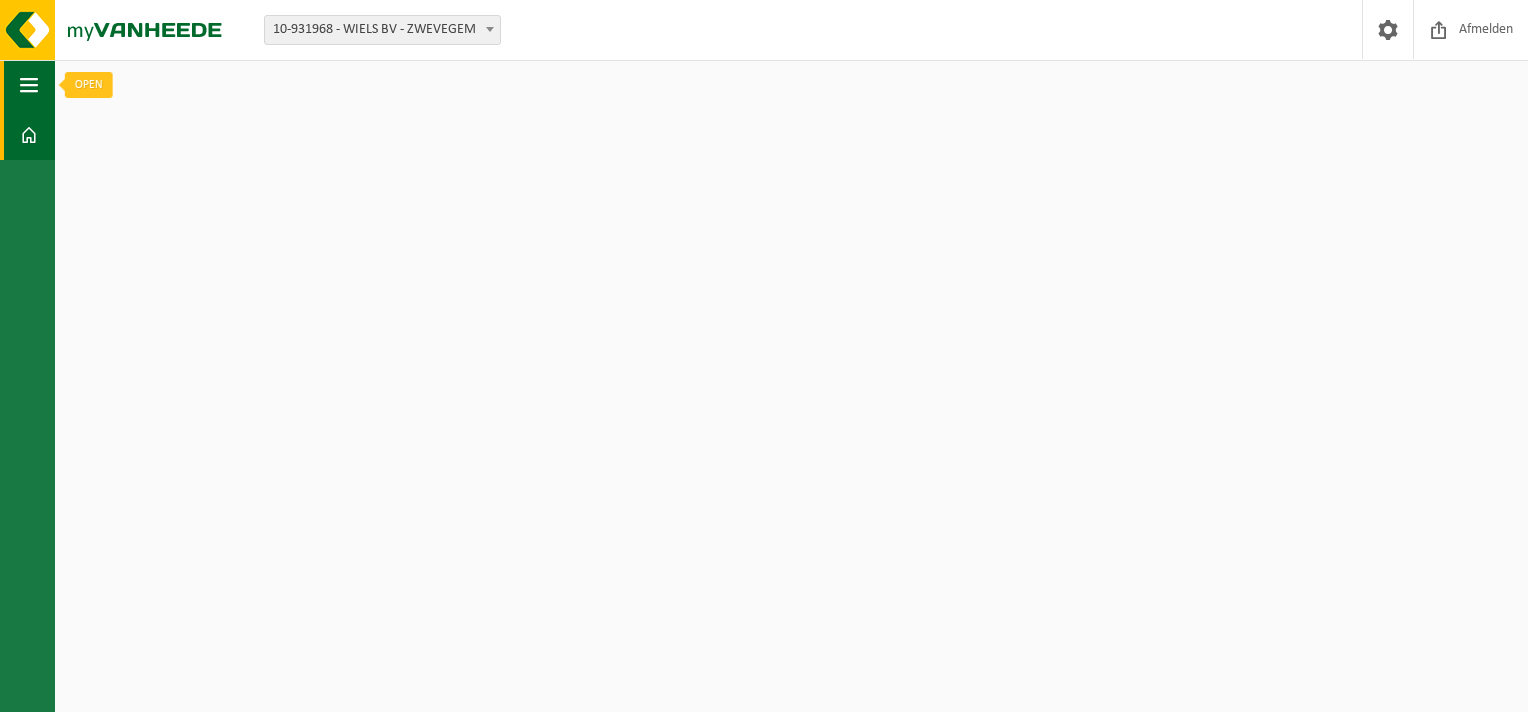 click at bounding box center (29, 85) 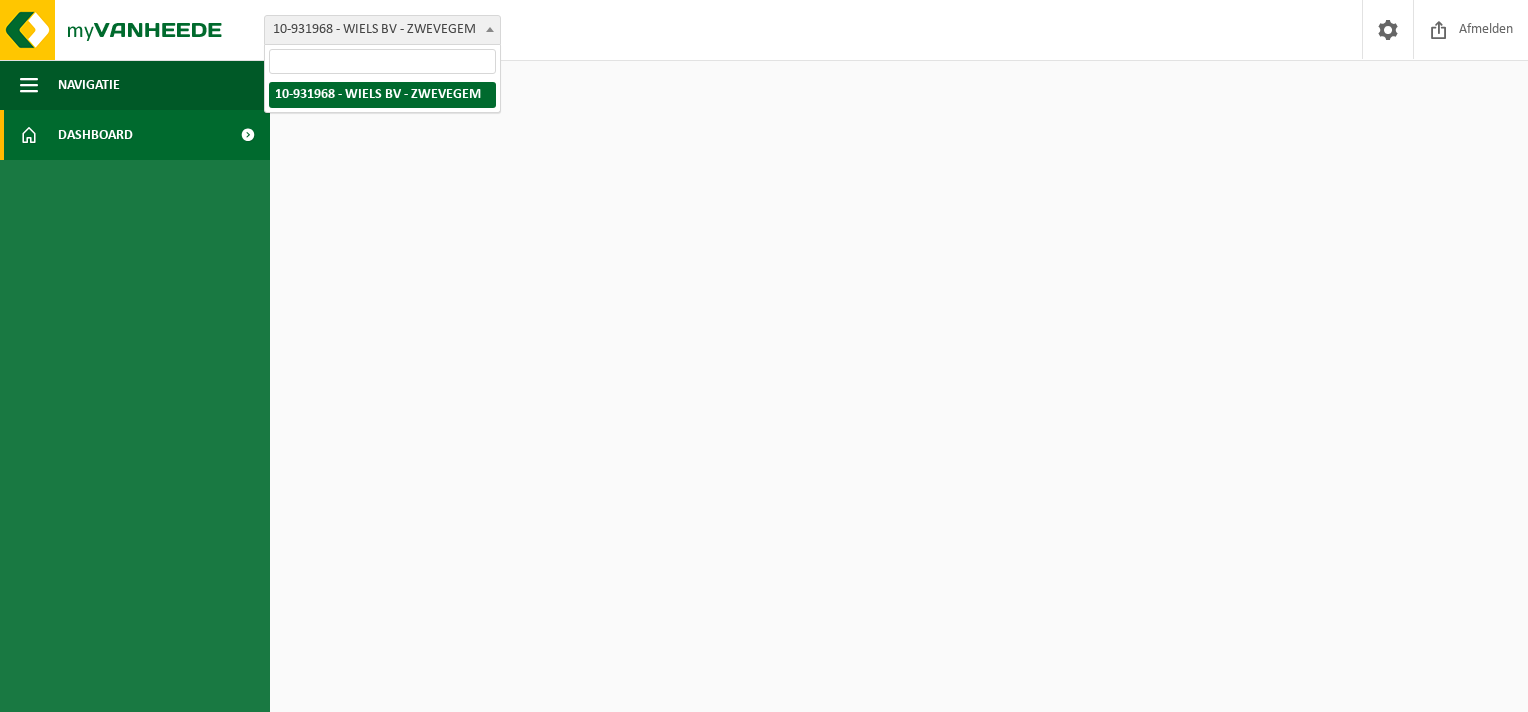 click at bounding box center (490, 29) 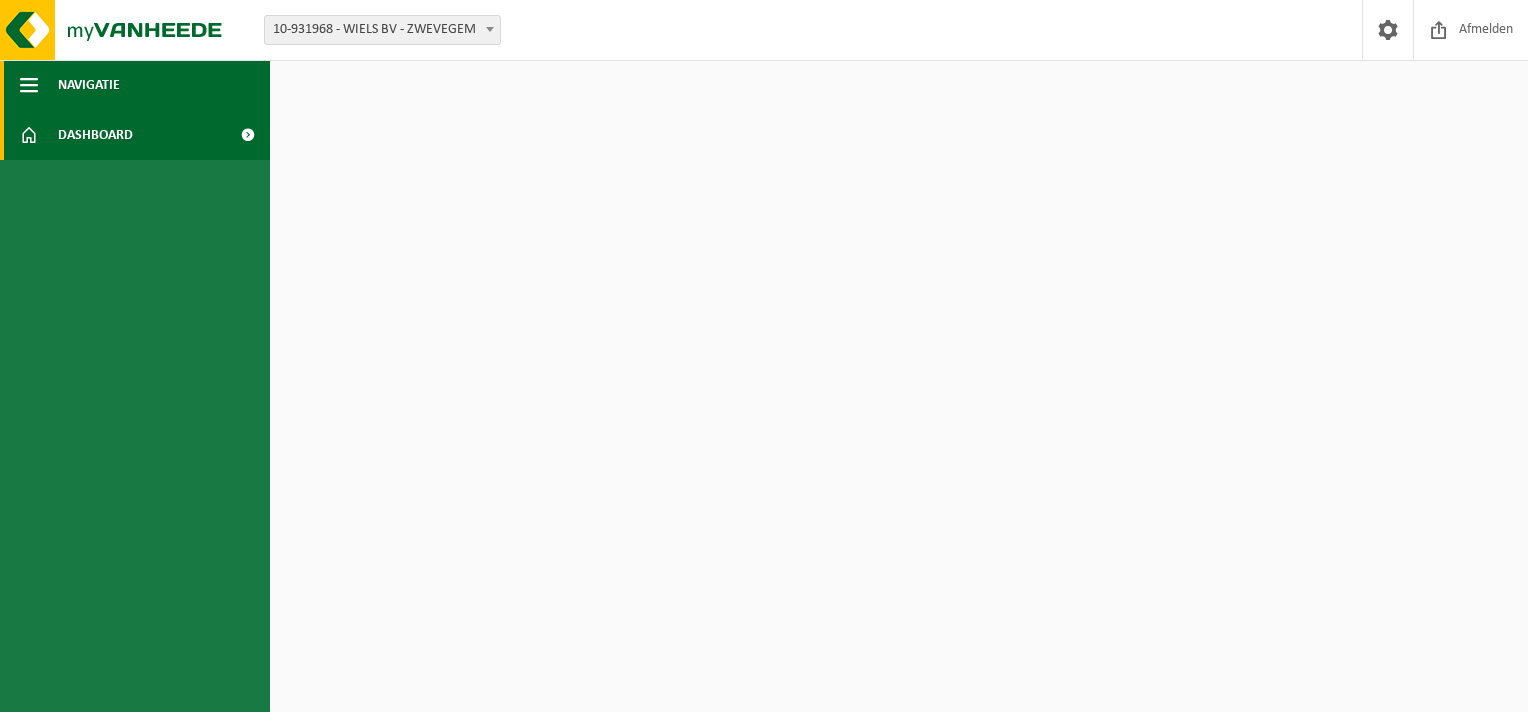 click on "Navigatie" at bounding box center (89, 85) 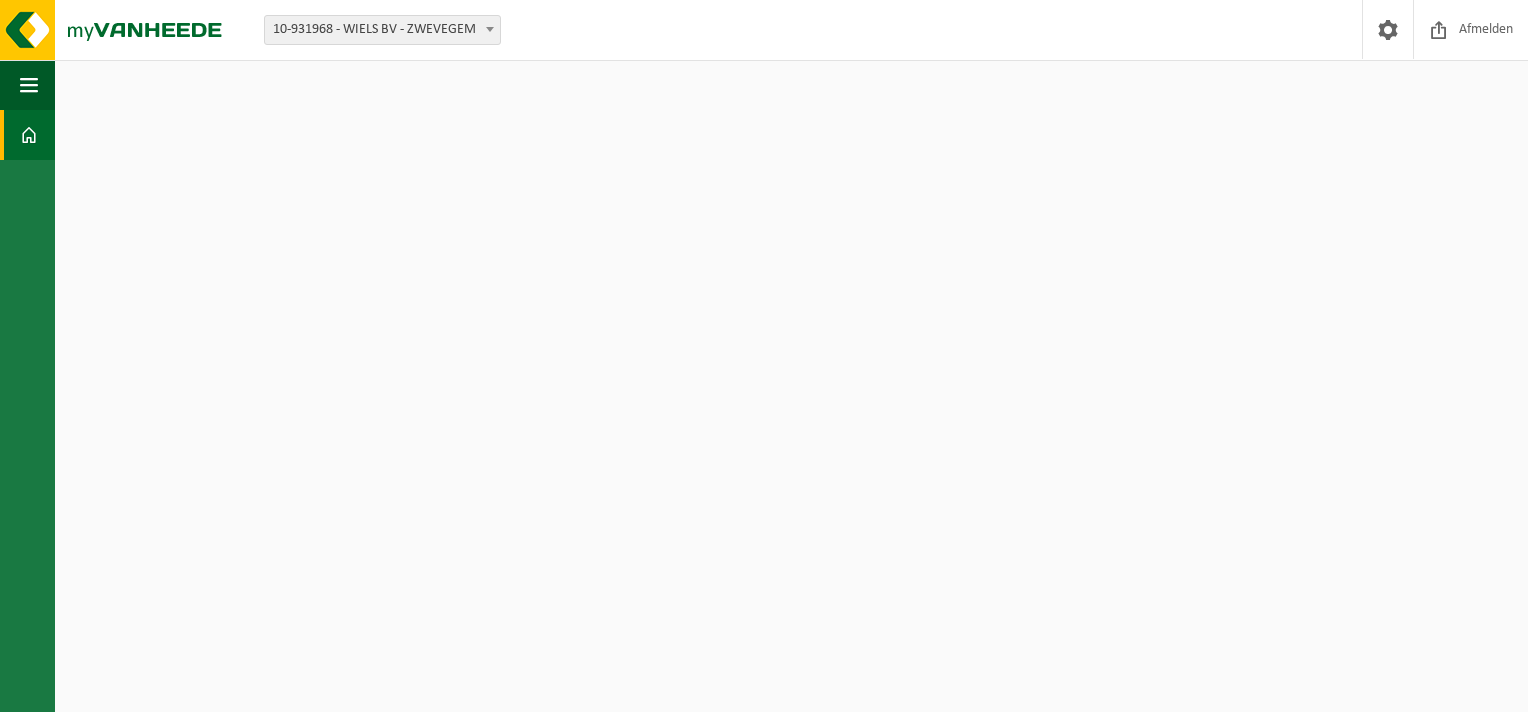 scroll, scrollTop: 0, scrollLeft: 0, axis: both 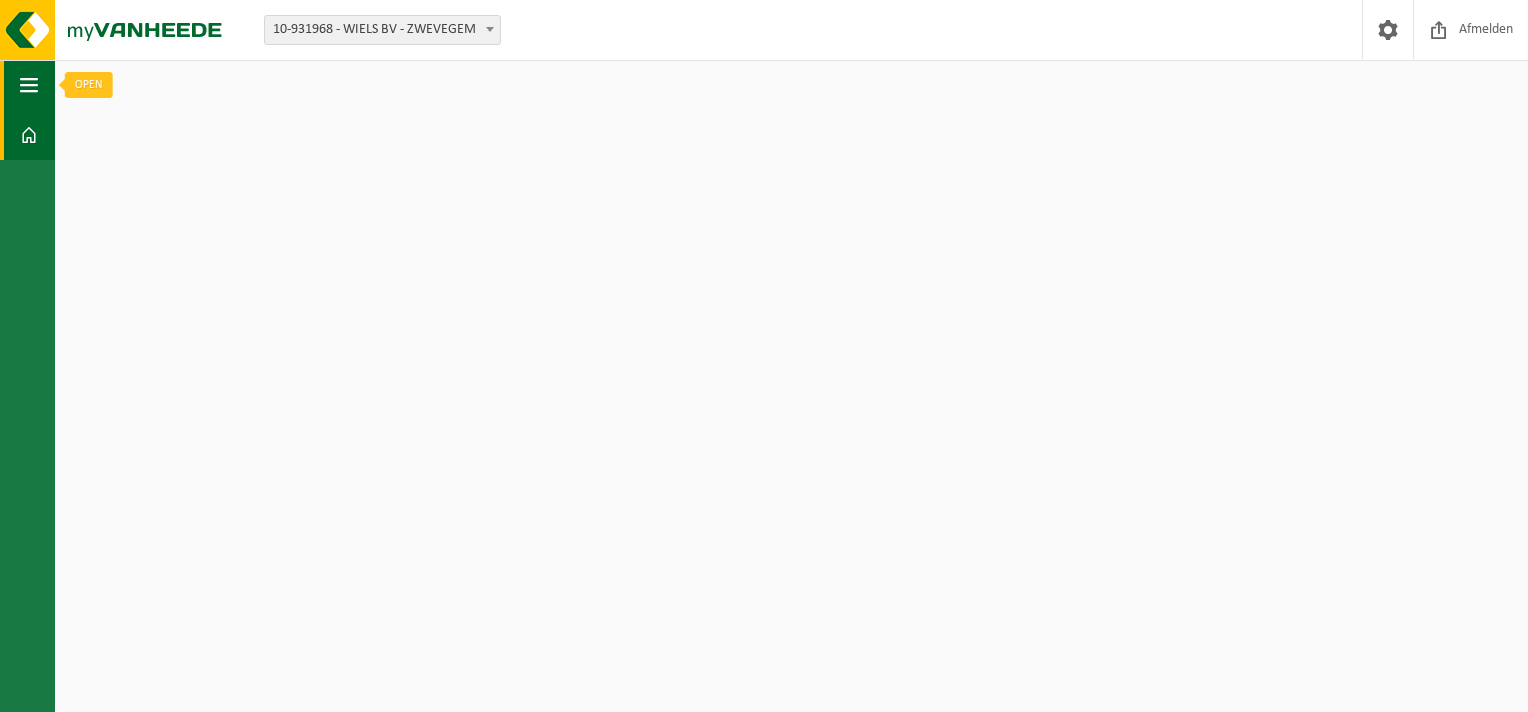 click at bounding box center [29, 85] 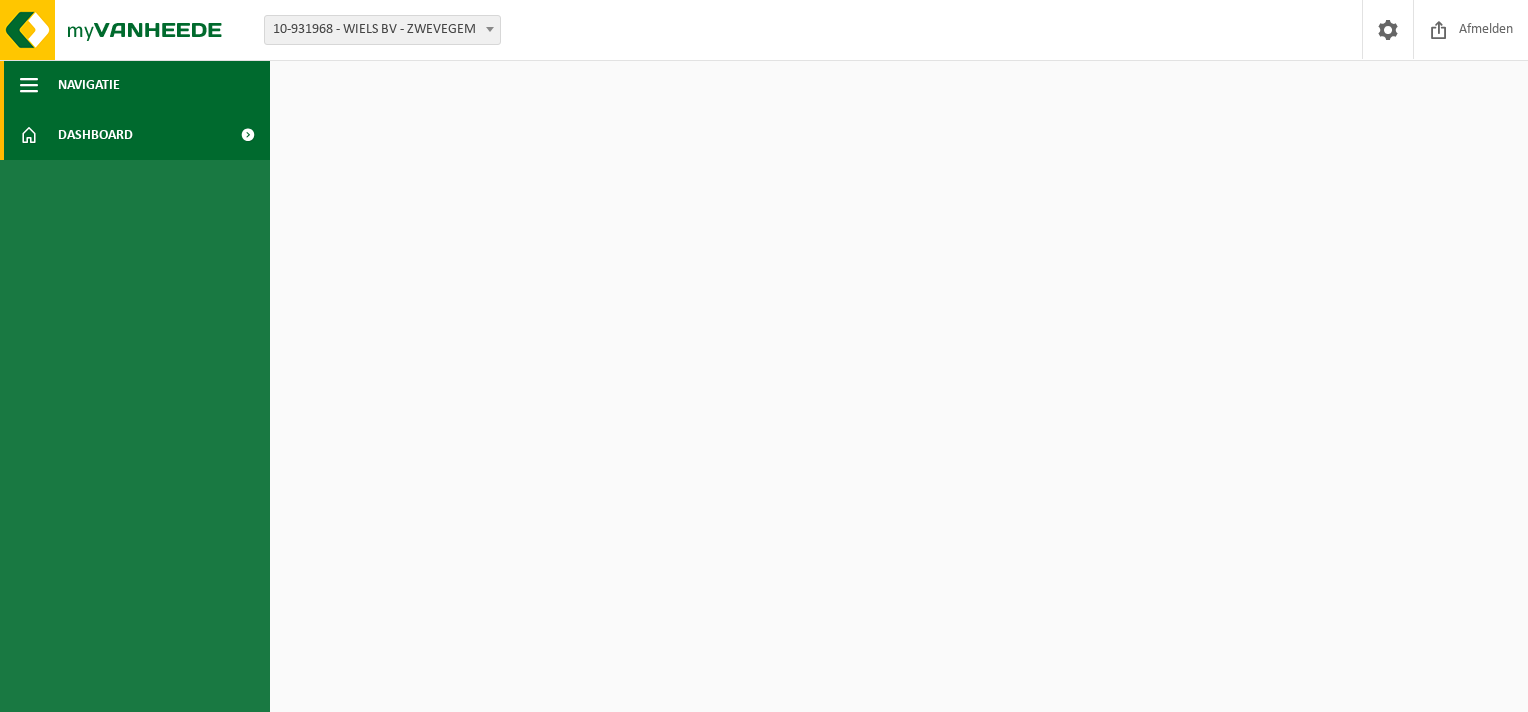 click on "Navigatie" at bounding box center [89, 85] 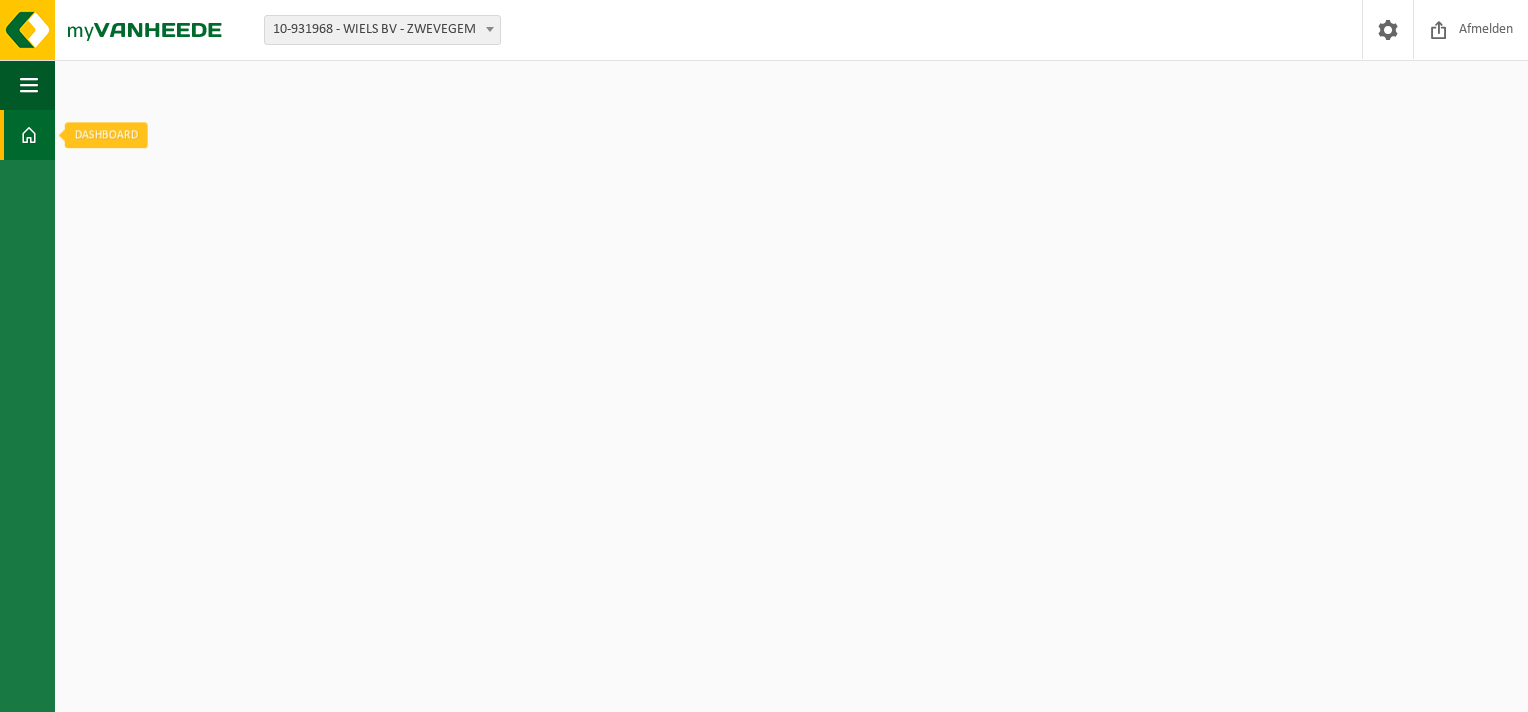 click on "Dashboard" at bounding box center (27, 135) 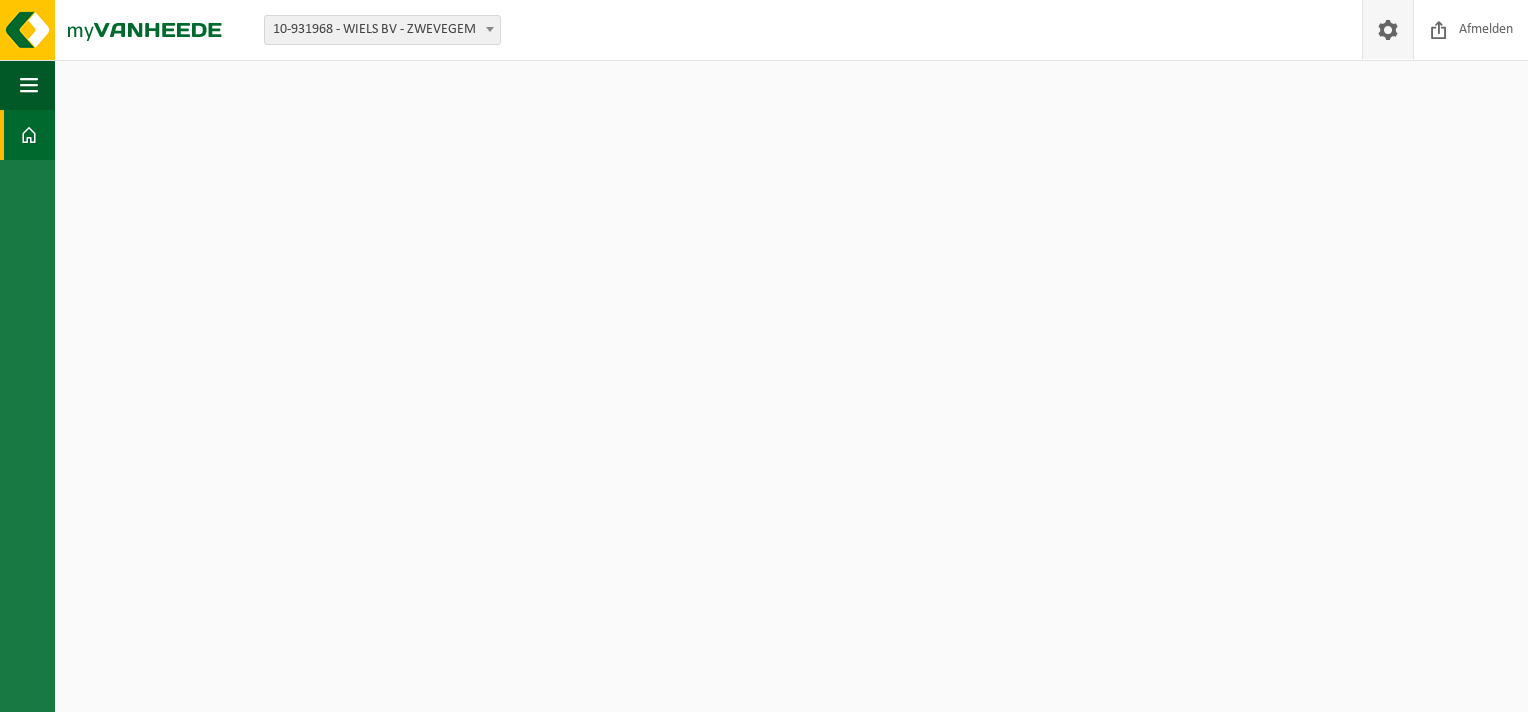 click at bounding box center [1388, 29] 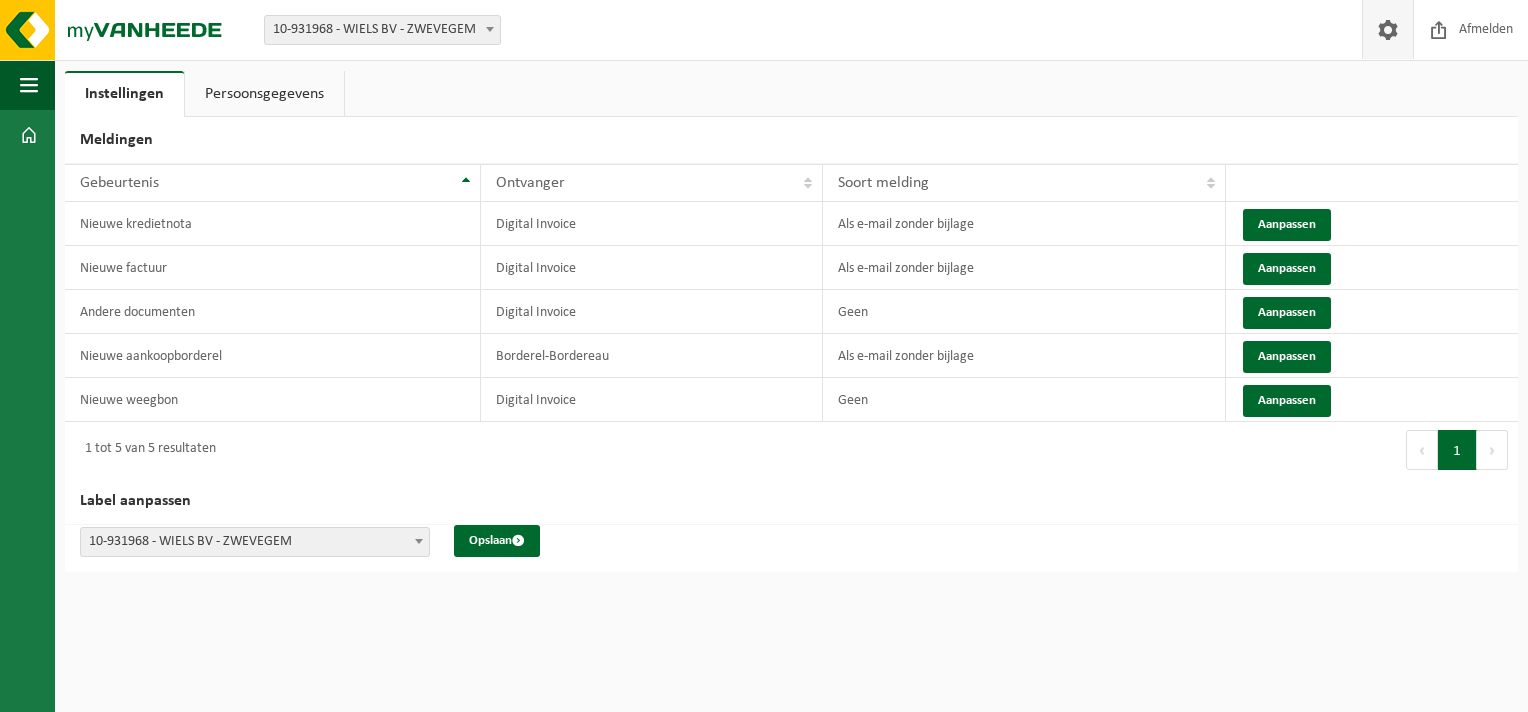 scroll, scrollTop: 0, scrollLeft: 0, axis: both 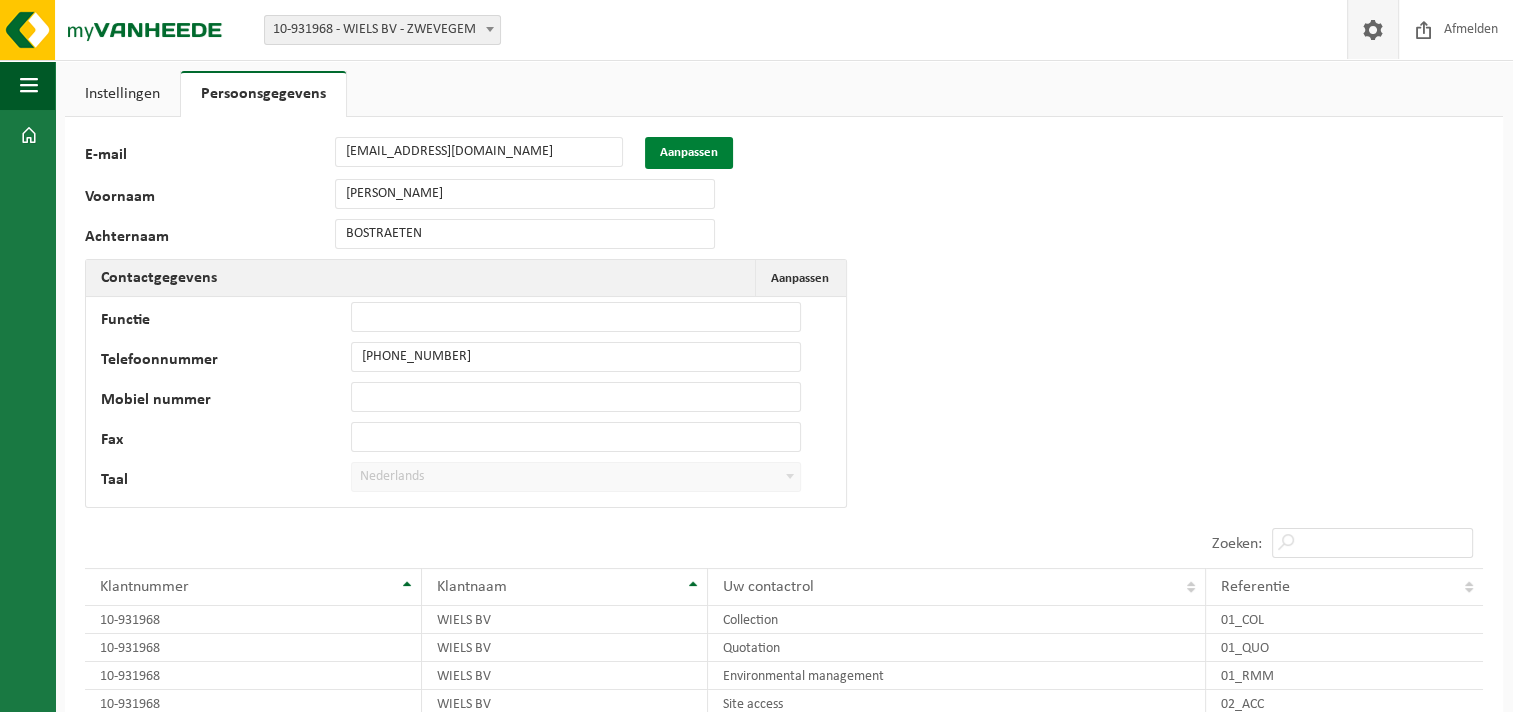 drag, startPoint x: 458, startPoint y: 197, endPoint x: 678, endPoint y: 156, distance: 223.78784 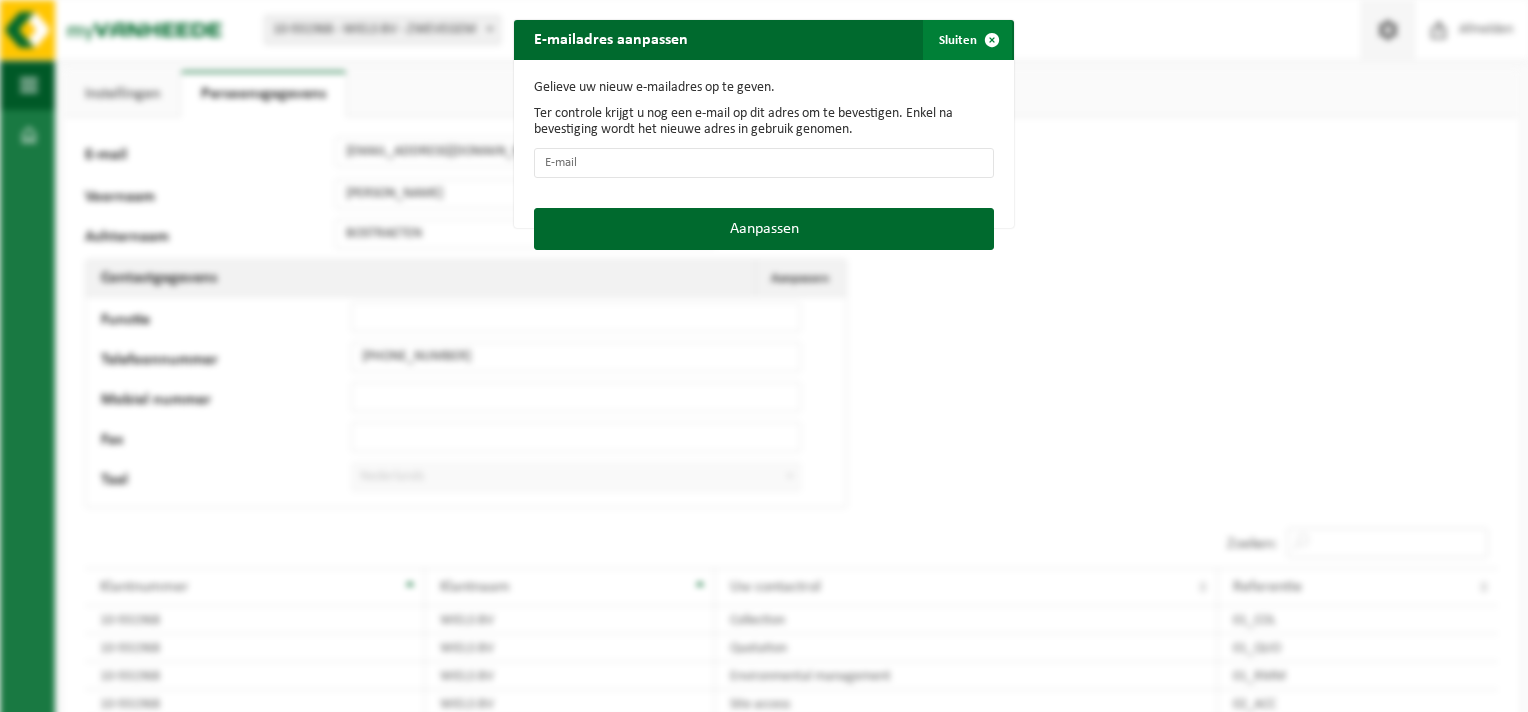 click at bounding box center [992, 40] 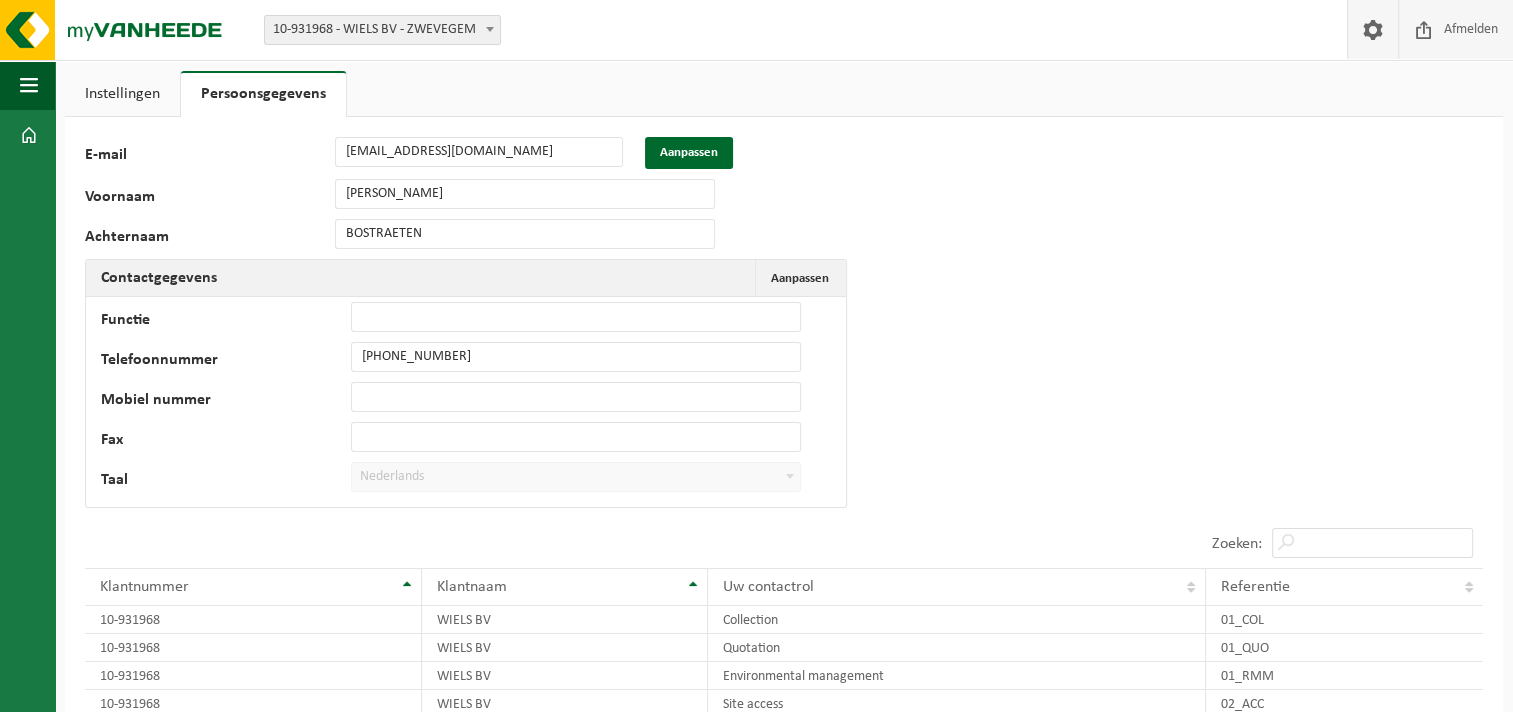 click on "Afmelden" at bounding box center (1471, 29) 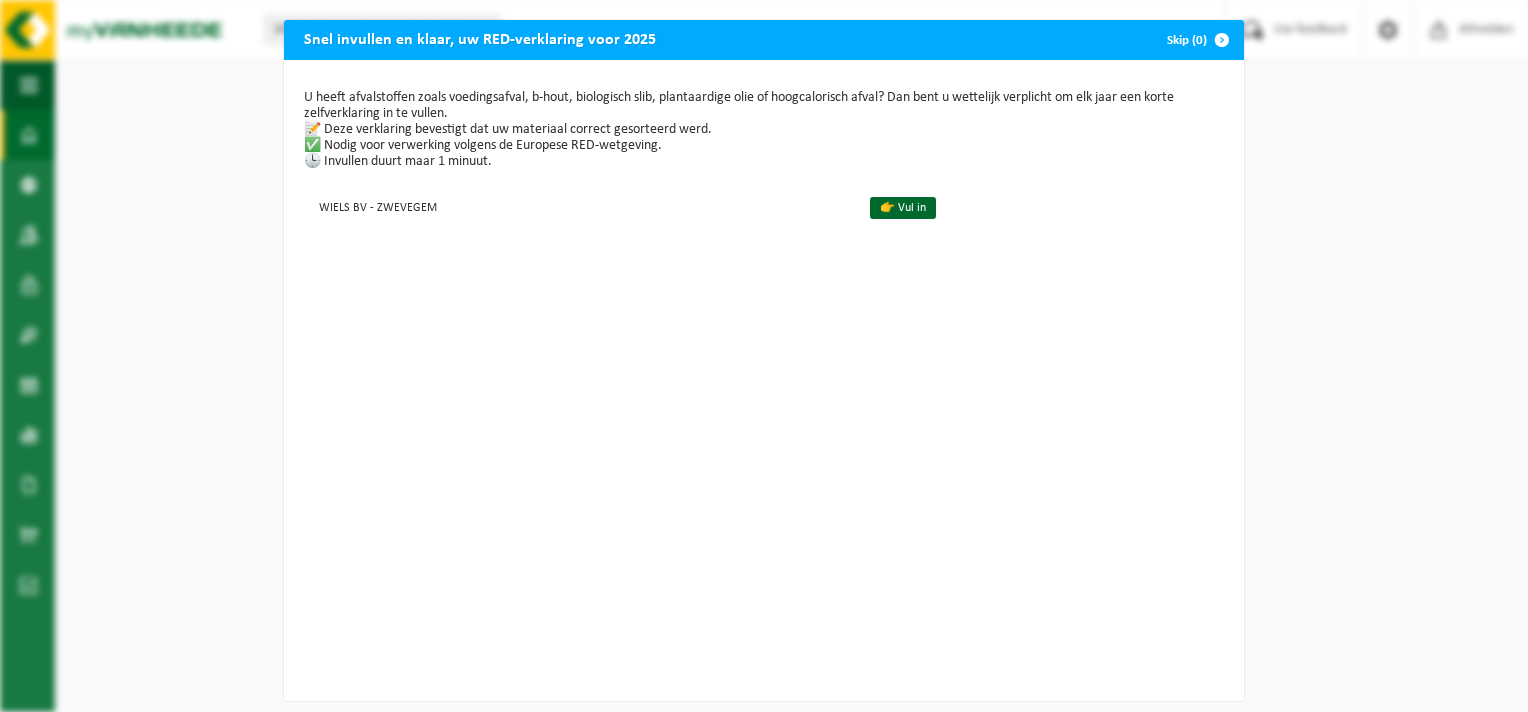 scroll, scrollTop: 0, scrollLeft: 0, axis: both 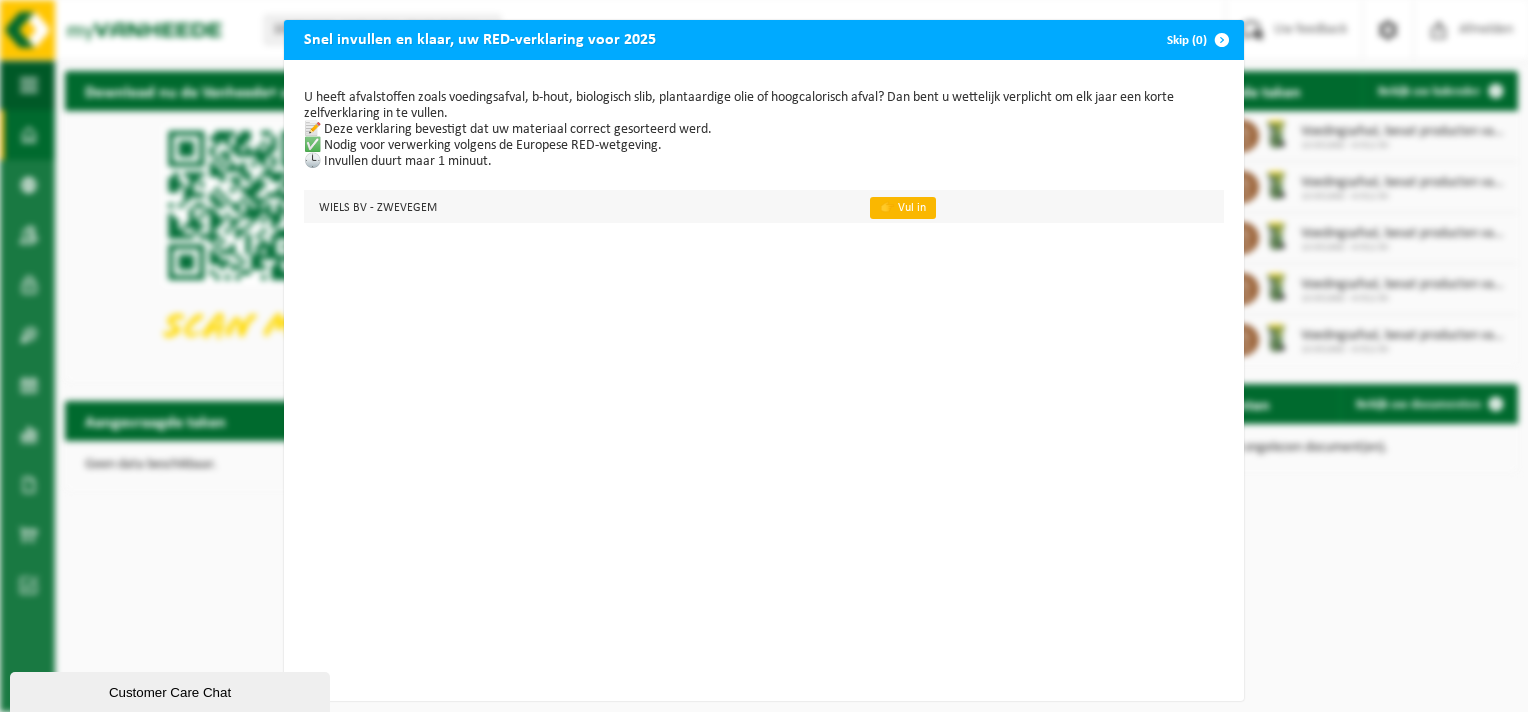 click on "👉 Vul in" at bounding box center [903, 208] 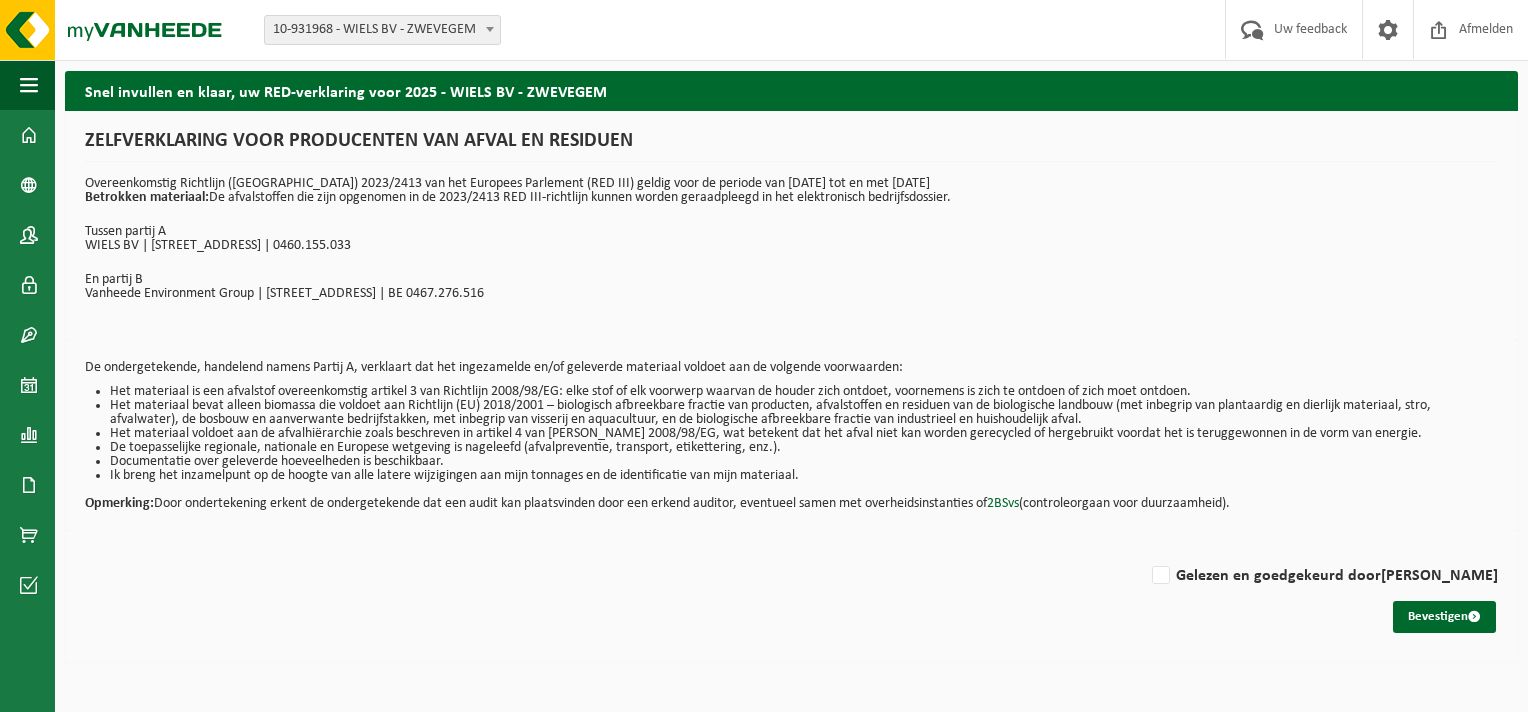 scroll, scrollTop: 0, scrollLeft: 0, axis: both 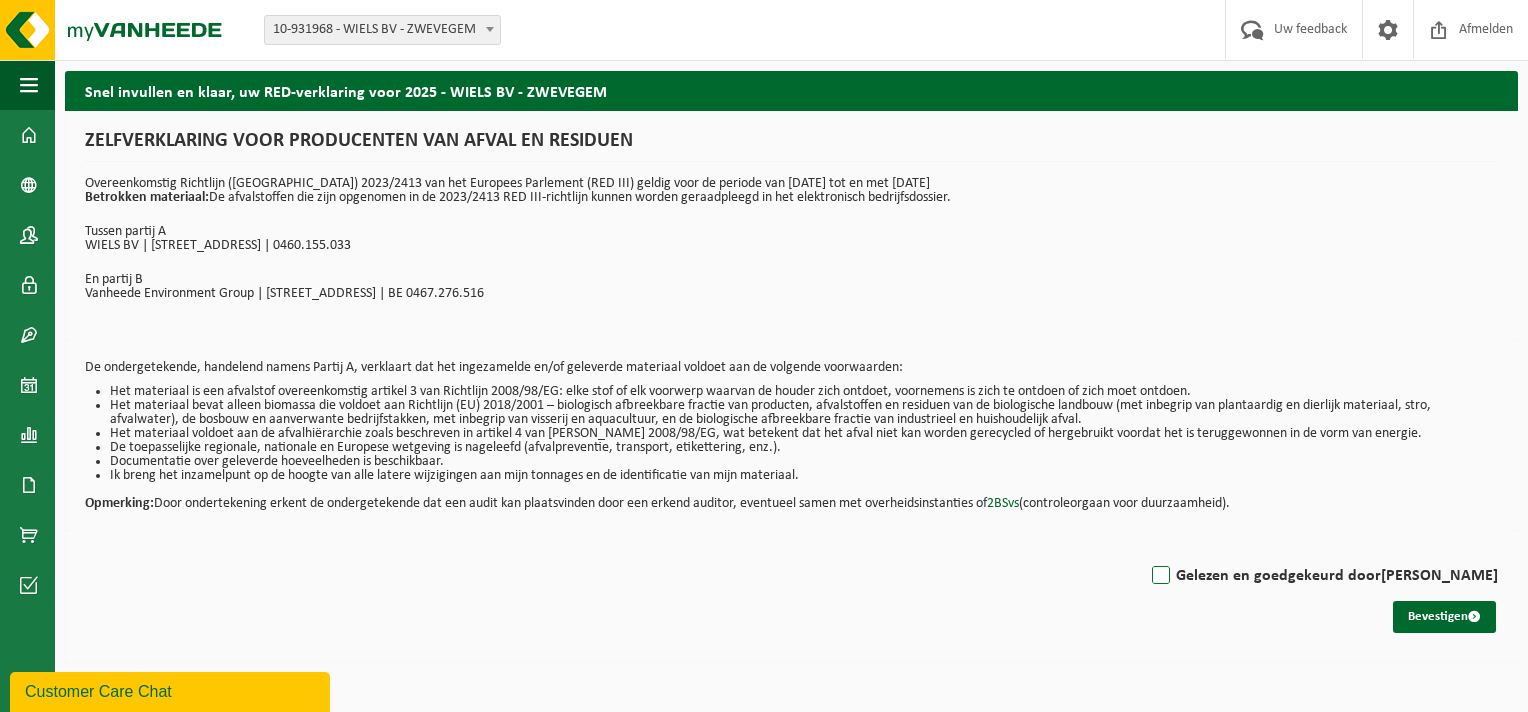 click on "Gelezen en goedgekeurd door  [PERSON_NAME]" at bounding box center (1323, 576) 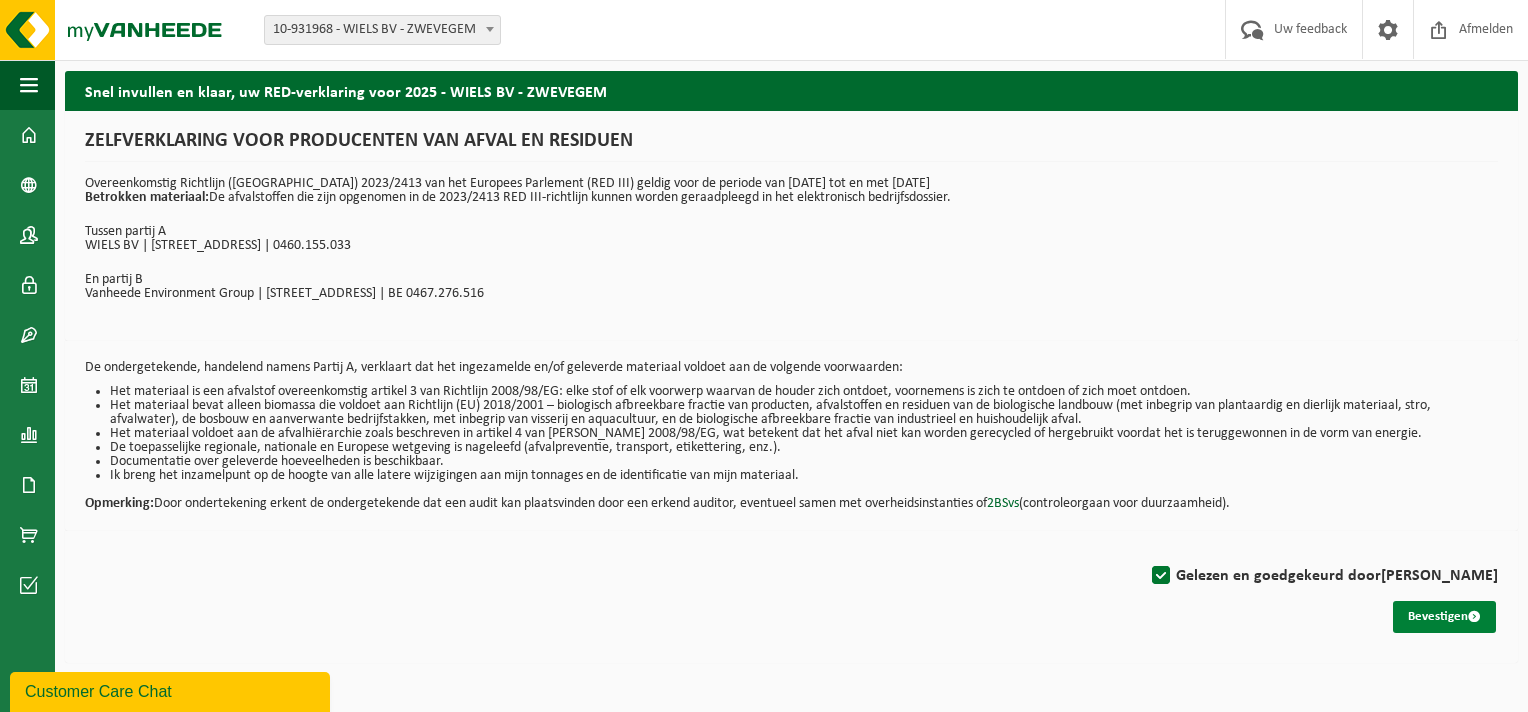 click on "Bevestigen" at bounding box center [1444, 617] 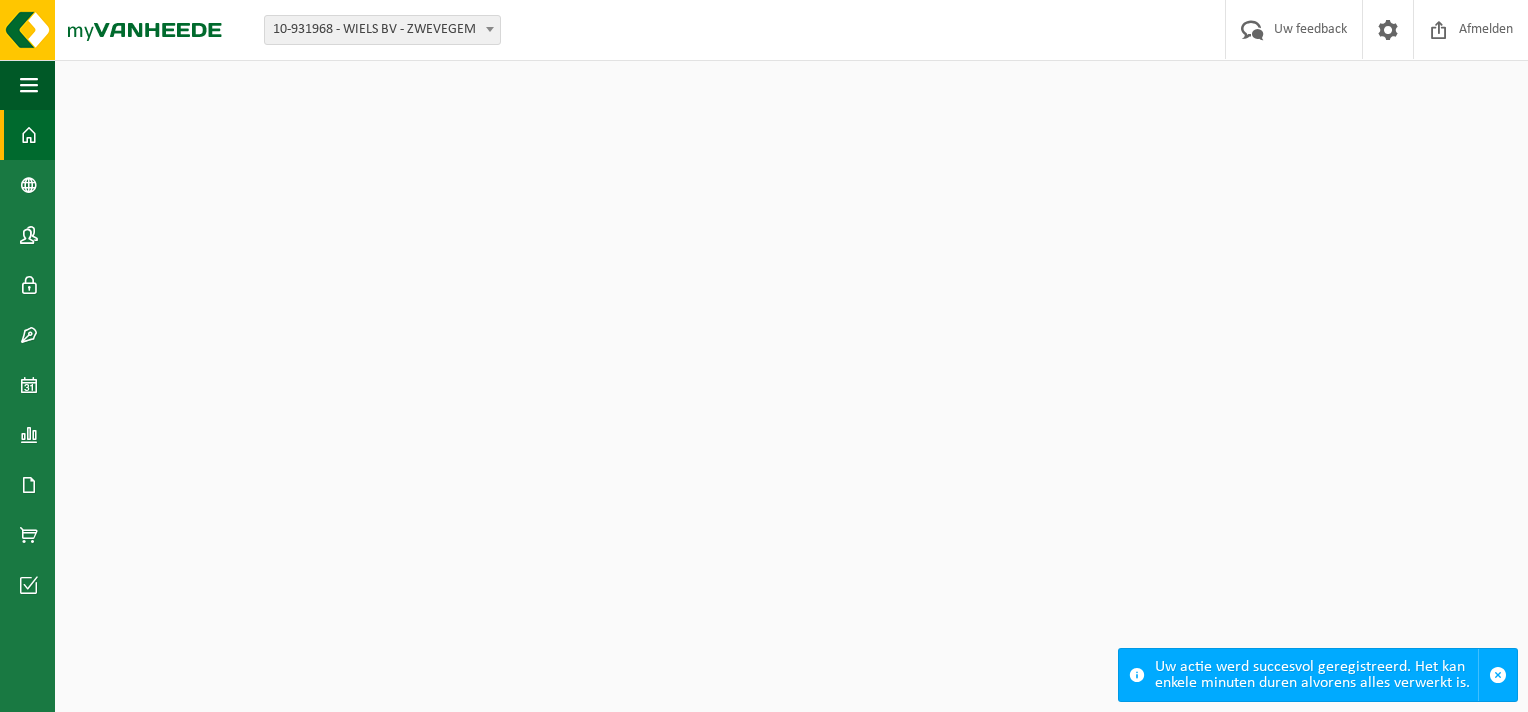 scroll, scrollTop: 0, scrollLeft: 0, axis: both 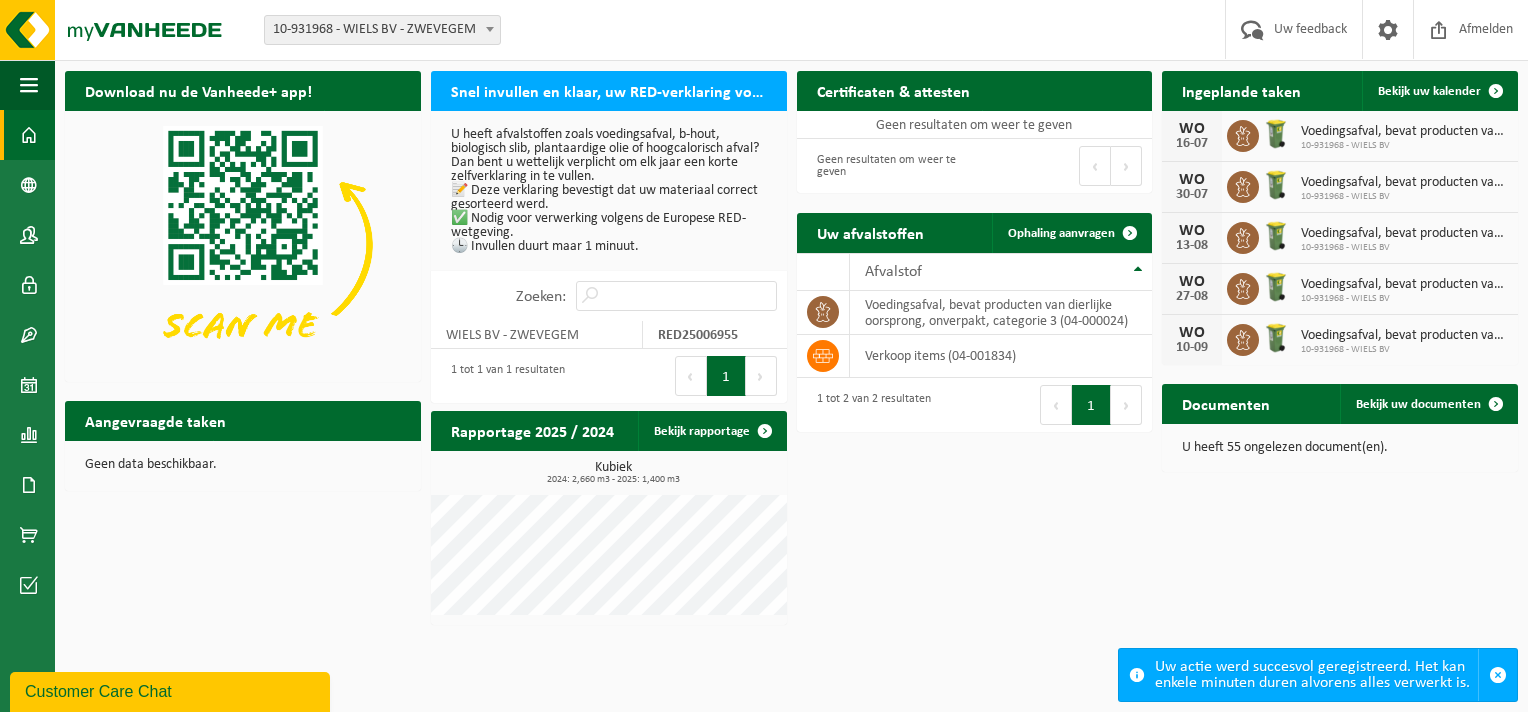 click on "Download nu de Vanheede+ app!       Verberg                           Snel invullen en klaar, uw RED-verklaring voor 2025         U heeft afvalstoffen zoals voedingsafval, b-hout, biologisch slib, plantaardige olie of hoogcalorisch afval? Dan bent u wettelijk verplicht om elk jaar een korte zelfverklaring in te vullen.  📝 Deze verklaring bevestigt dat uw materiaal correct gesorteerd werd.  ✅ Nodig voor verwerking volgens de Europese RED-wetgeving.  🕒 Invullen duurt maar 1 minuut.      Zoeken: WIELS BV - ZWEVEGEM RED25006955 1 tot 1 van 1 resultaten Eerste Vorige 1 Volgende Laatste           Certificaten & attesten       Bekijk uw certificaten             Geen resultaten om weer te geven Geen resultaten om weer te geven Eerste Vorige Volgende Laatste           Ingeplande taken       Bekijk uw kalender                                        WO     16-07                                Voedingsafval, bevat producten van dierlijke oorsprong, onverpakt, categorie 3   10-931968 - WIELS BV" at bounding box center [791, 348] 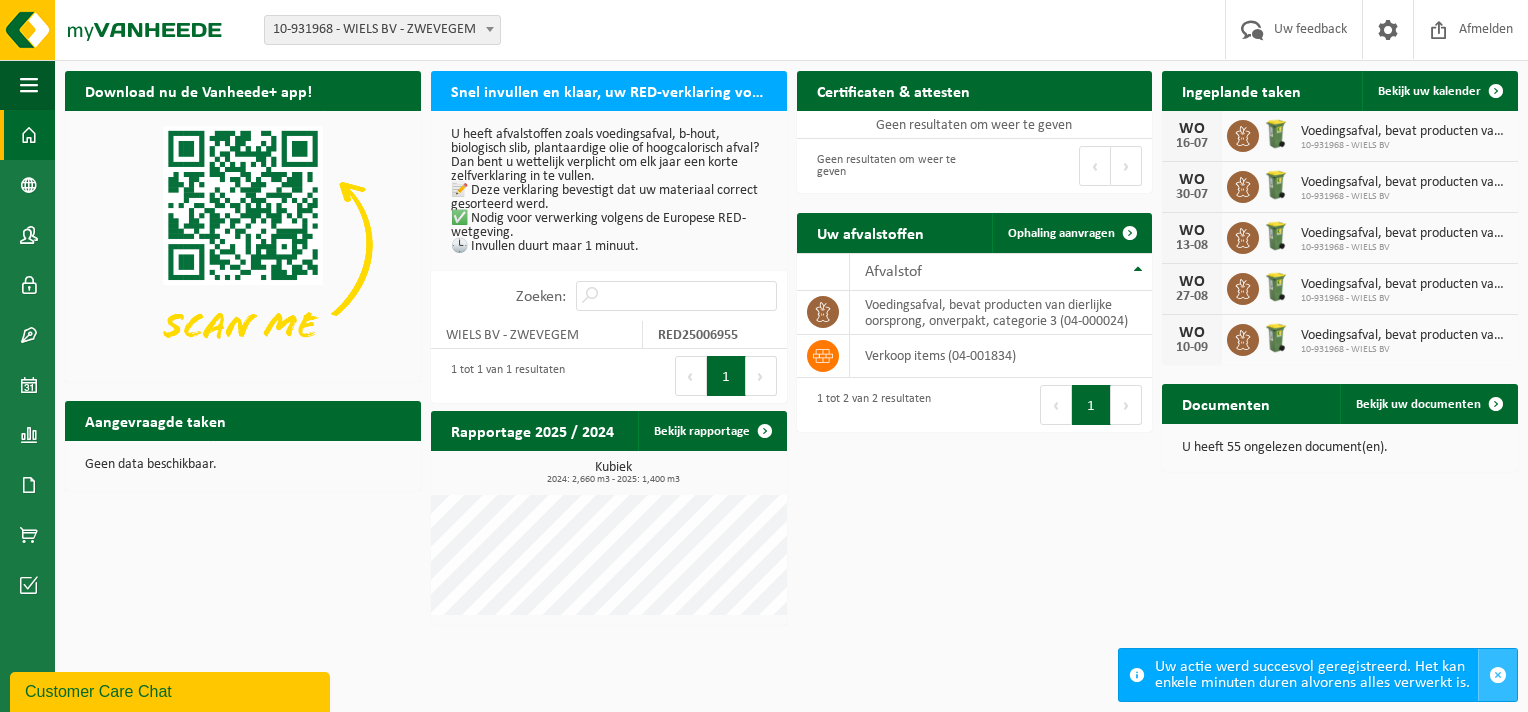 click at bounding box center (1498, 675) 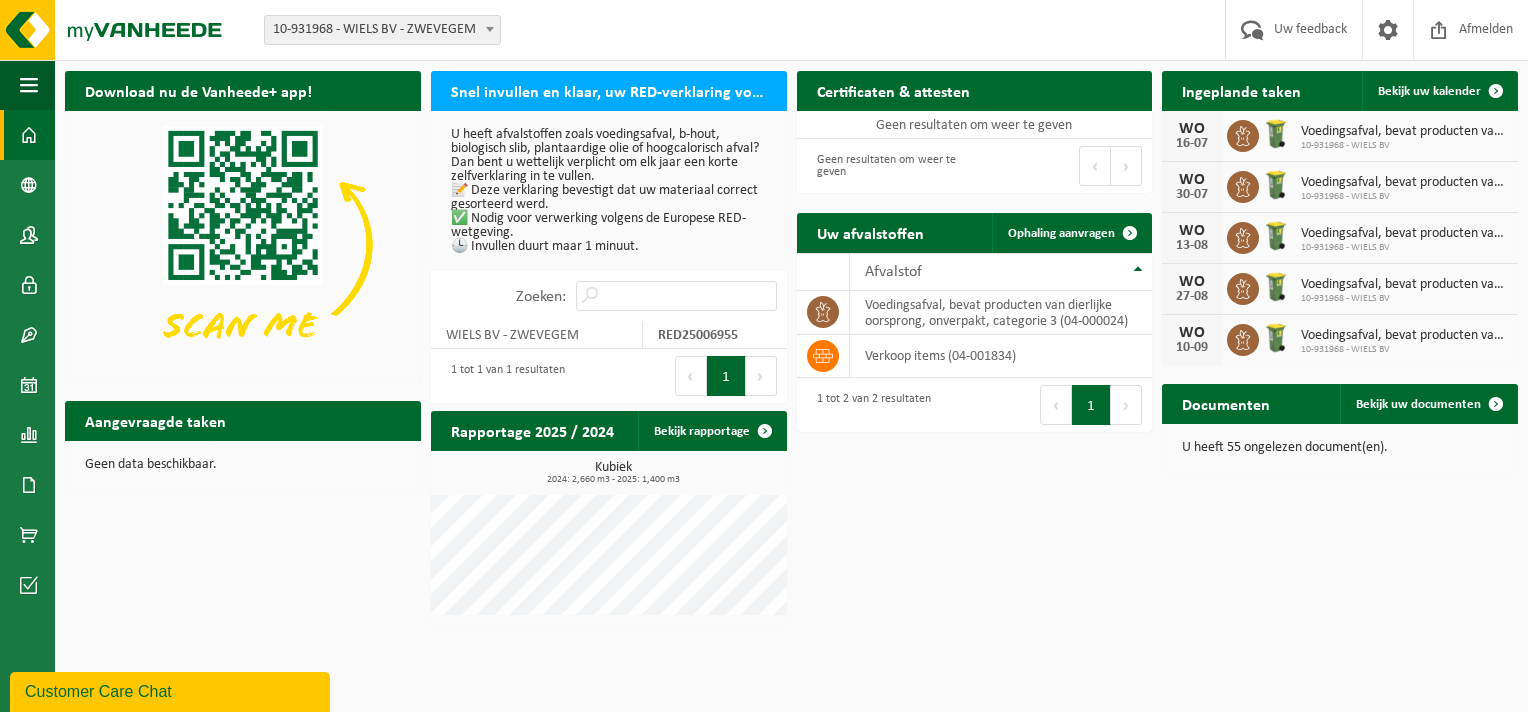 click on "Volgende" at bounding box center (761, 376) 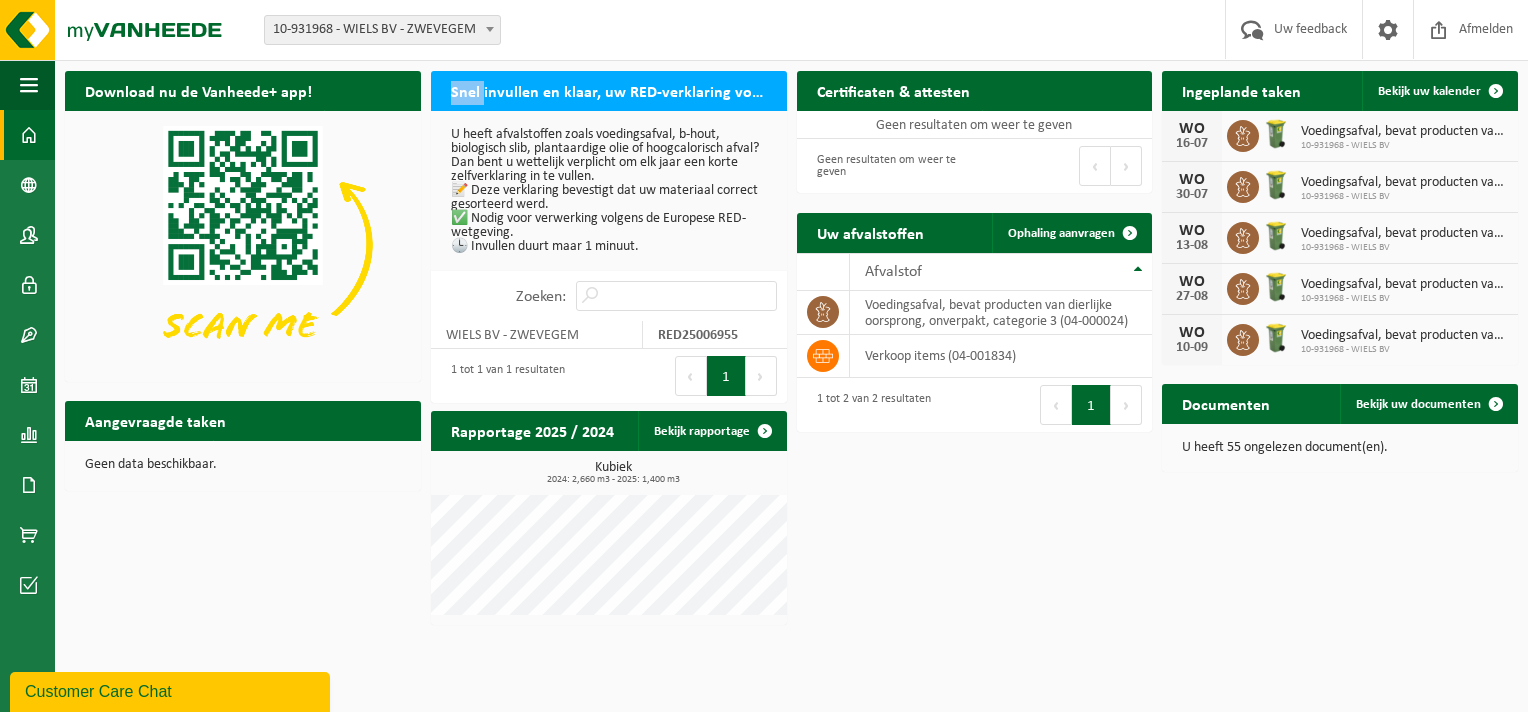 click on "Snel invullen en klaar, uw RED-verklaring voor 2025" at bounding box center [609, 90] 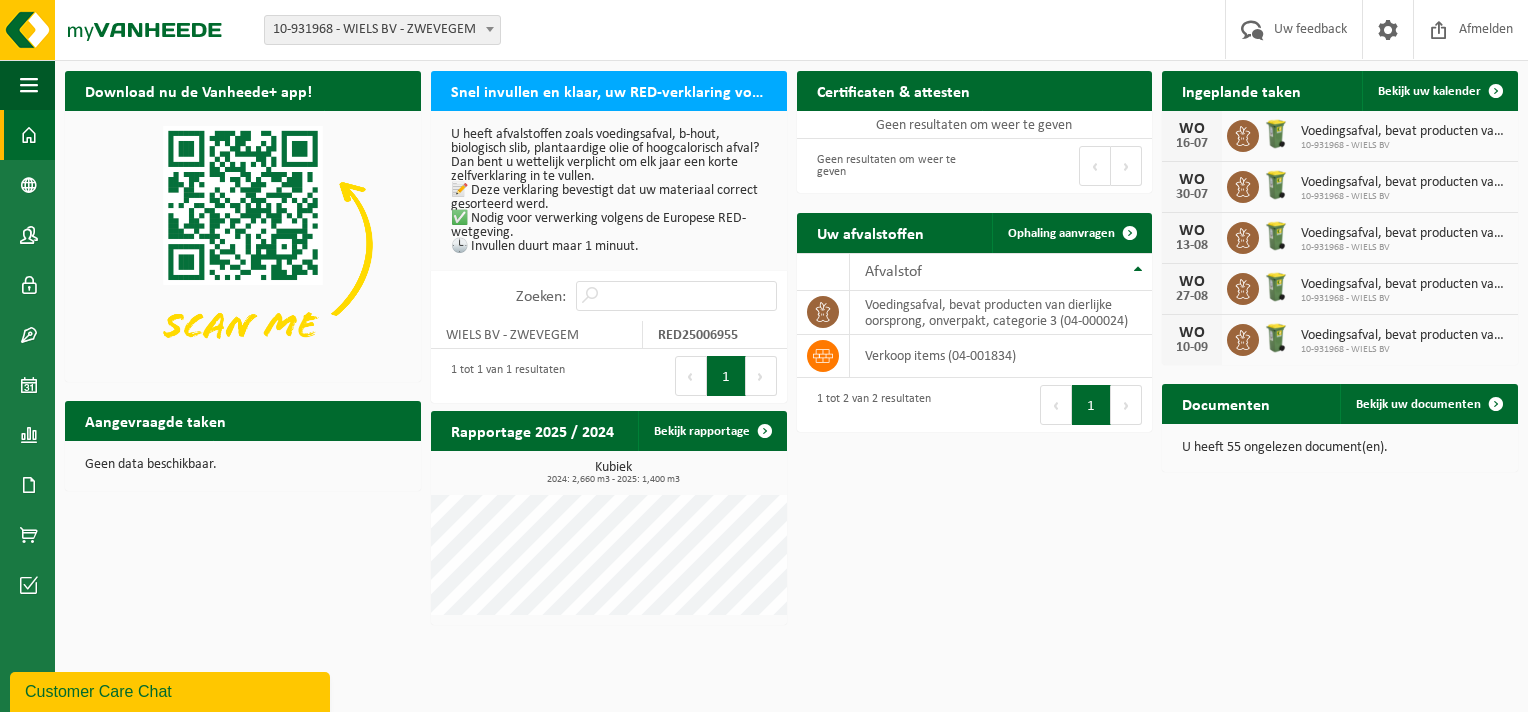 click on "Download nu de Vanheede+ app!       Verberg                           Snel invullen en klaar, uw RED-verklaring voor 2025         U heeft afvalstoffen zoals voedingsafval, b-hout, biologisch slib, plantaardige olie of hoogcalorisch afval? Dan bent u wettelijk verplicht om elk jaar een korte zelfverklaring in te vullen.  📝 Deze verklaring bevestigt dat uw materiaal correct gesorteerd werd.  ✅ Nodig voor verwerking volgens de Europese RED-wetgeving.  🕒 Invullen duurt maar 1 minuut.      Zoeken: WIELS BV - ZWEVEGEM RED25006955 1 tot 1 van 1 resultaten Eerste Vorige 1 Volgende Laatste           Certificaten & attesten       Bekijk uw certificaten             Geen resultaten om weer te geven Geen resultaten om weer te geven Eerste Vorige Volgende Laatste           Ingeplande taken       Bekijk uw kalender                                        WO     16-07                                Voedingsafval, bevat producten van dierlijke oorsprong, onverpakt, categorie 3   10-931968 - WIELS BV" at bounding box center [791, 348] 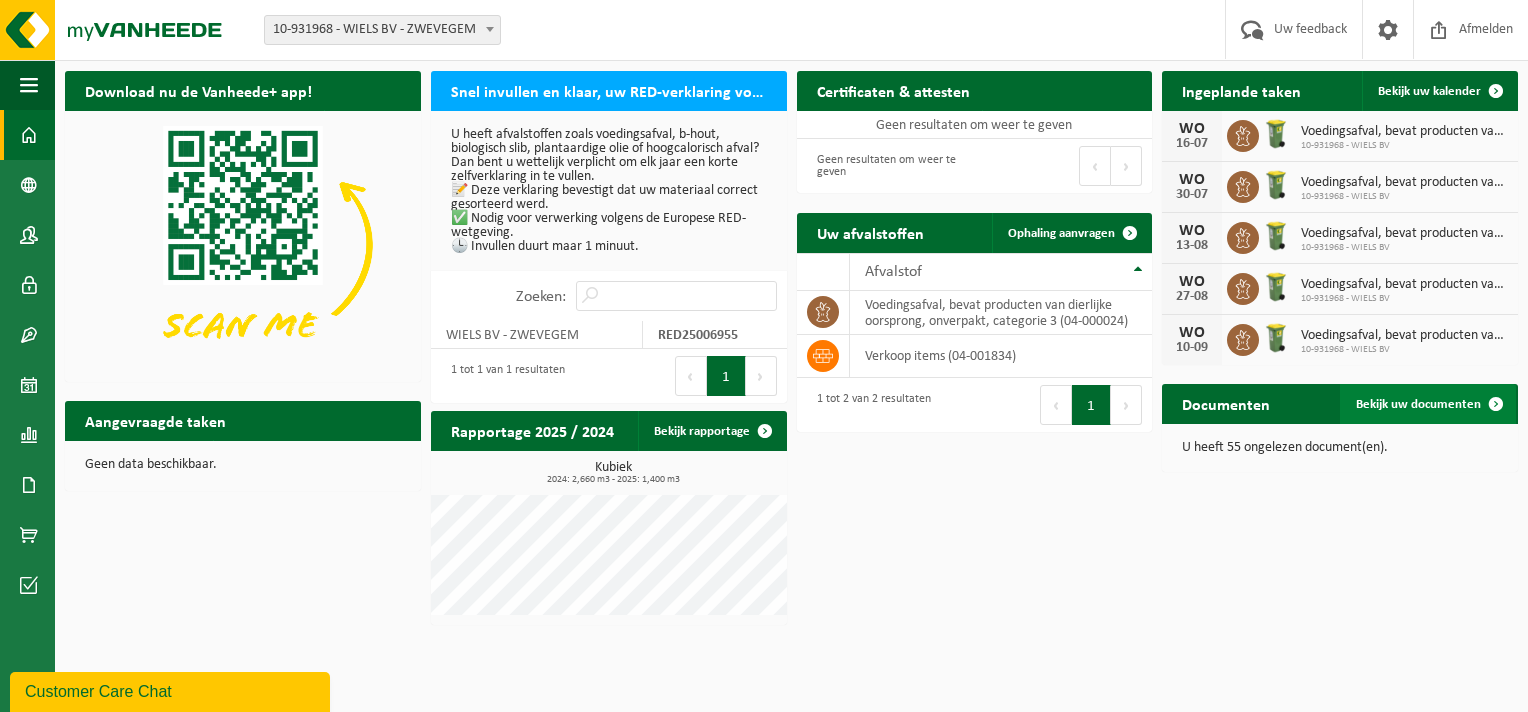 click on "Bekijk uw documenten" at bounding box center (1418, 404) 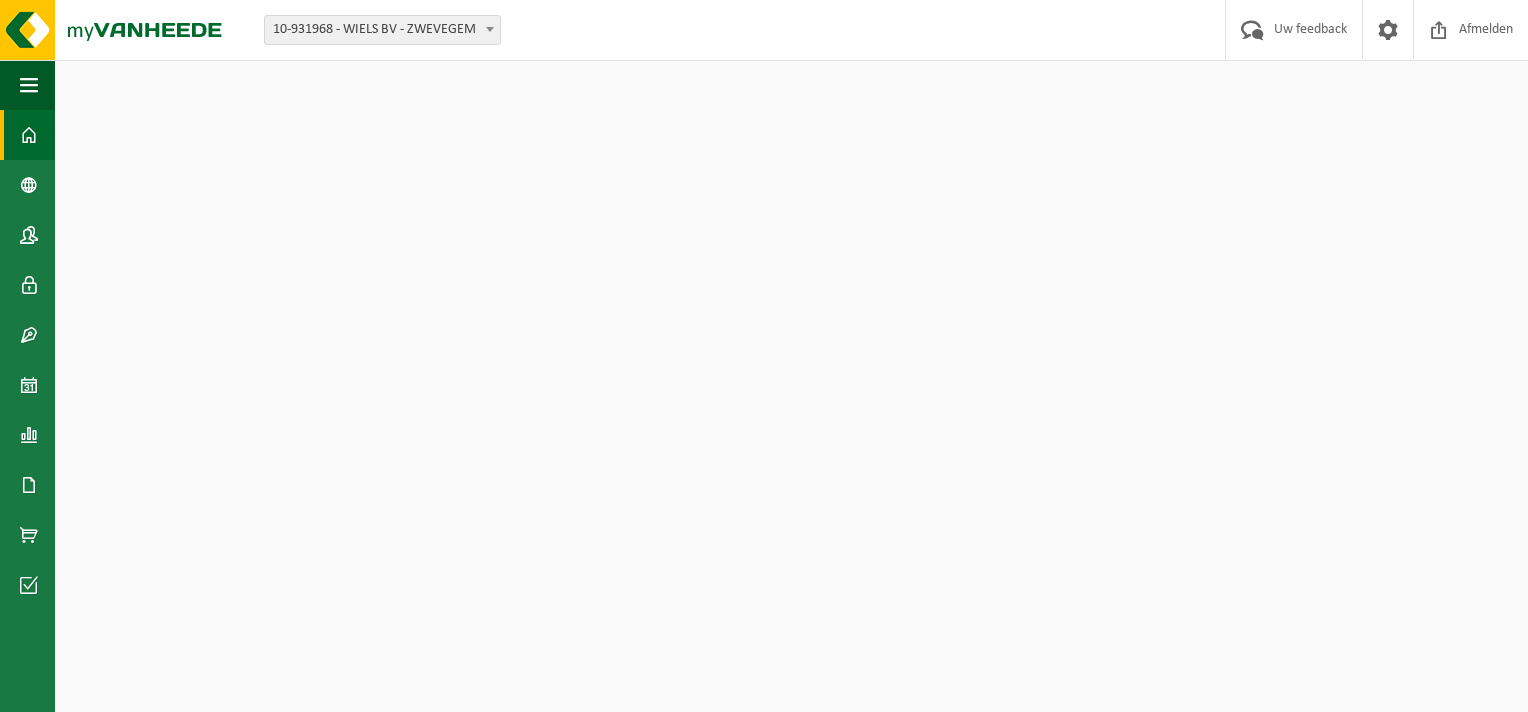 scroll, scrollTop: 0, scrollLeft: 0, axis: both 